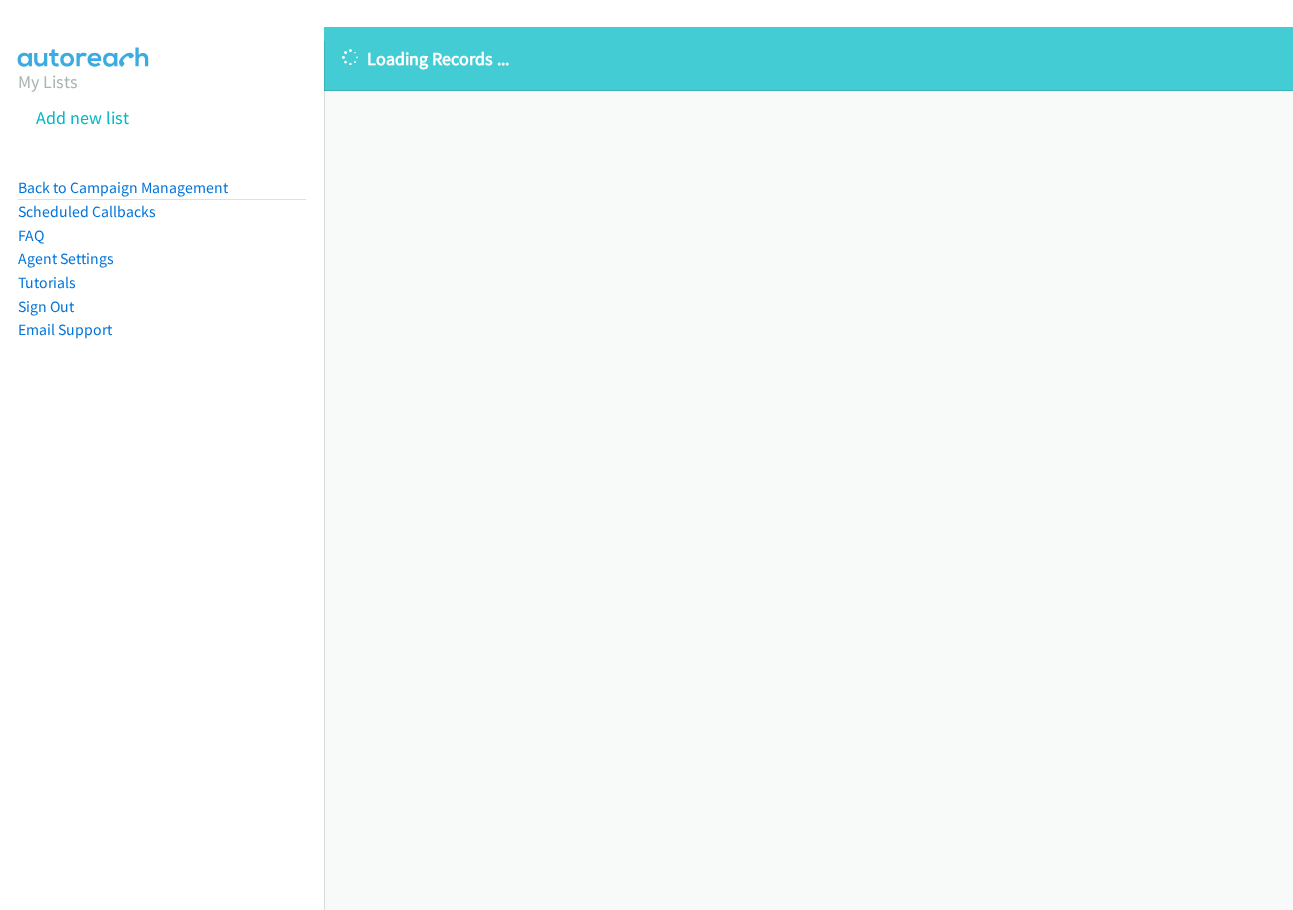 scroll, scrollTop: 0, scrollLeft: 0, axis: both 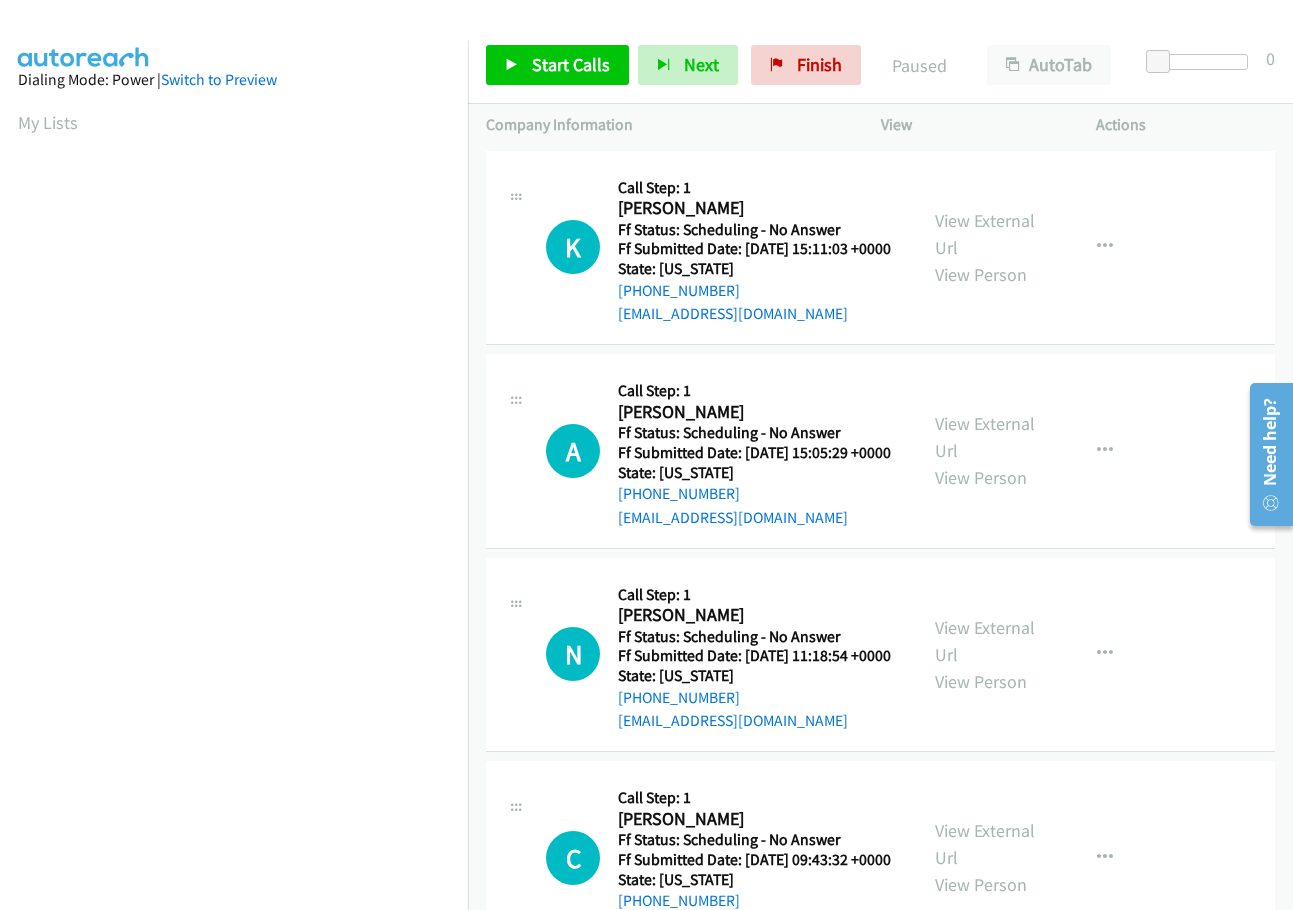 click on "Callback Scheduled
Call Step: 1
Kevin Duffy
America/New_York
Ff Status: Scheduling - No Answer
Ff Submitted Date: 2025-07-02 15:11:03 +0000
State: North Carolina
+1 914-843-6224
kevinduffy@duck.com
Call was successful?" at bounding box center [754, 248] 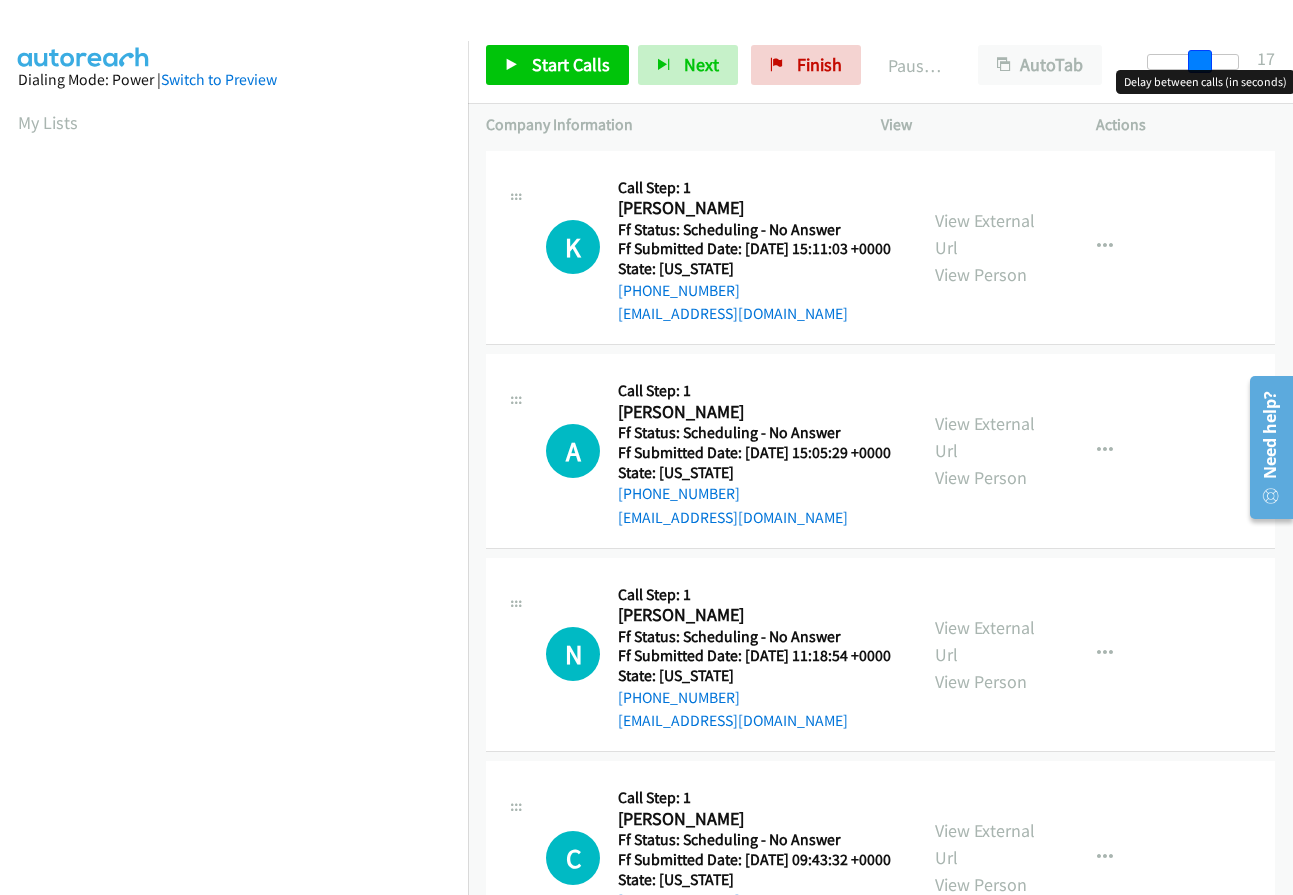 drag, startPoint x: 1164, startPoint y: 63, endPoint x: 1214, endPoint y: 63, distance: 50 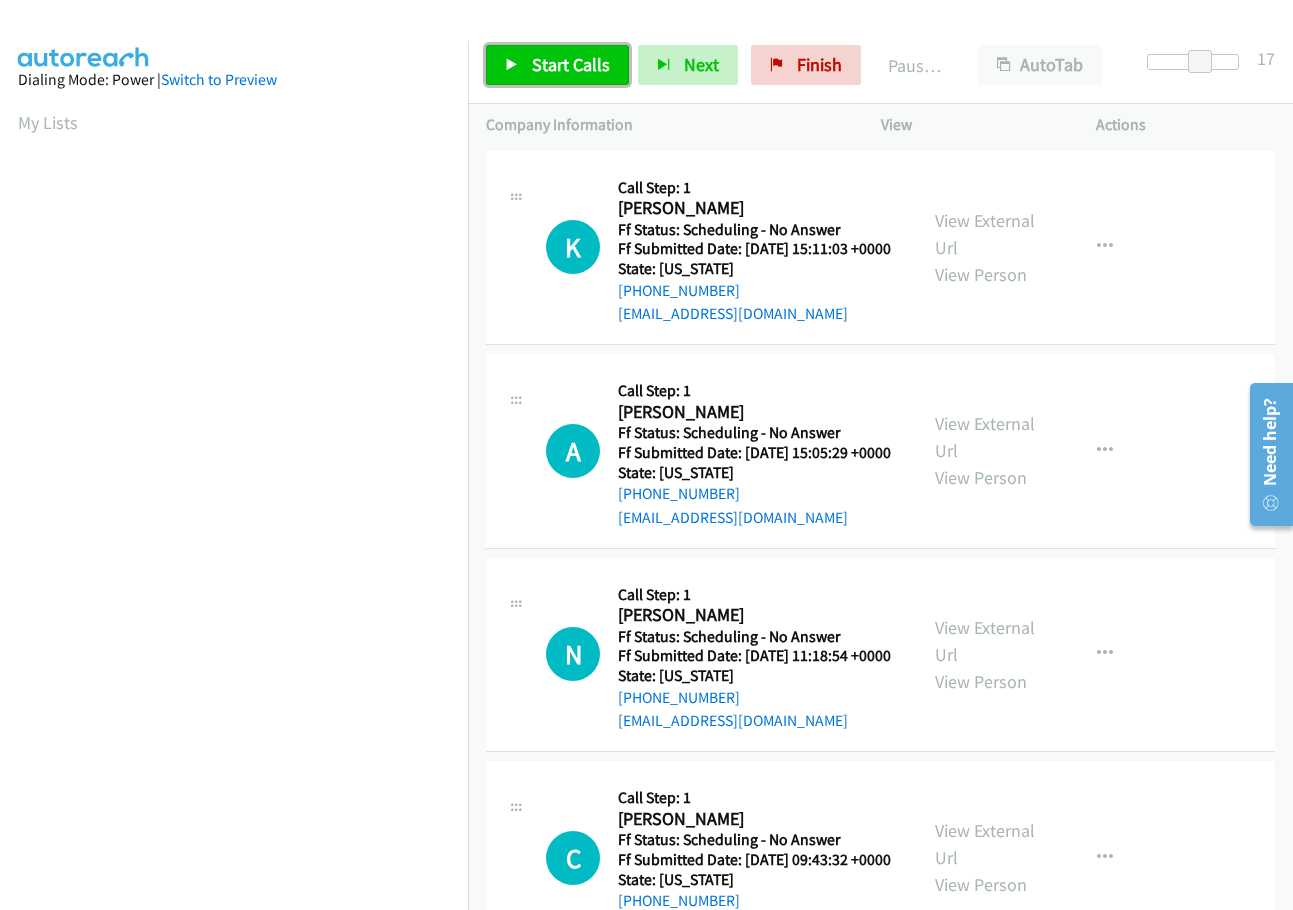 click on "Start Calls" at bounding box center (571, 64) 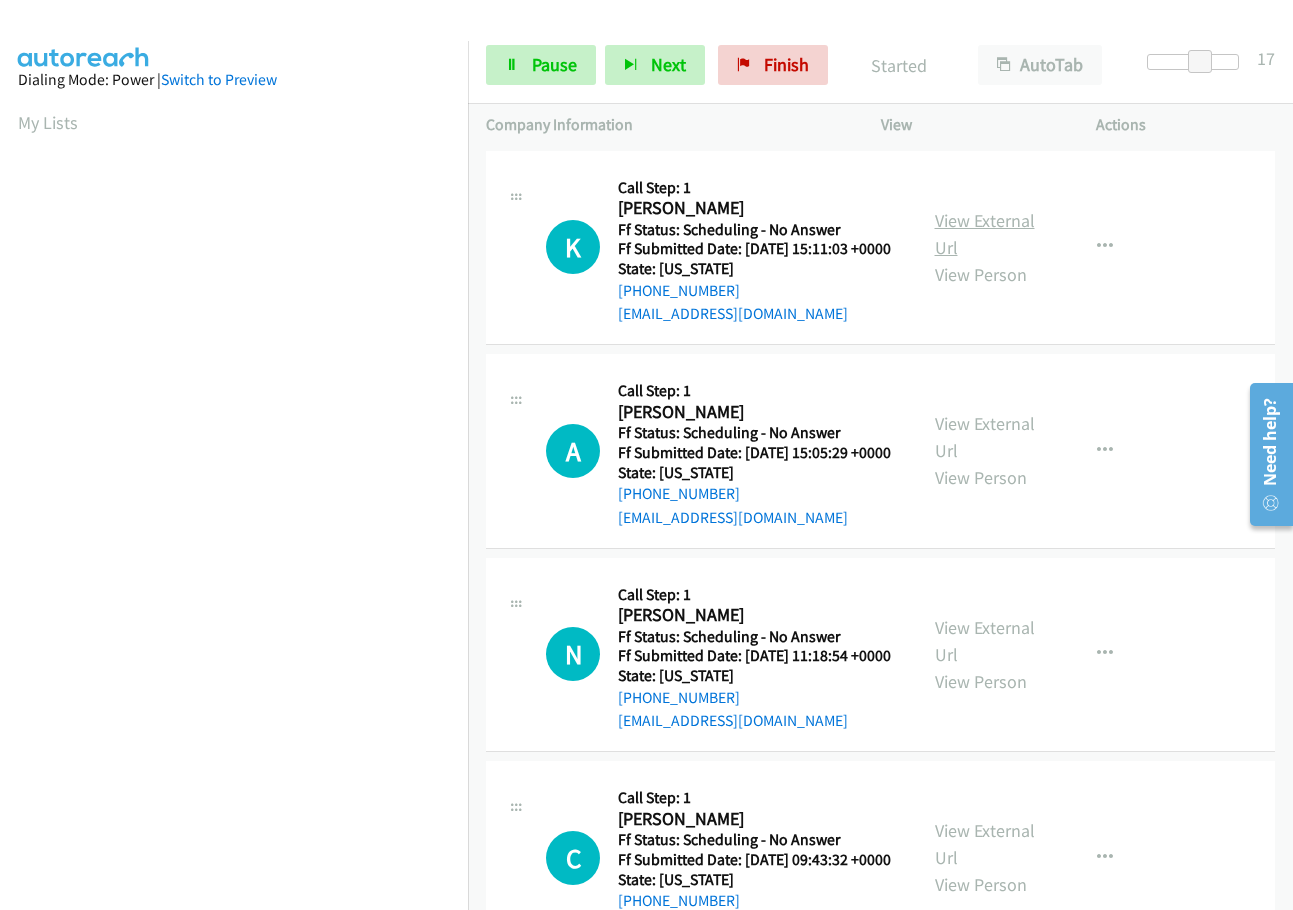 click on "View External Url" at bounding box center (985, 234) 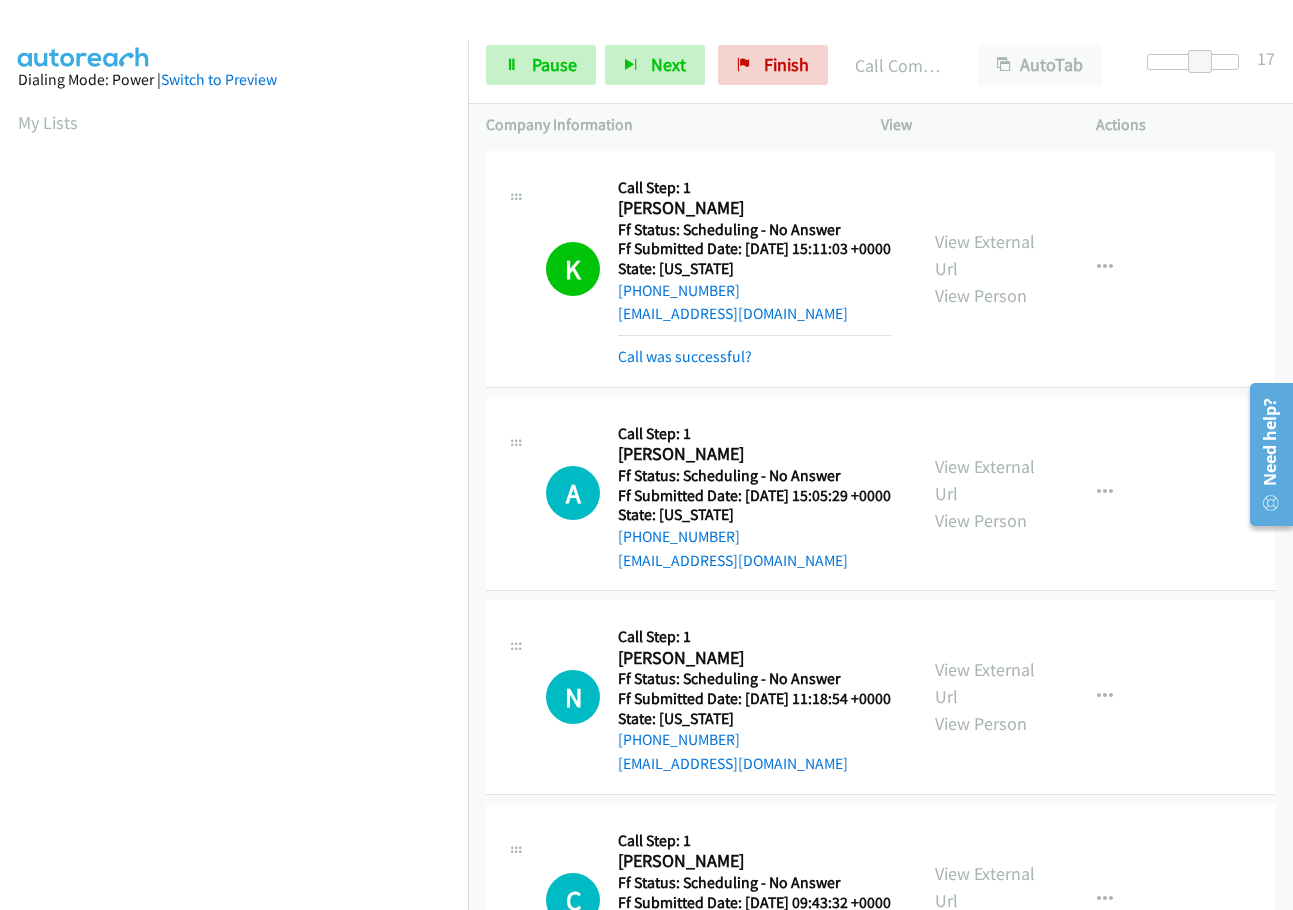 scroll, scrollTop: 212, scrollLeft: 0, axis: vertical 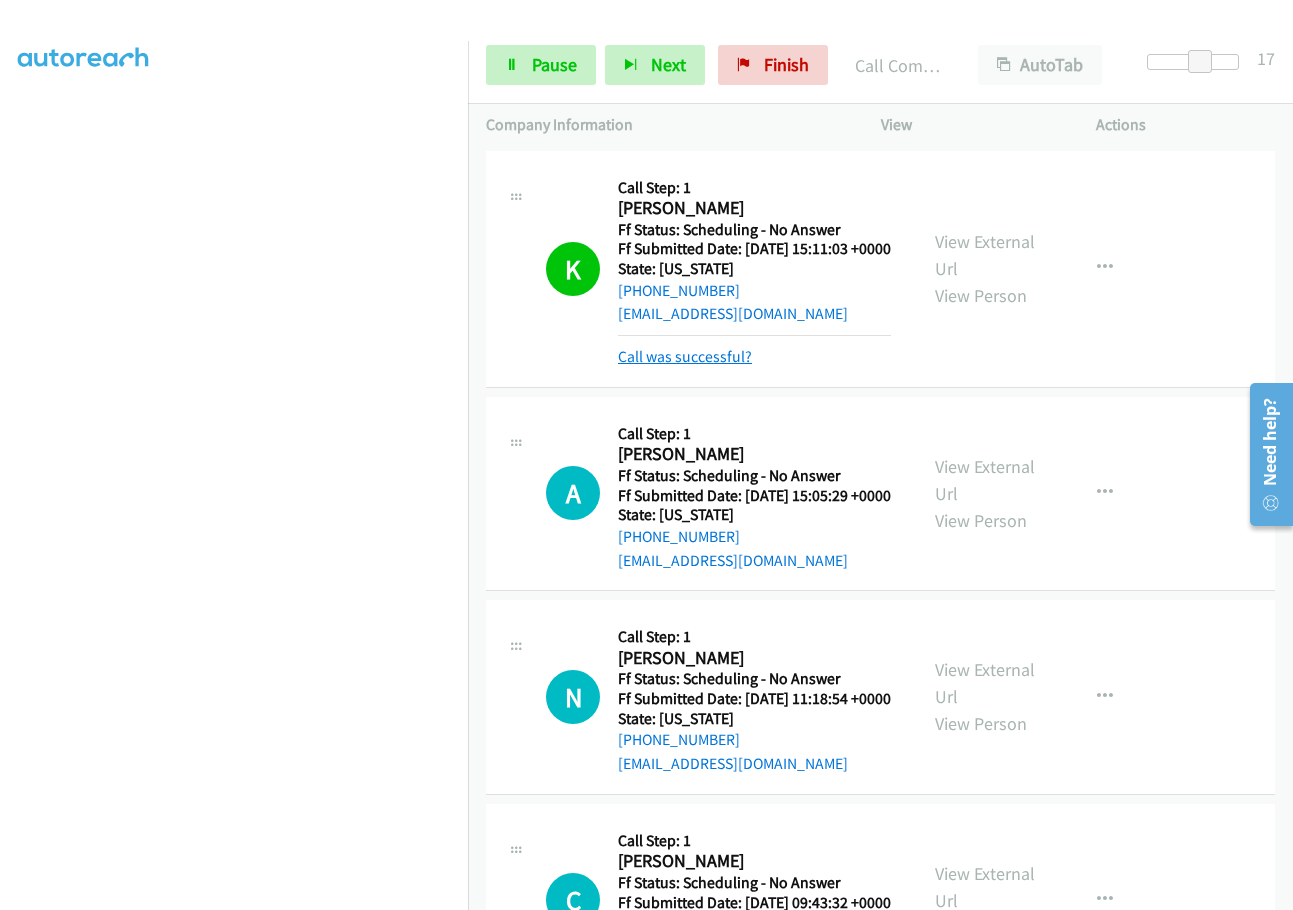 click on "Call was successful?" at bounding box center [685, 356] 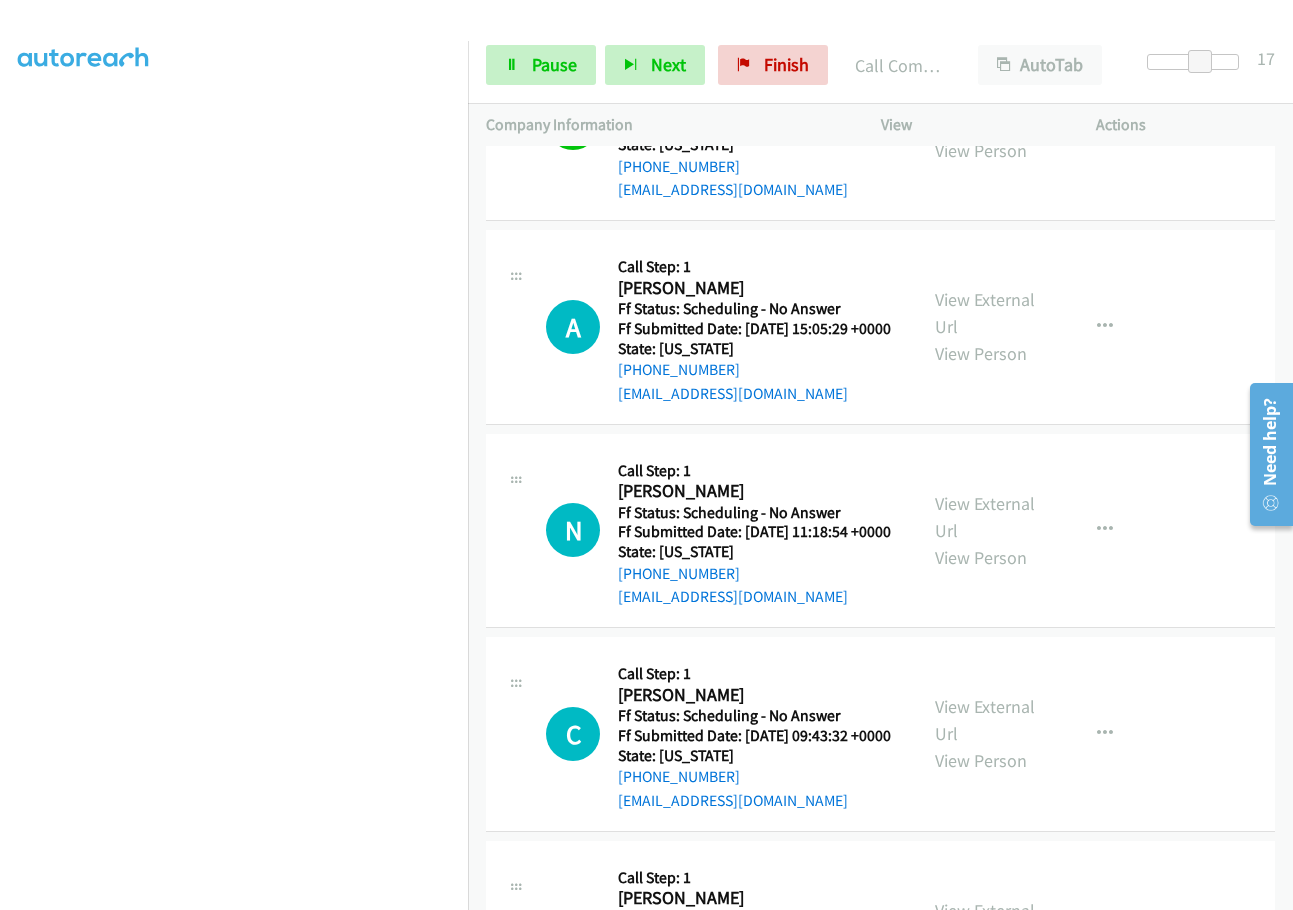 scroll, scrollTop: 200, scrollLeft: 0, axis: vertical 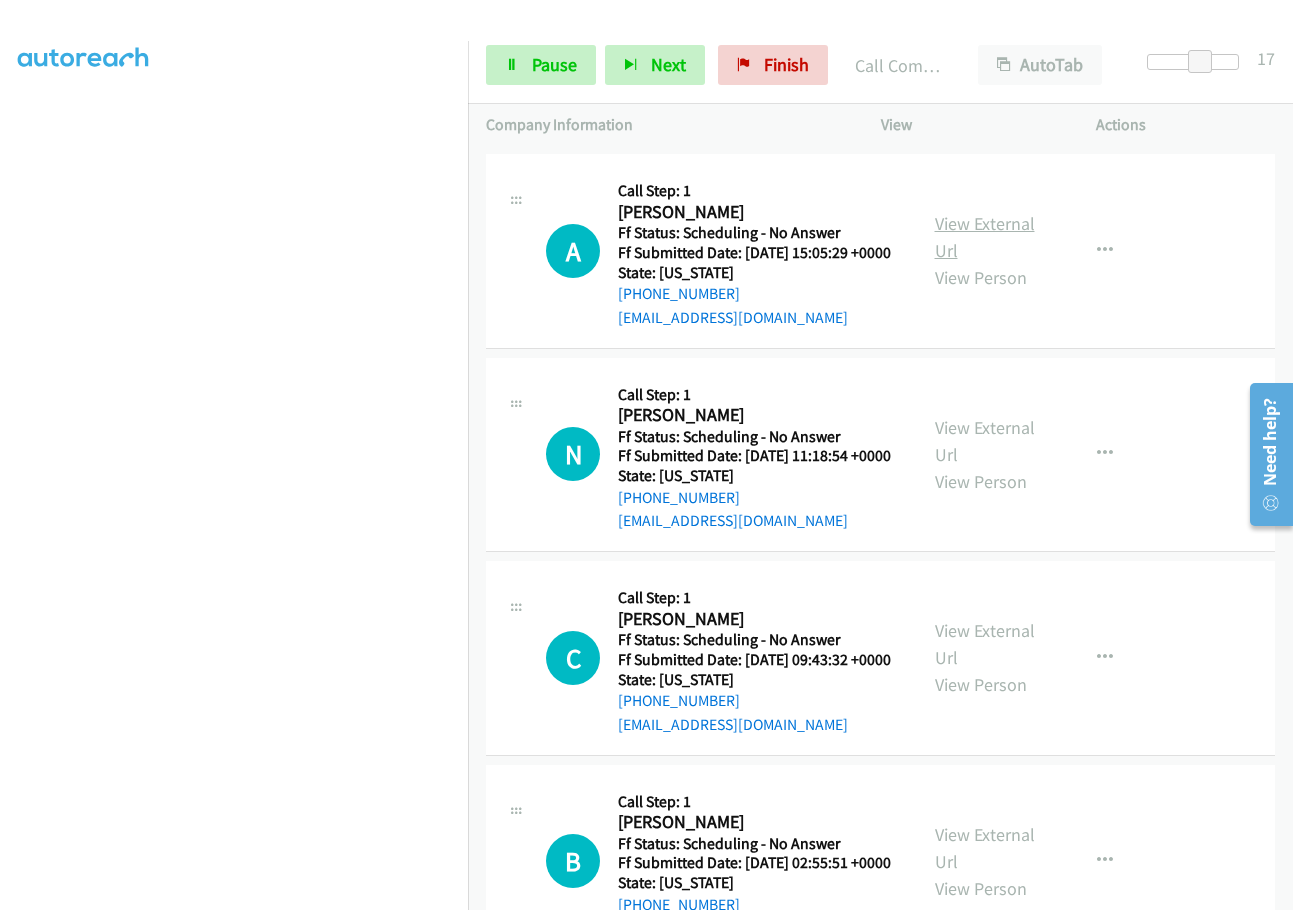 click on "View External Url" at bounding box center [985, 237] 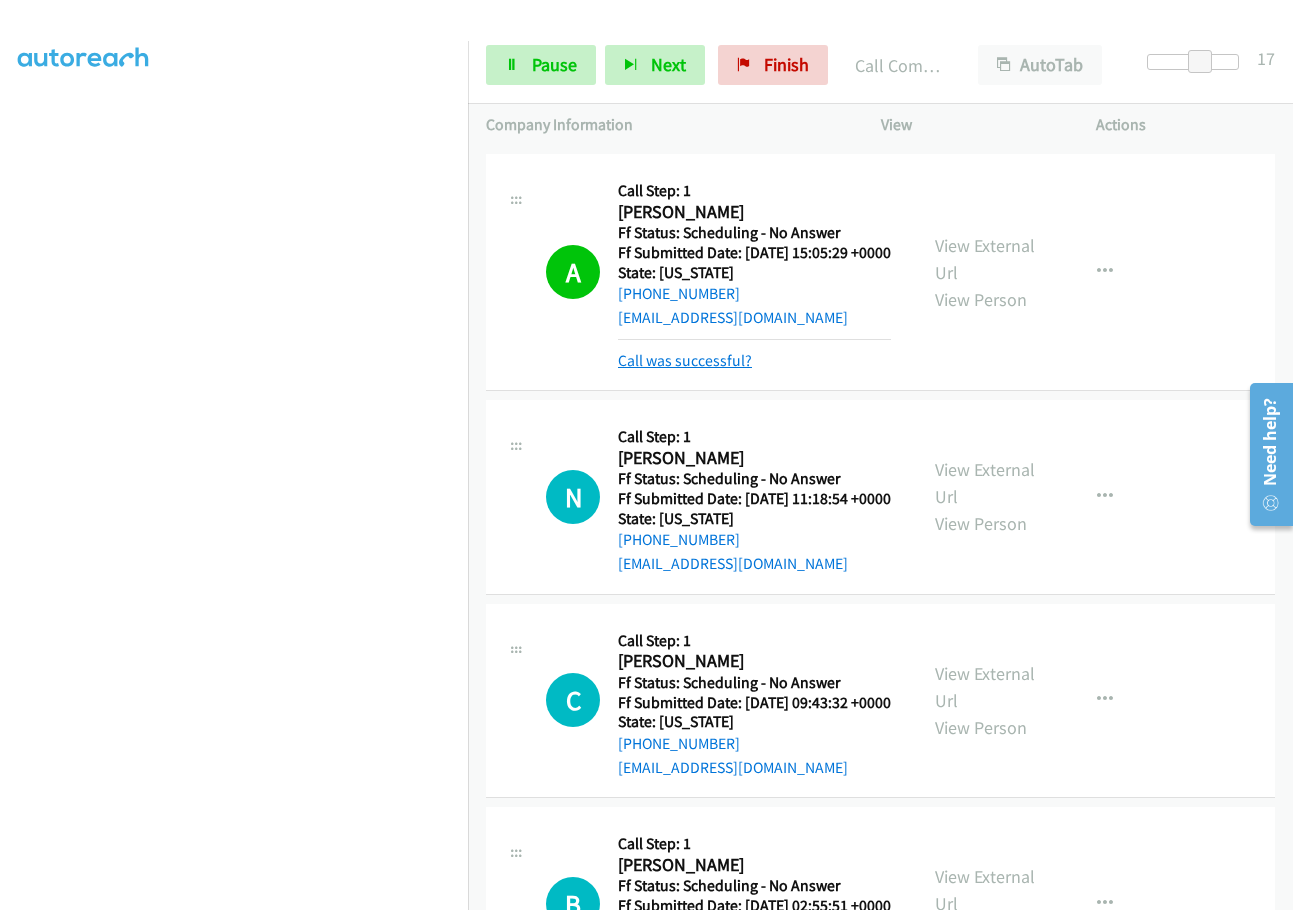 click on "Call was successful?" at bounding box center [685, 360] 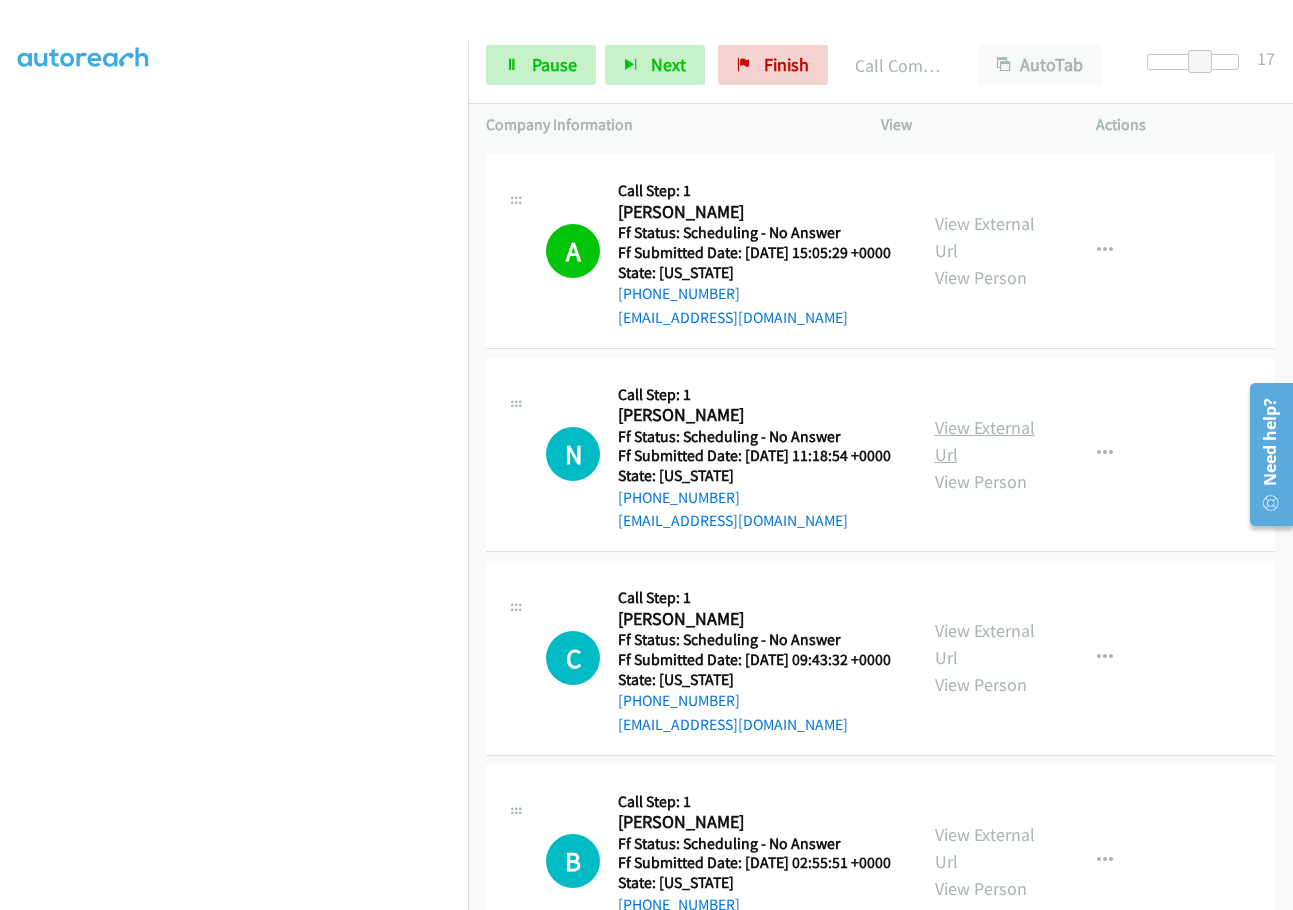 click on "View External Url" at bounding box center (985, 441) 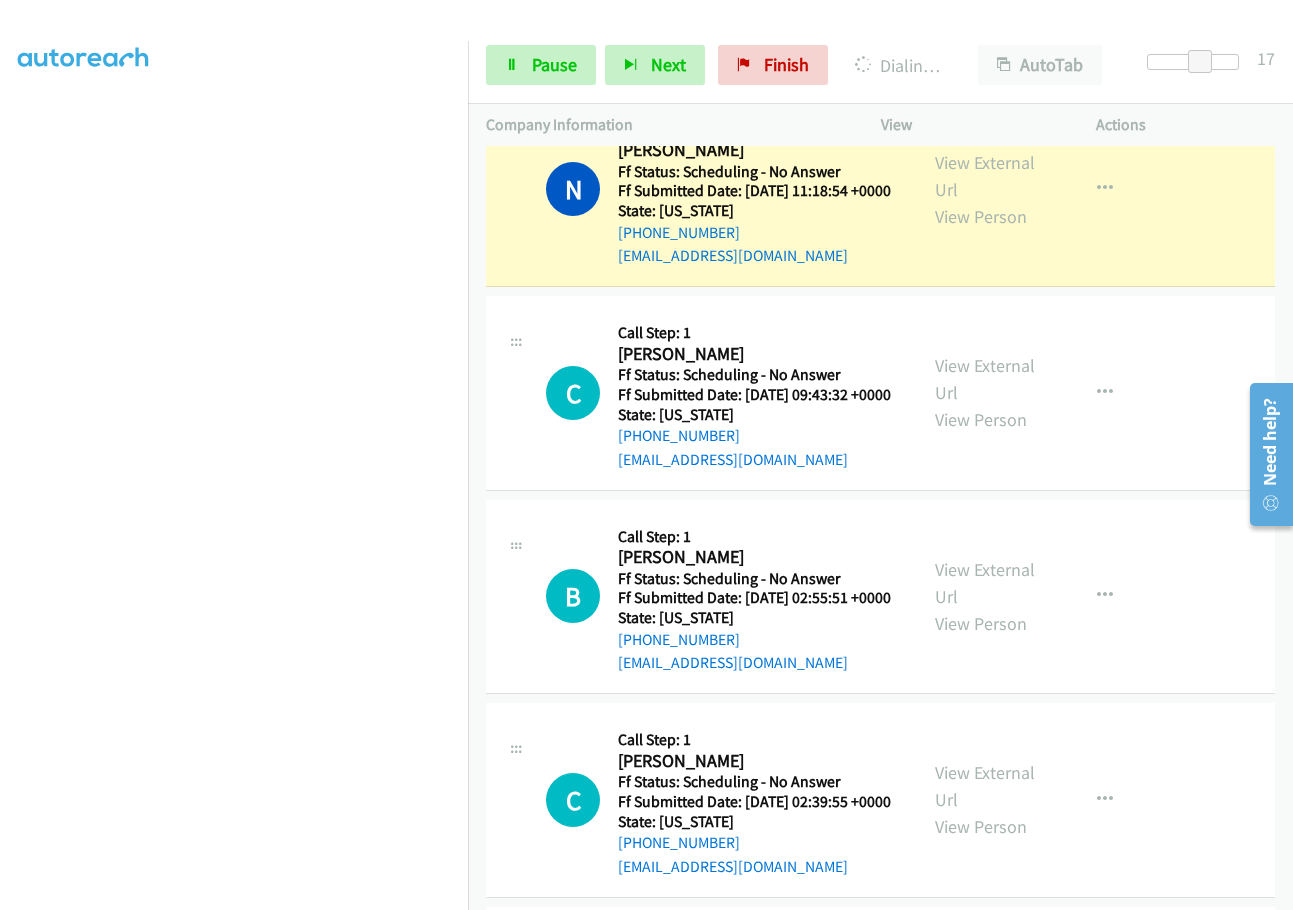 scroll, scrollTop: 500, scrollLeft: 0, axis: vertical 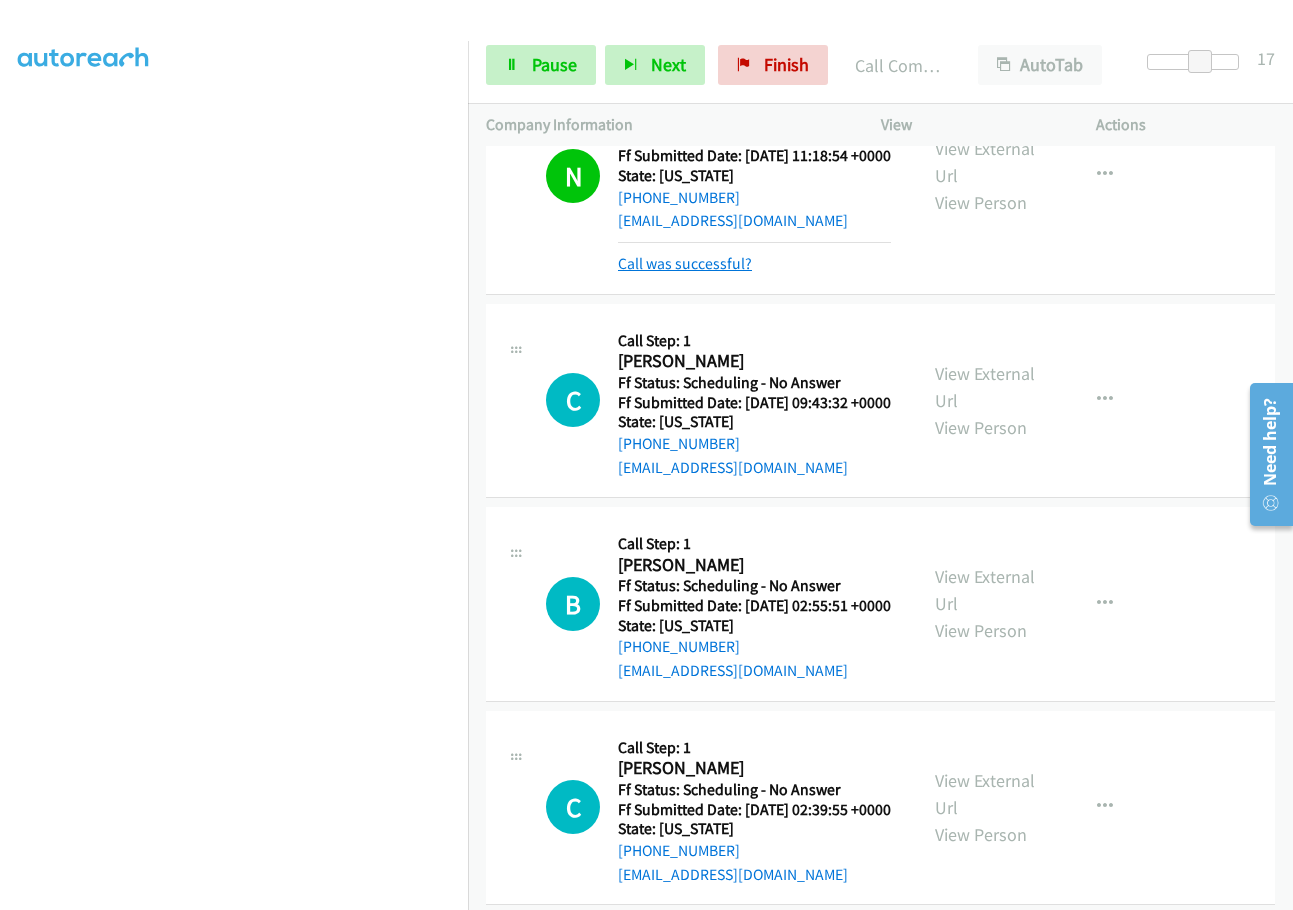 click on "Call was successful?" at bounding box center (685, 263) 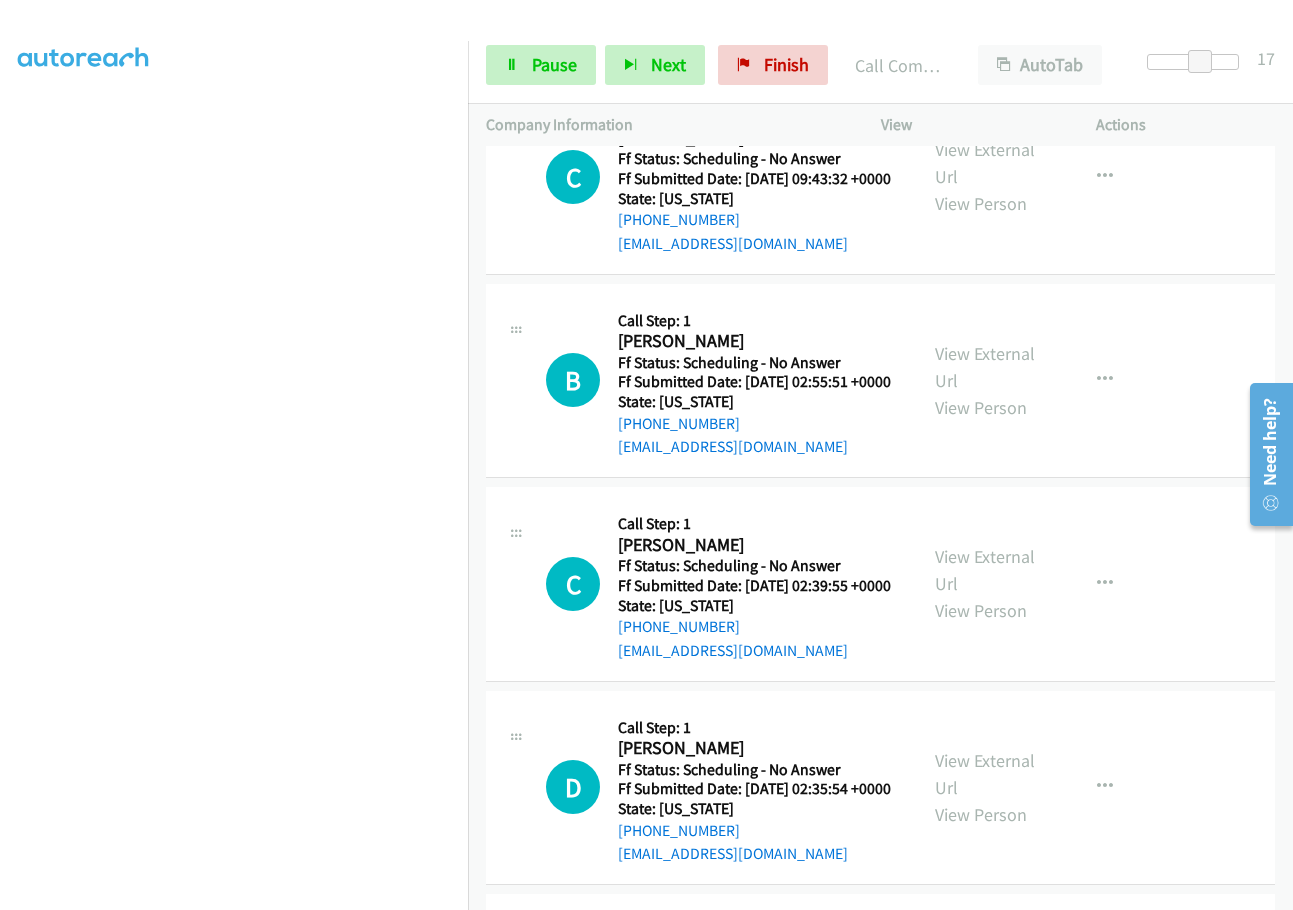scroll, scrollTop: 700, scrollLeft: 0, axis: vertical 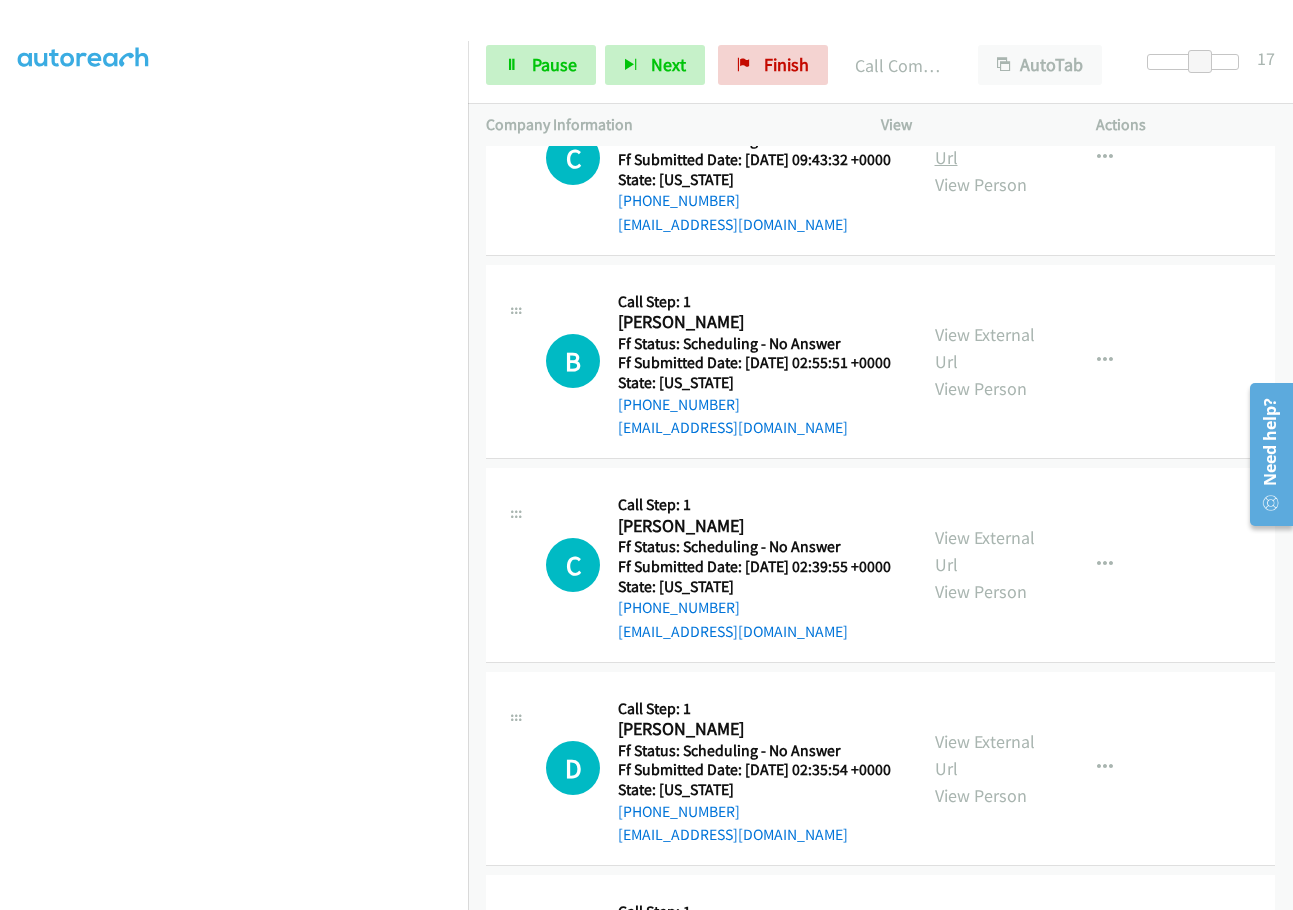 click on "View External Url" at bounding box center [985, 144] 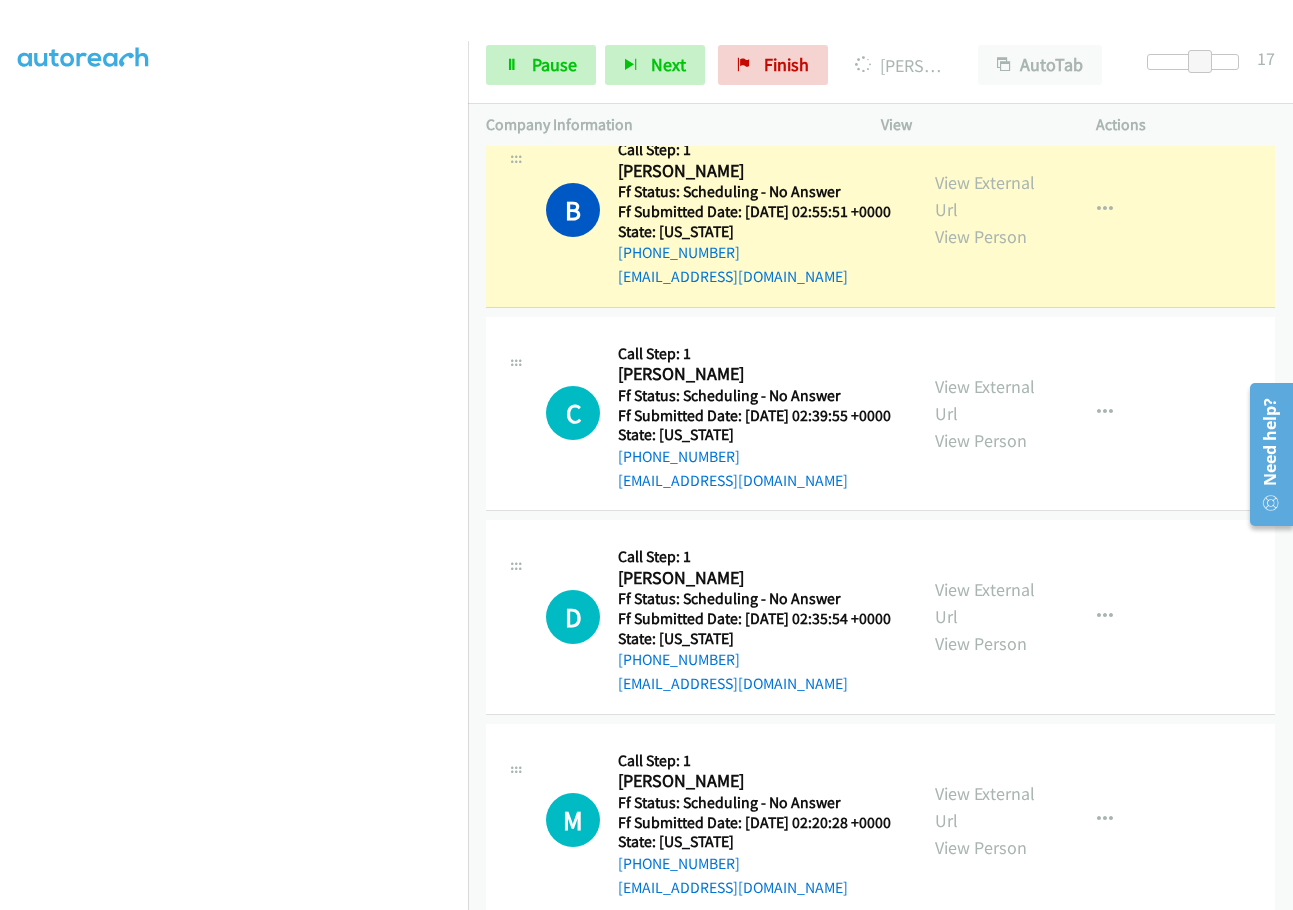 scroll, scrollTop: 900, scrollLeft: 0, axis: vertical 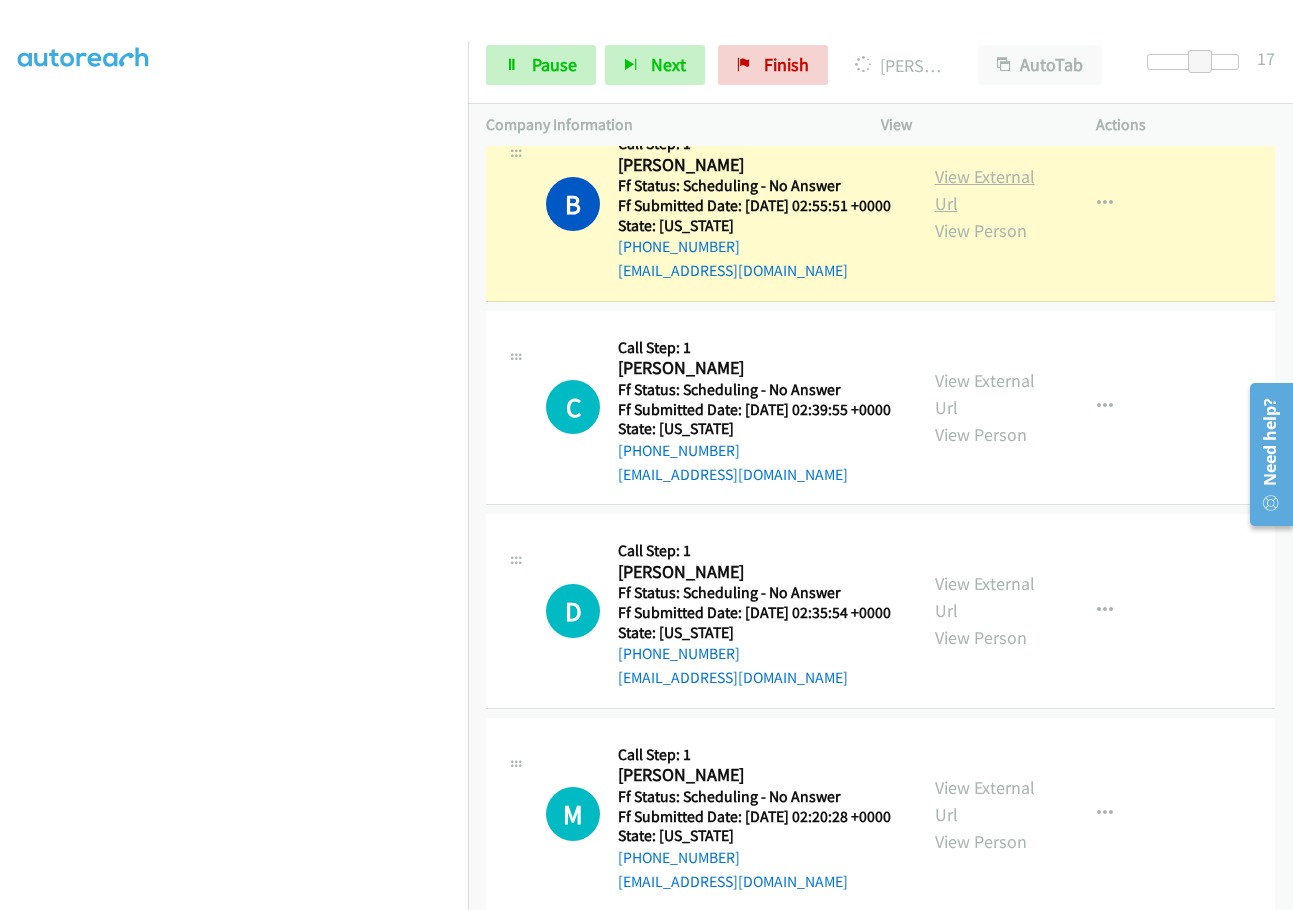 click on "View External Url" at bounding box center [985, 190] 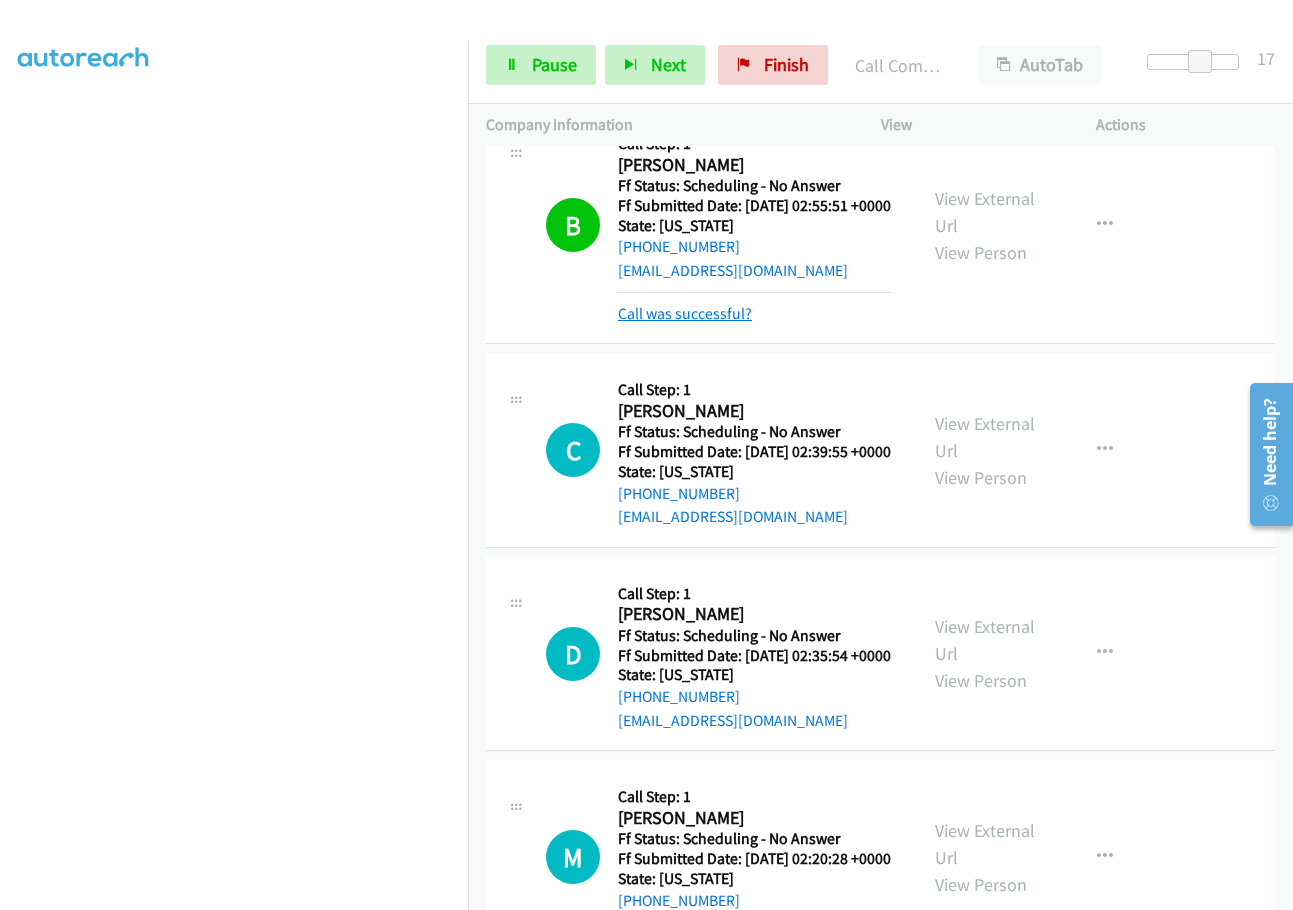 click on "Call was successful?" at bounding box center (685, 313) 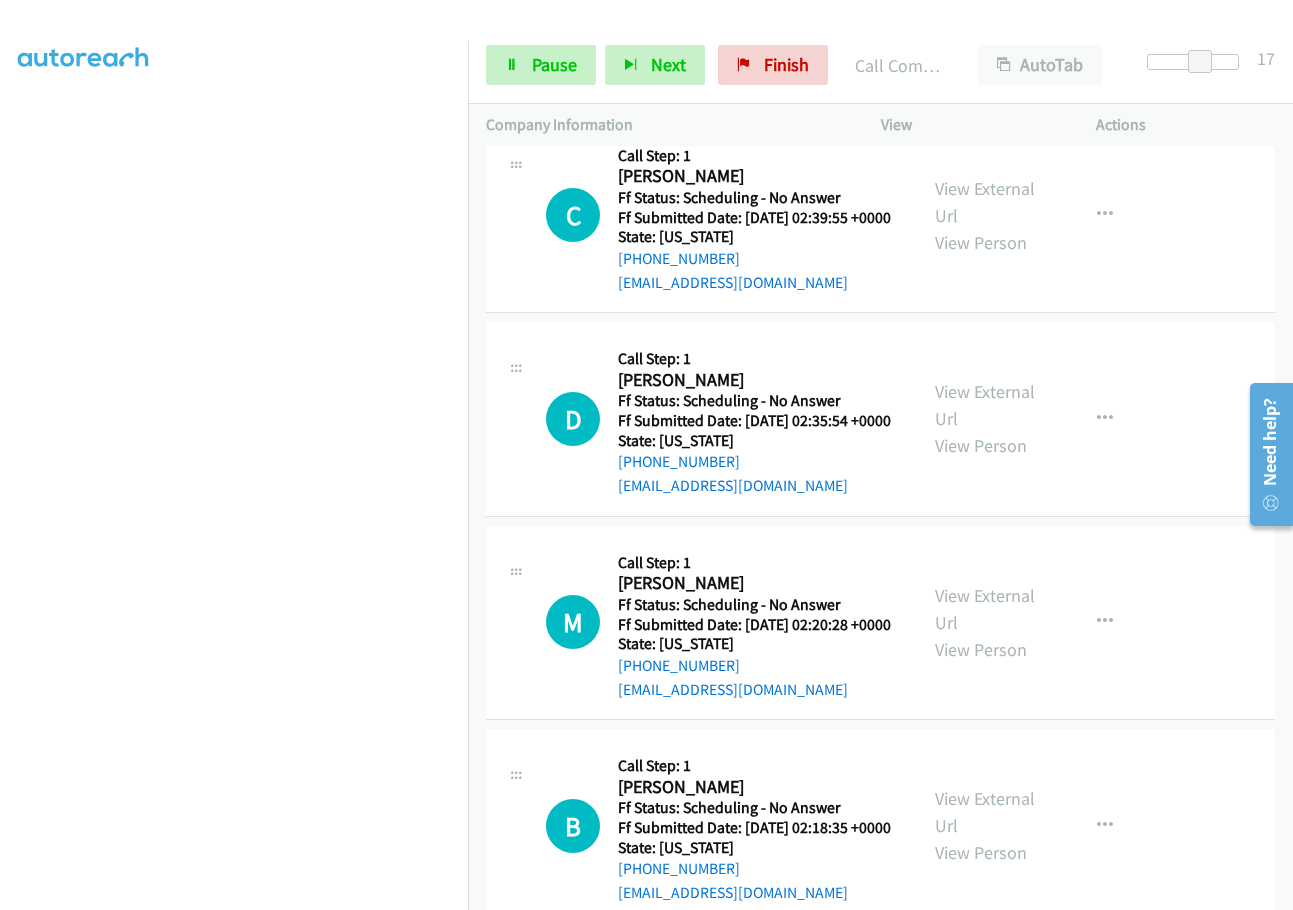 scroll, scrollTop: 1100, scrollLeft: 0, axis: vertical 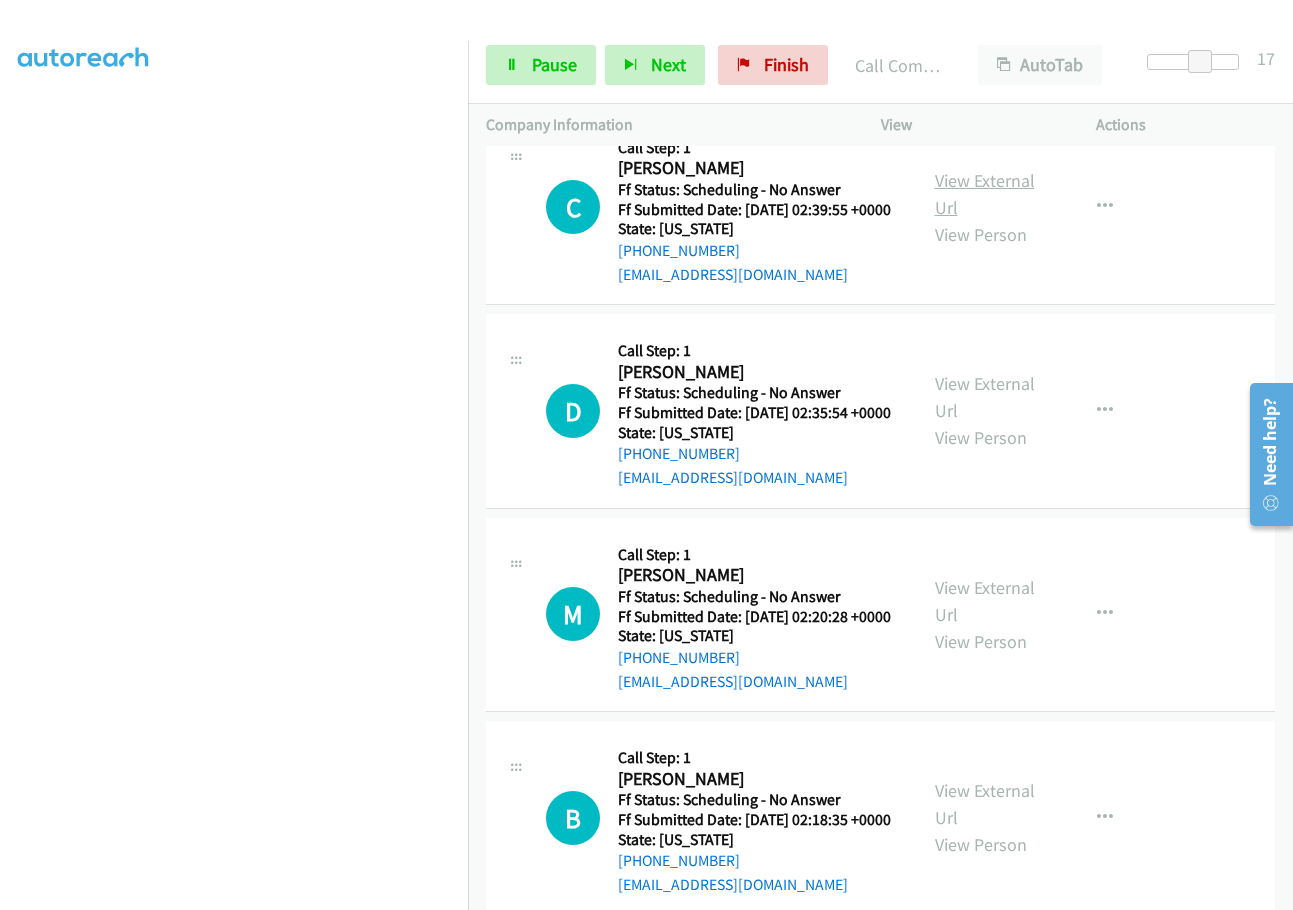 click on "View External Url" at bounding box center [985, 194] 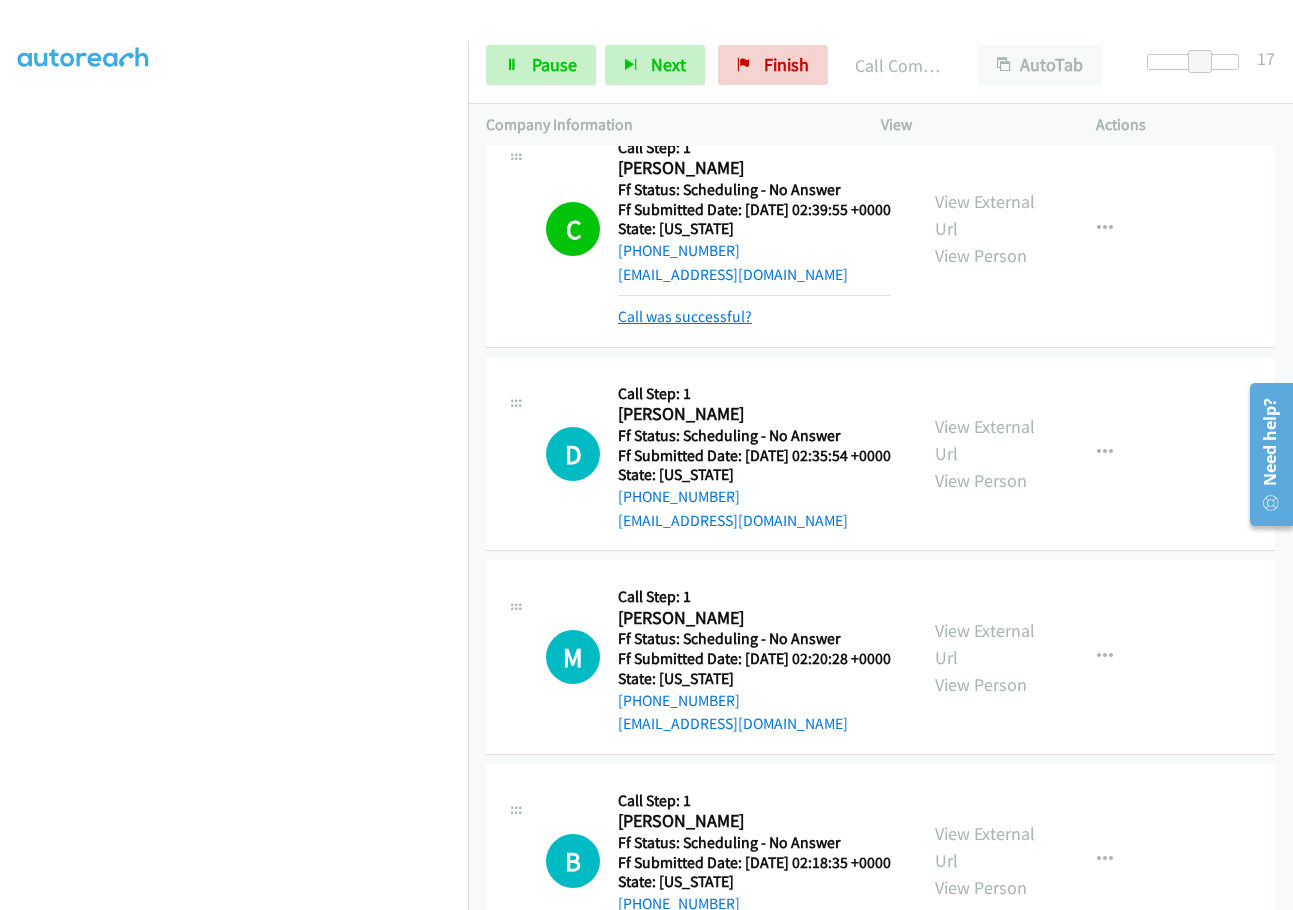 click on "Call was successful?" at bounding box center (685, 316) 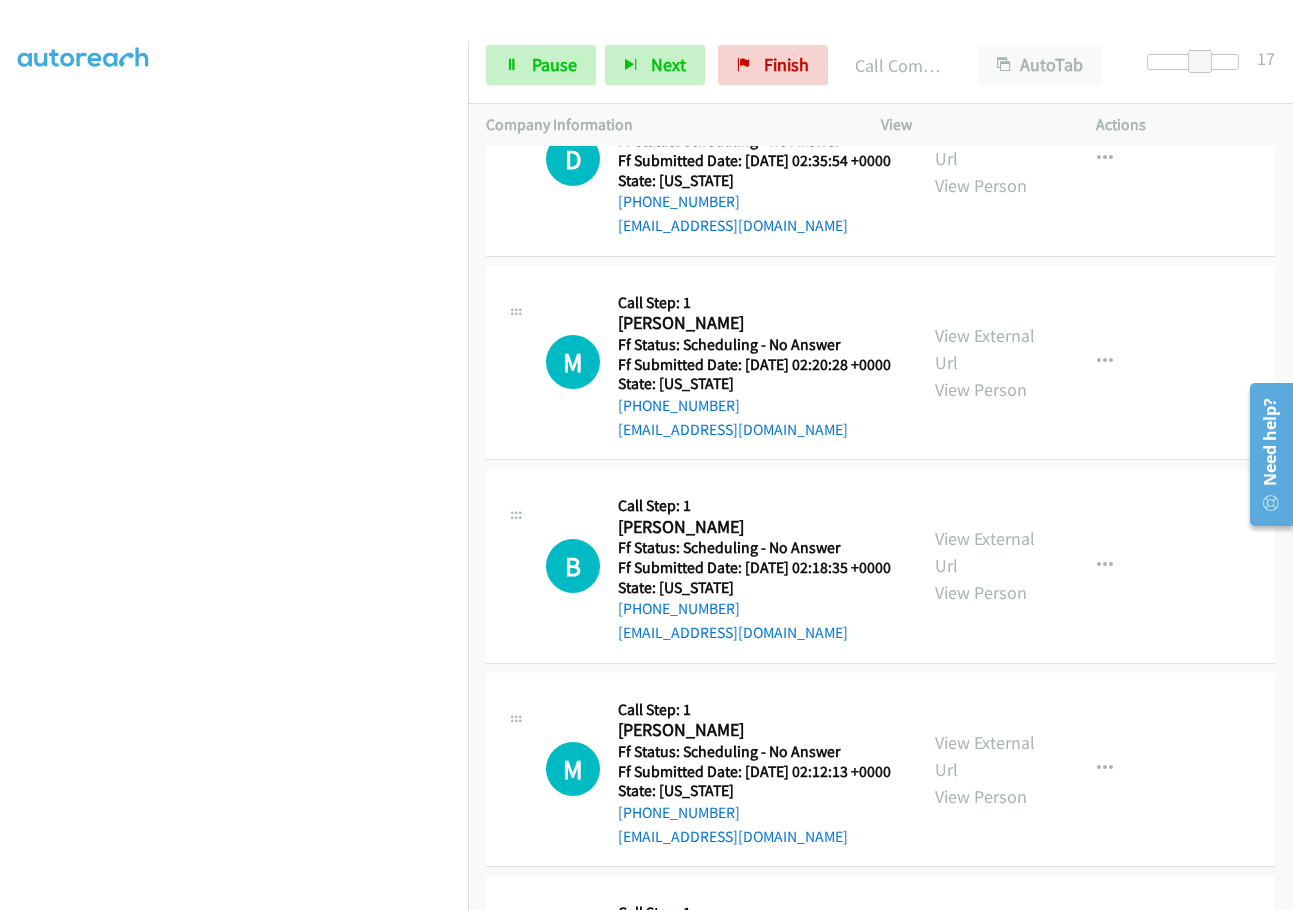 scroll, scrollTop: 1400, scrollLeft: 0, axis: vertical 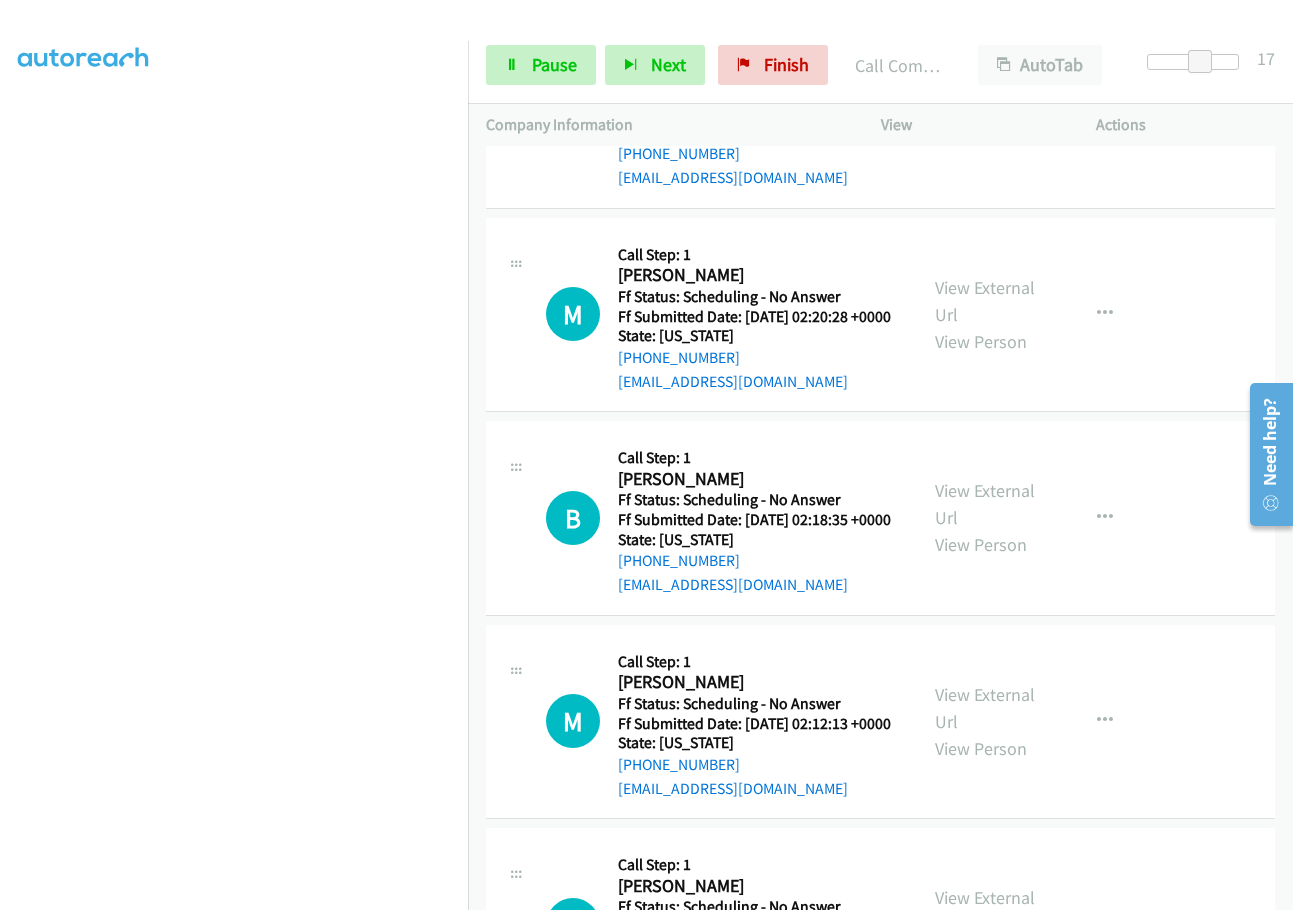 click on "View External Url" at bounding box center [985, 97] 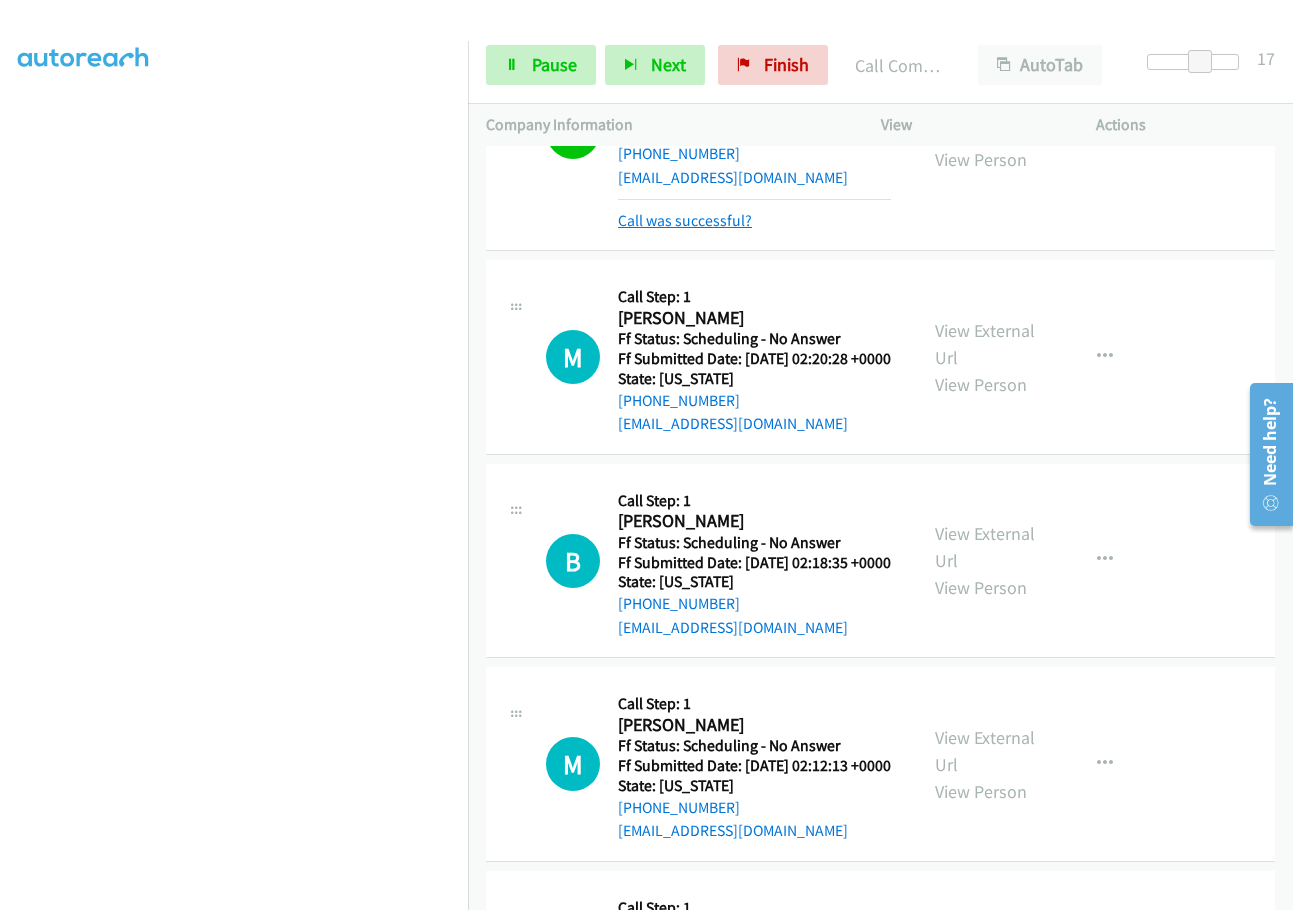 click on "Call was successful?" at bounding box center (685, 220) 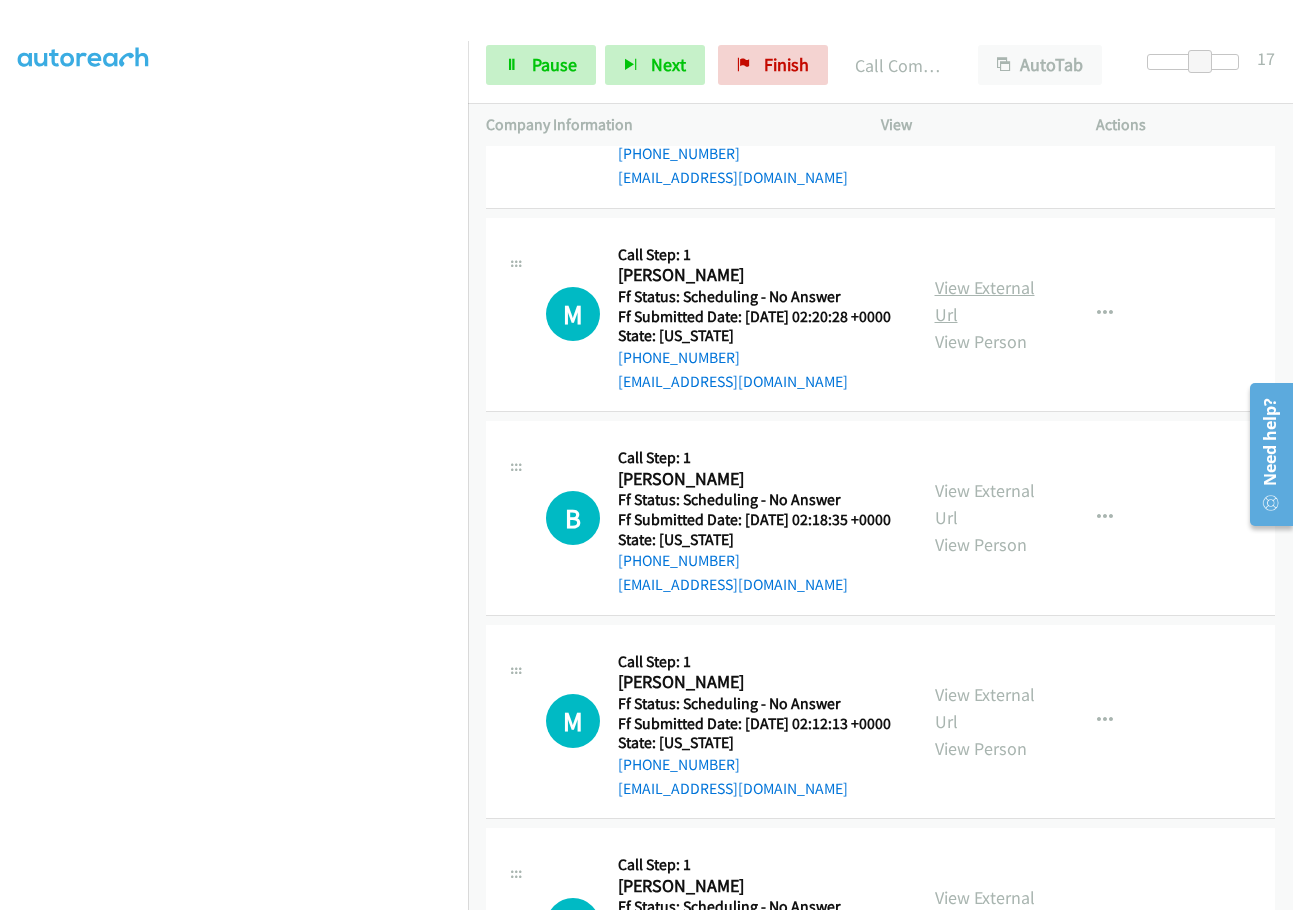 click on "View External Url" at bounding box center [985, 301] 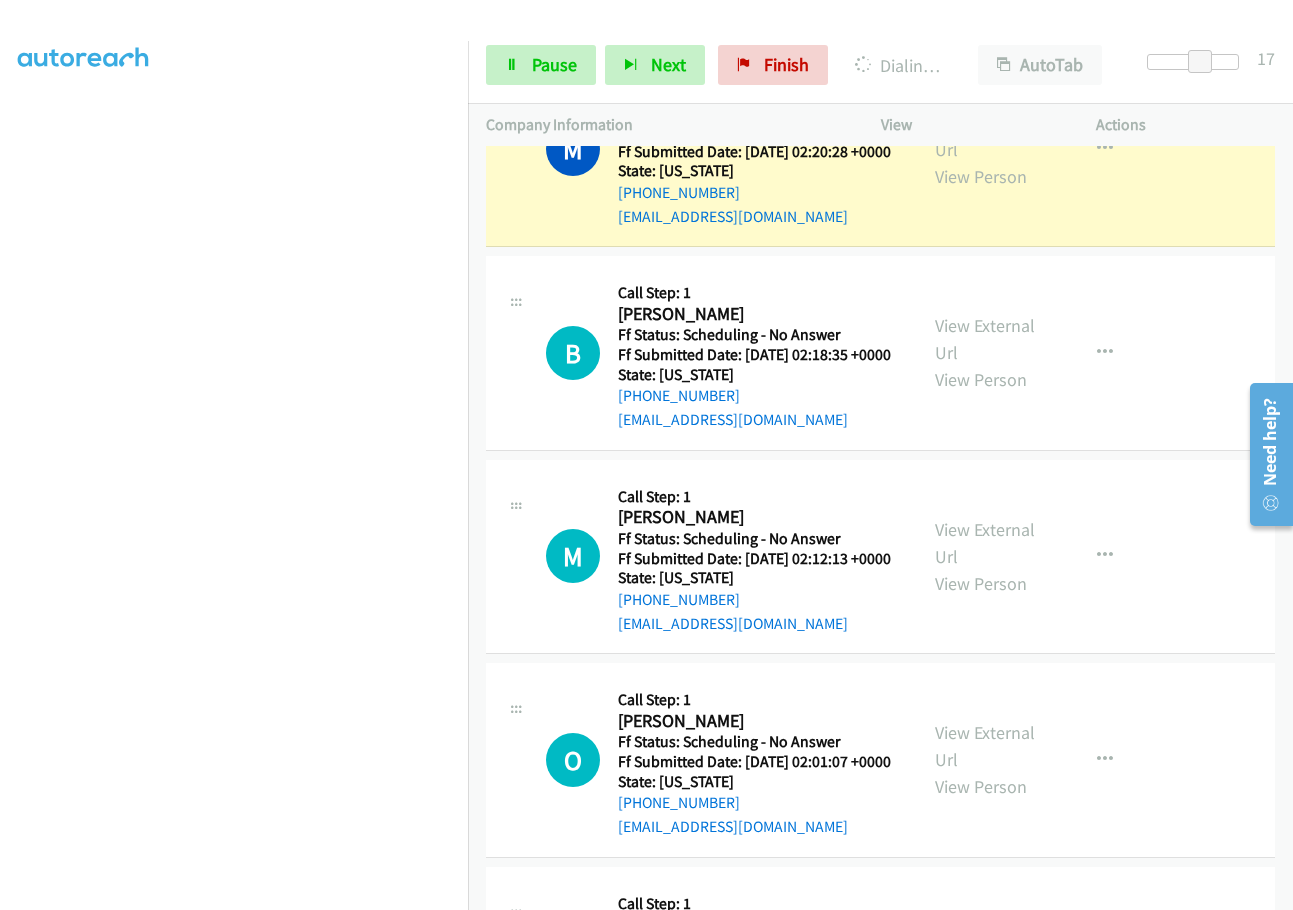 scroll, scrollTop: 1600, scrollLeft: 0, axis: vertical 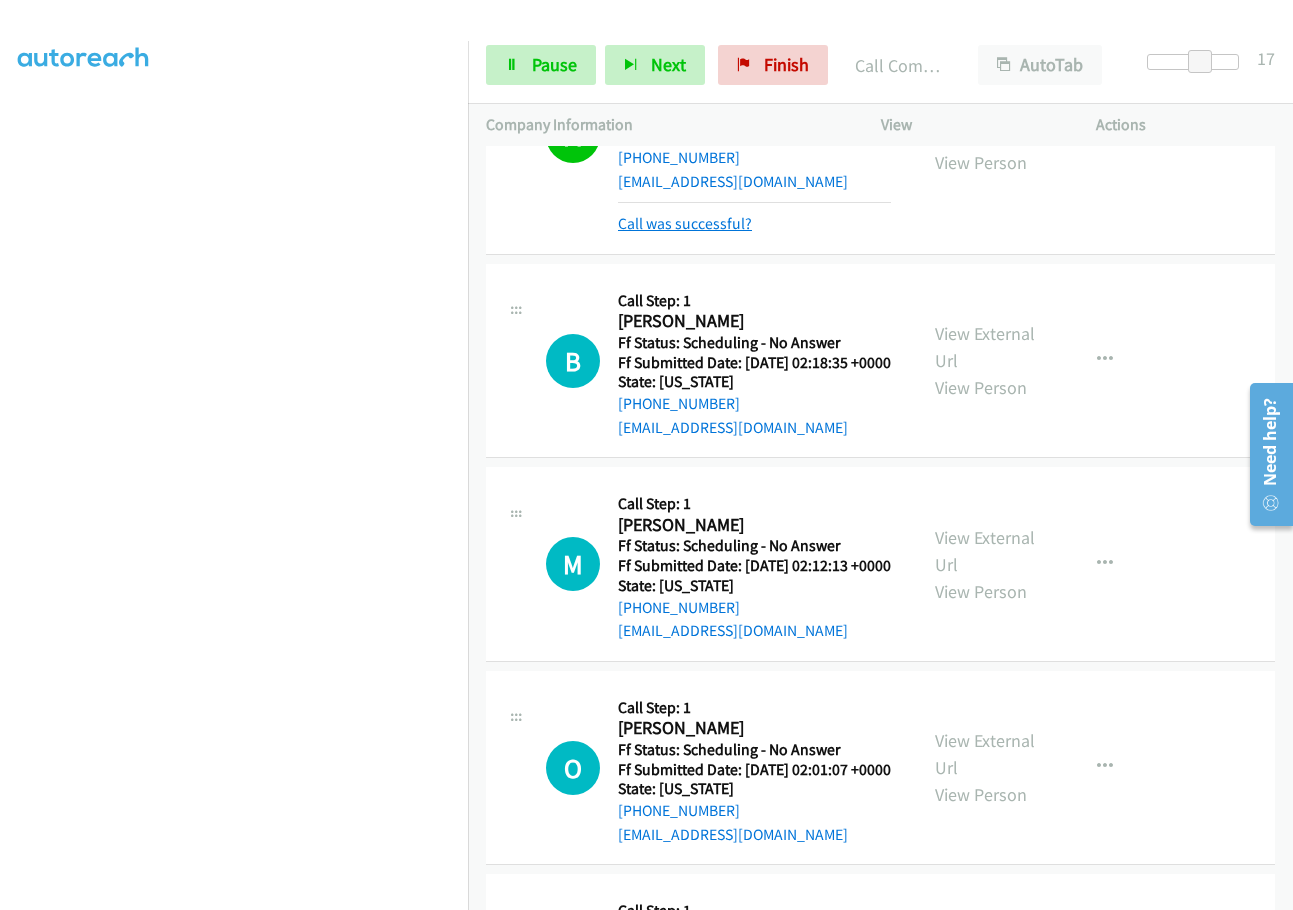 click on "Call was successful?" at bounding box center [685, 223] 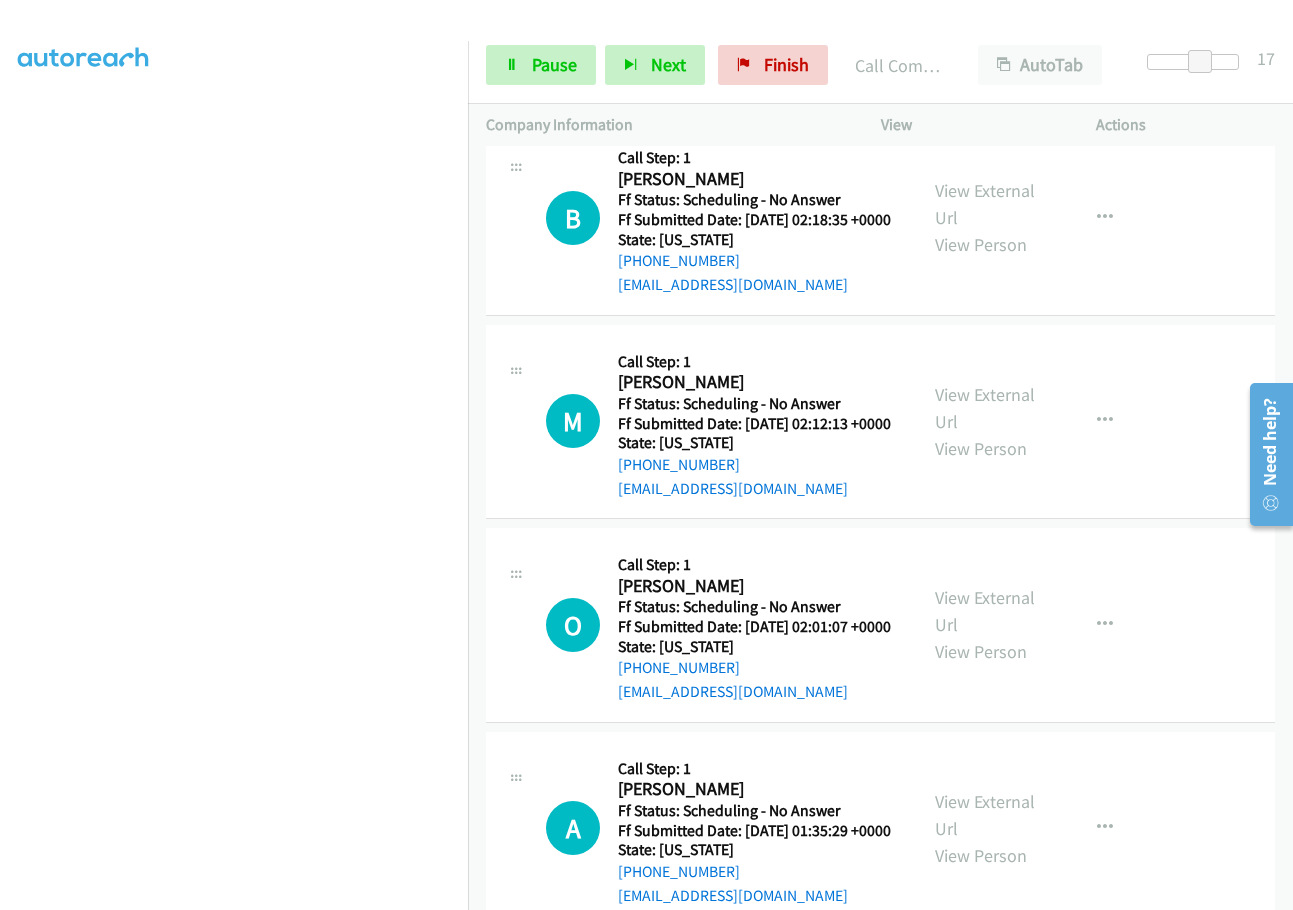 scroll, scrollTop: 1800, scrollLeft: 0, axis: vertical 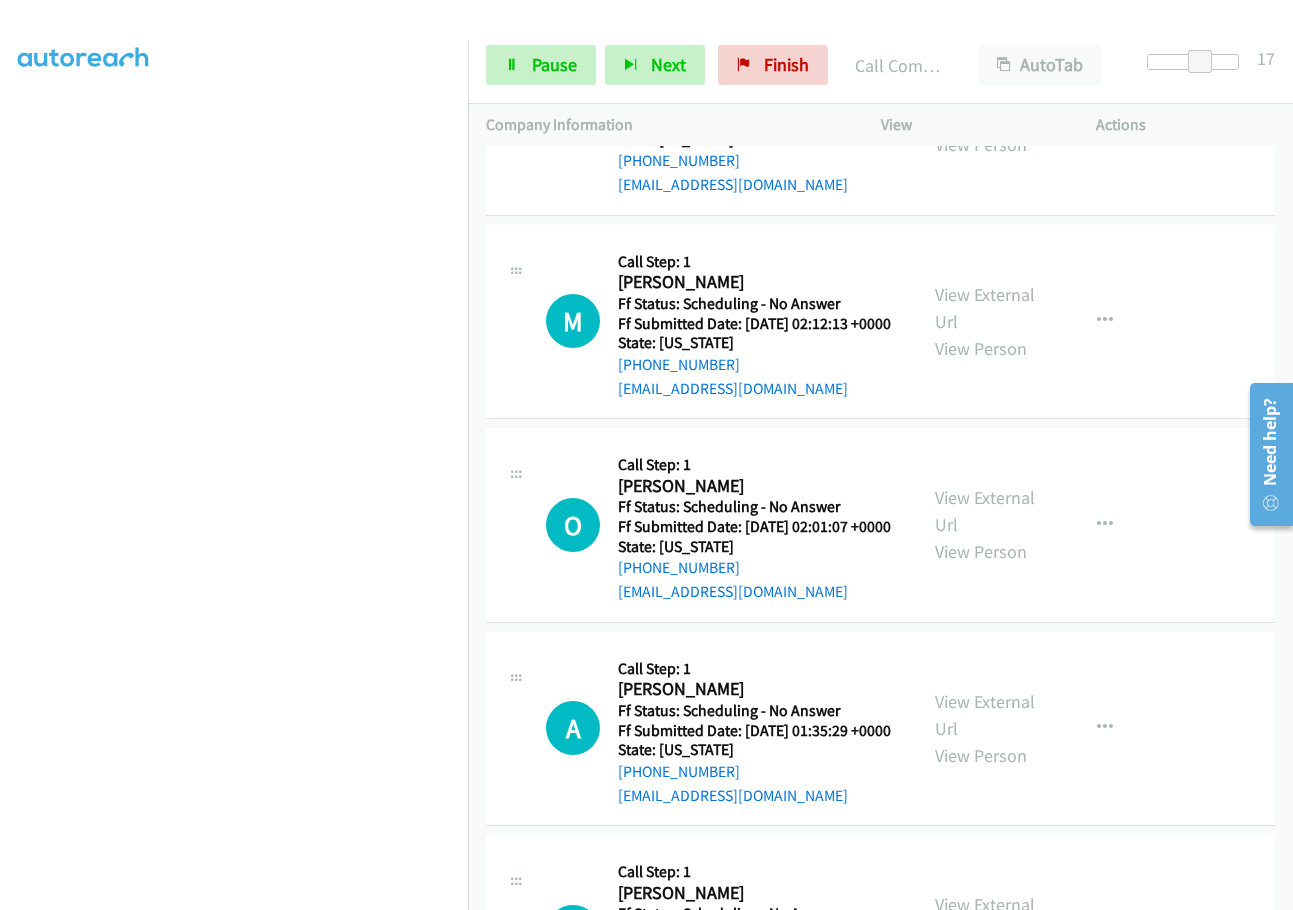 click on "View External Url" at bounding box center [985, 104] 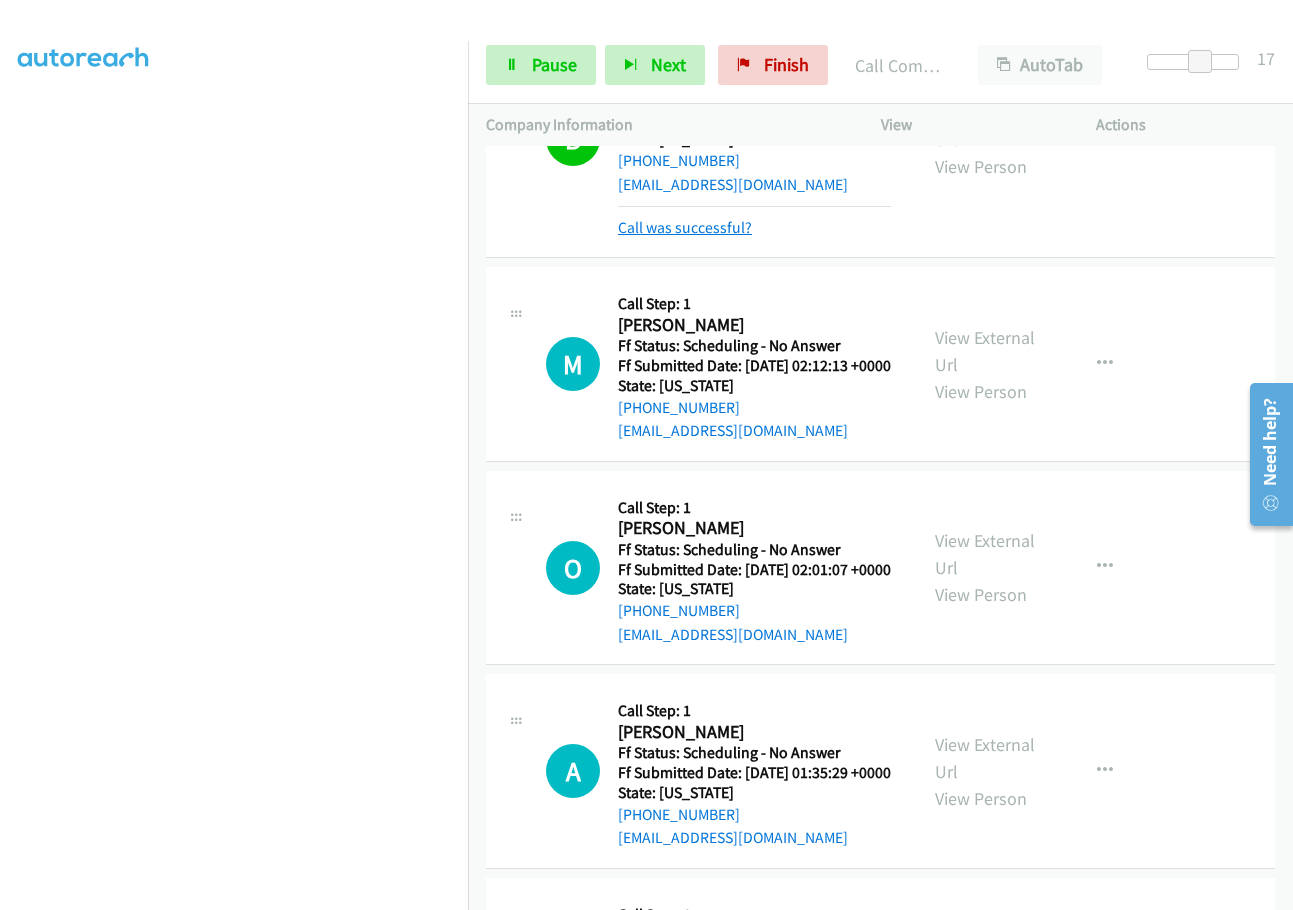 click on "Call was successful?" at bounding box center [685, 227] 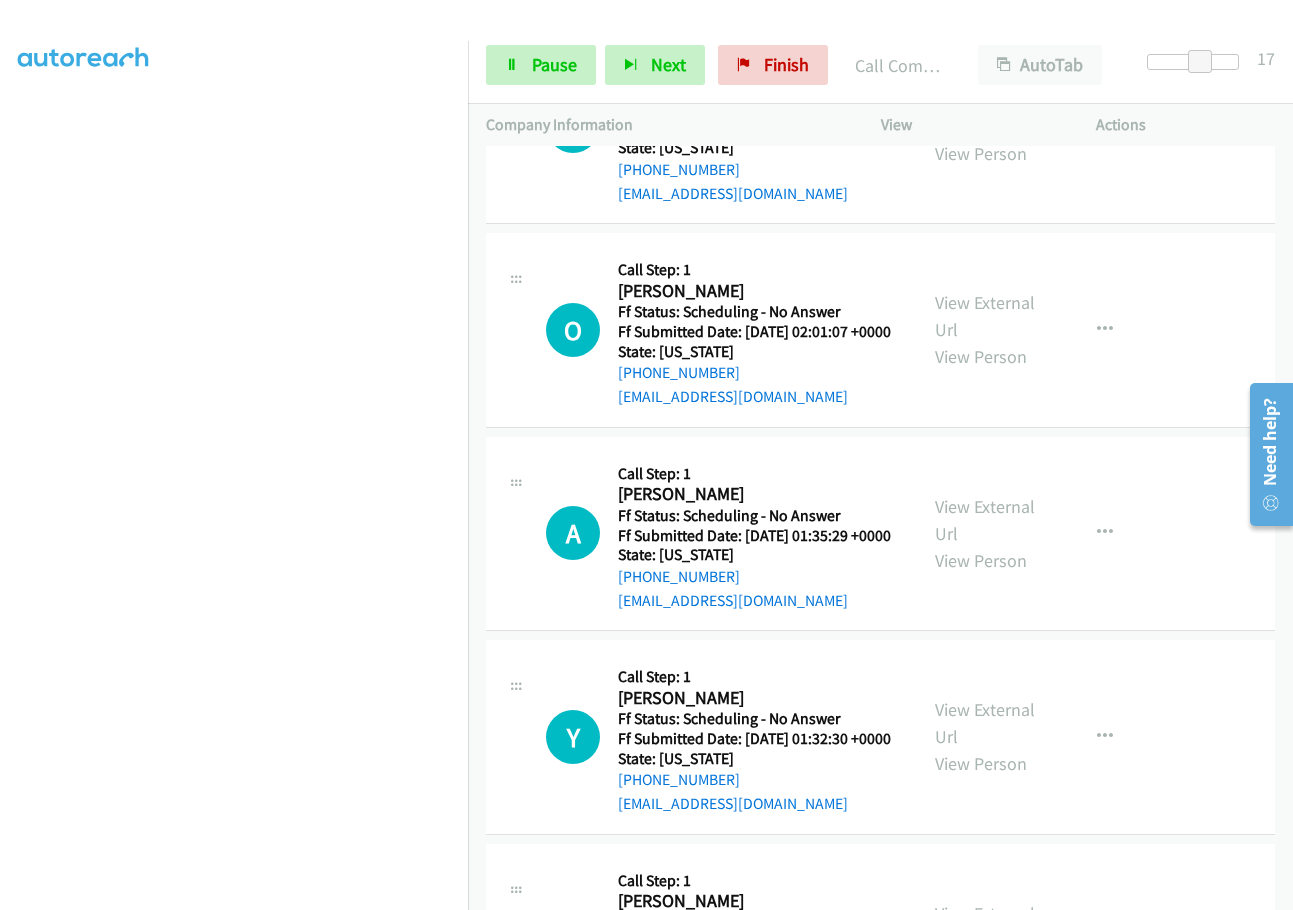 scroll, scrollTop: 2000, scrollLeft: 0, axis: vertical 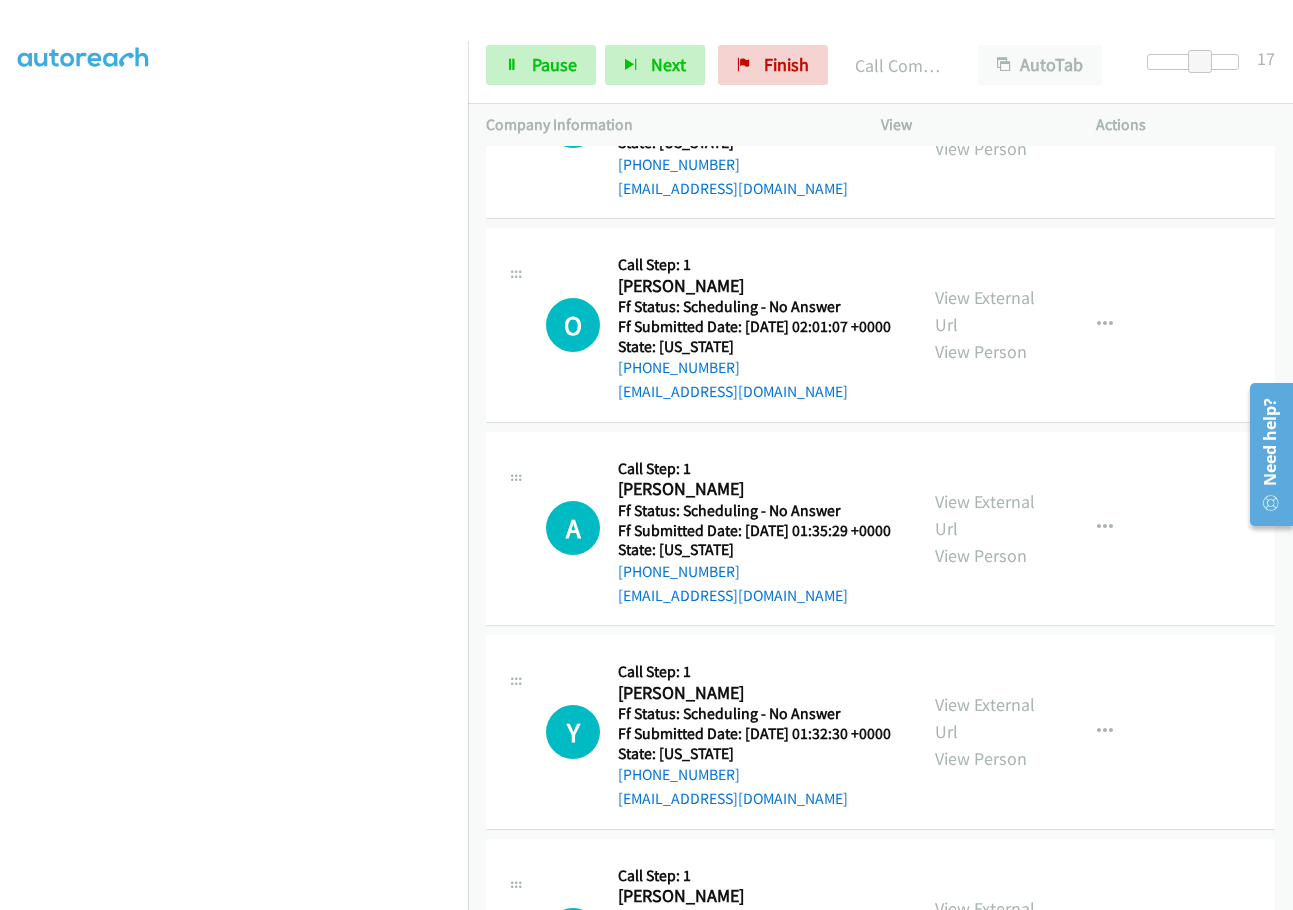 click on "View External Url" at bounding box center (985, 108) 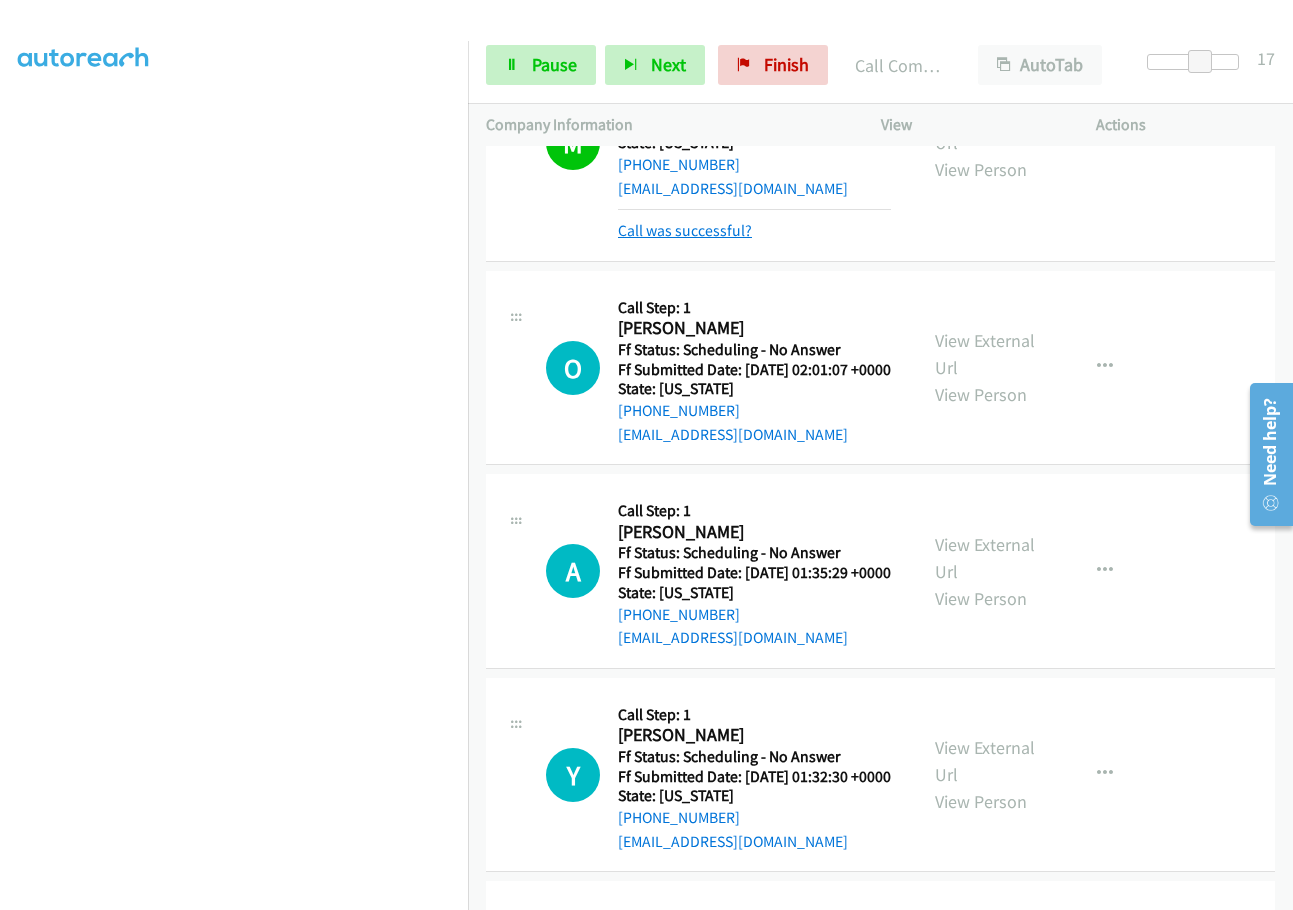 click on "Call was successful?" at bounding box center [685, 230] 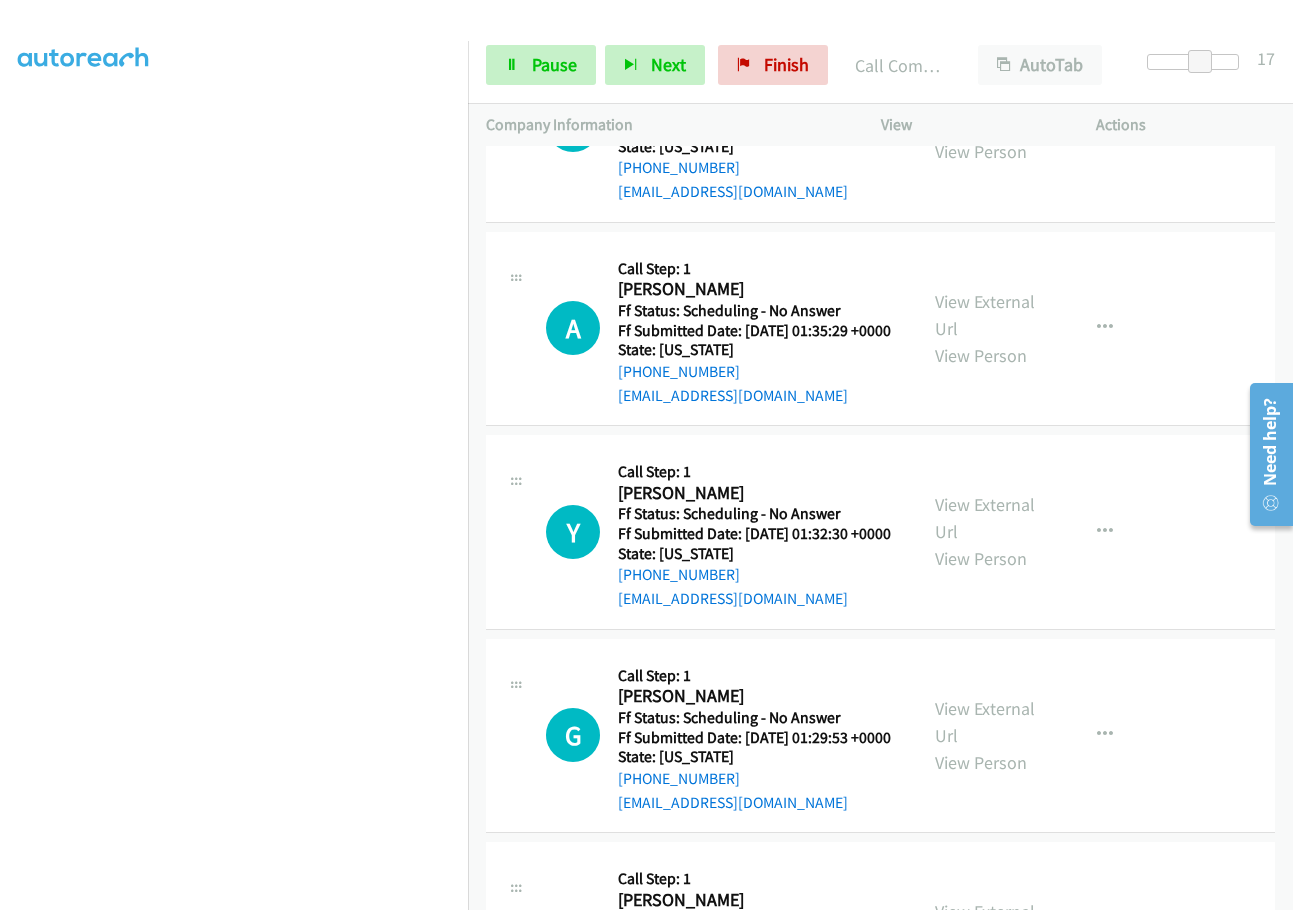 scroll, scrollTop: 2300, scrollLeft: 0, axis: vertical 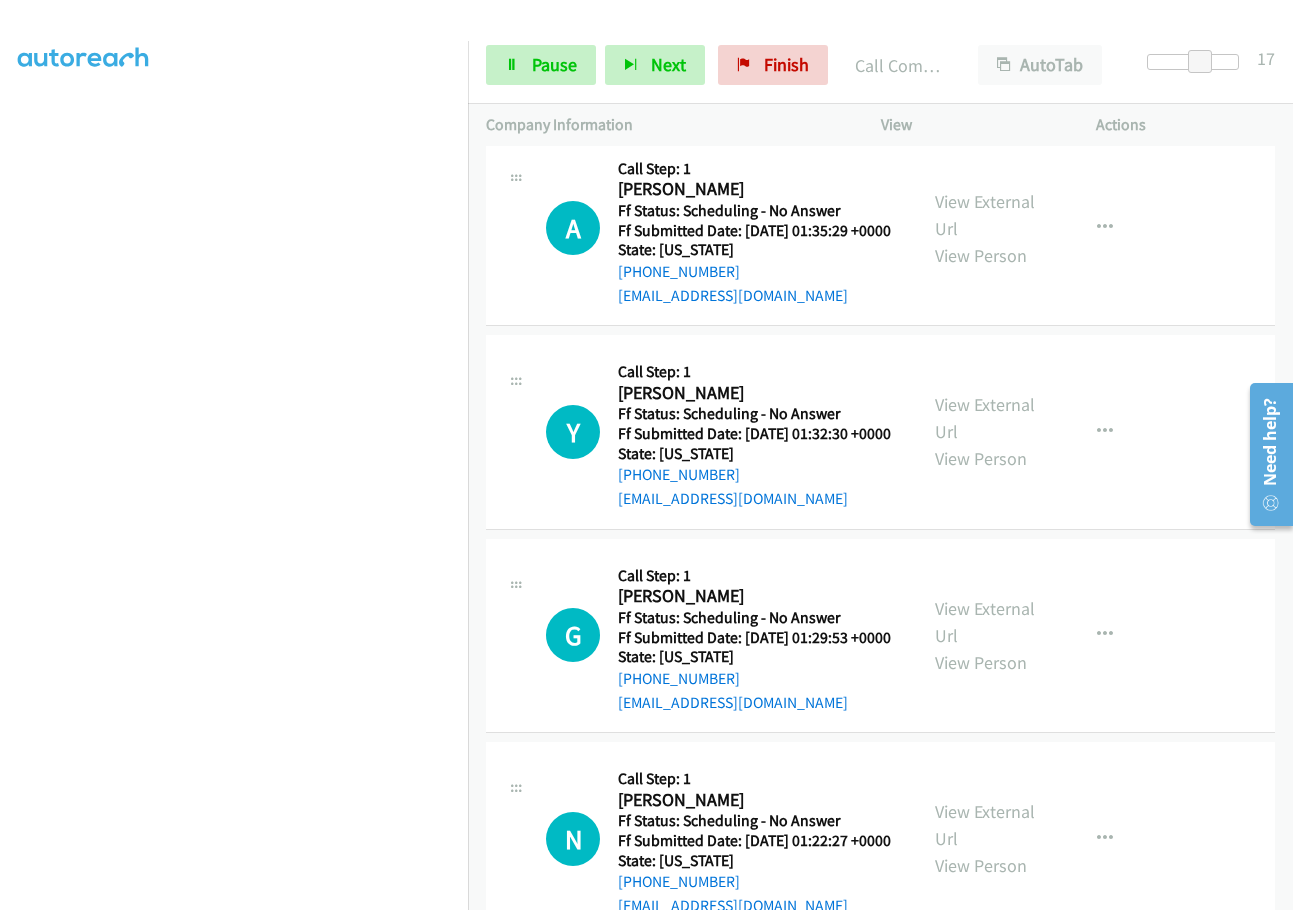 click on "View External Url" at bounding box center [985, 11] 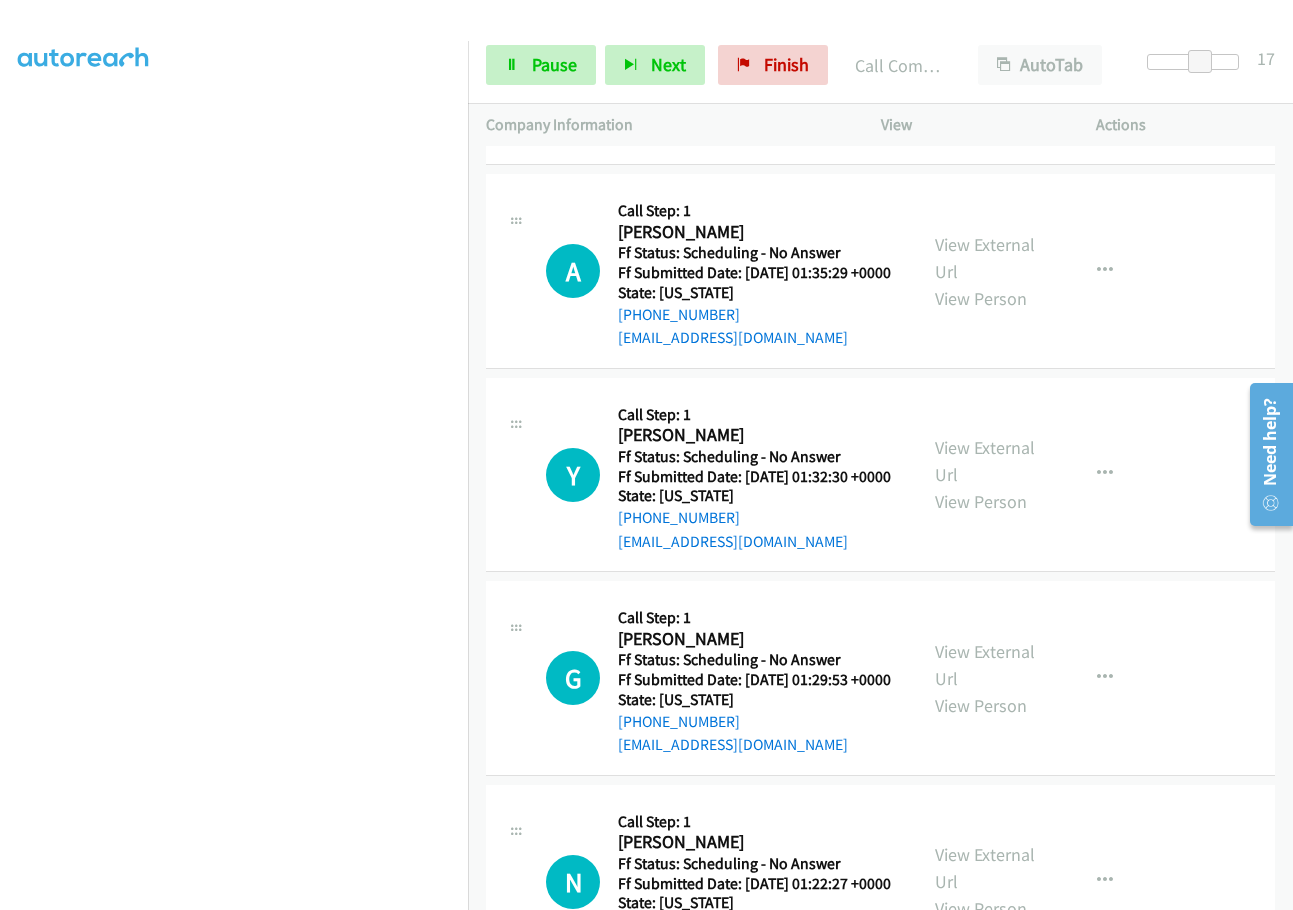 click on "Call was successful?" at bounding box center (685, 134) 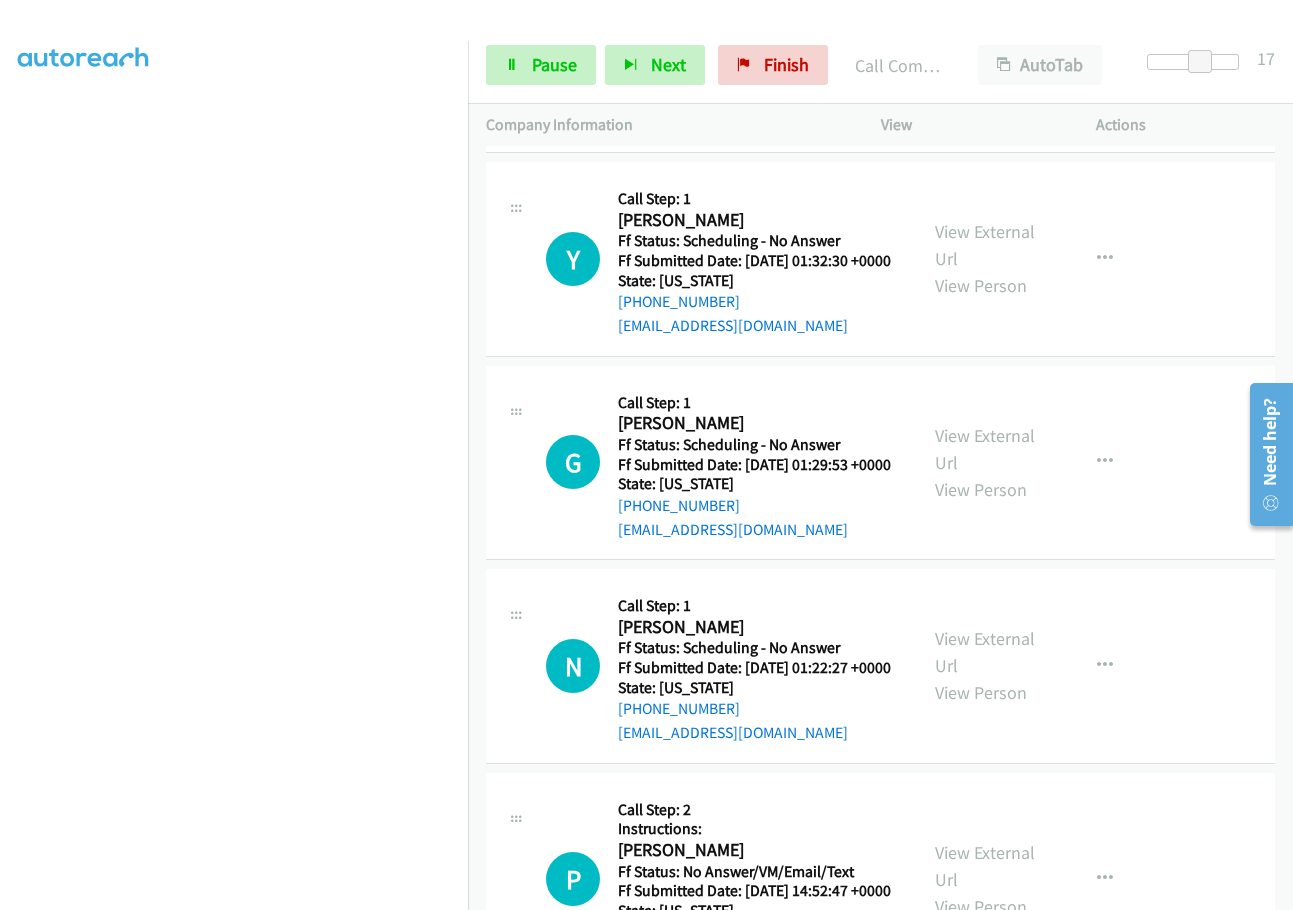 scroll, scrollTop: 2500, scrollLeft: 0, axis: vertical 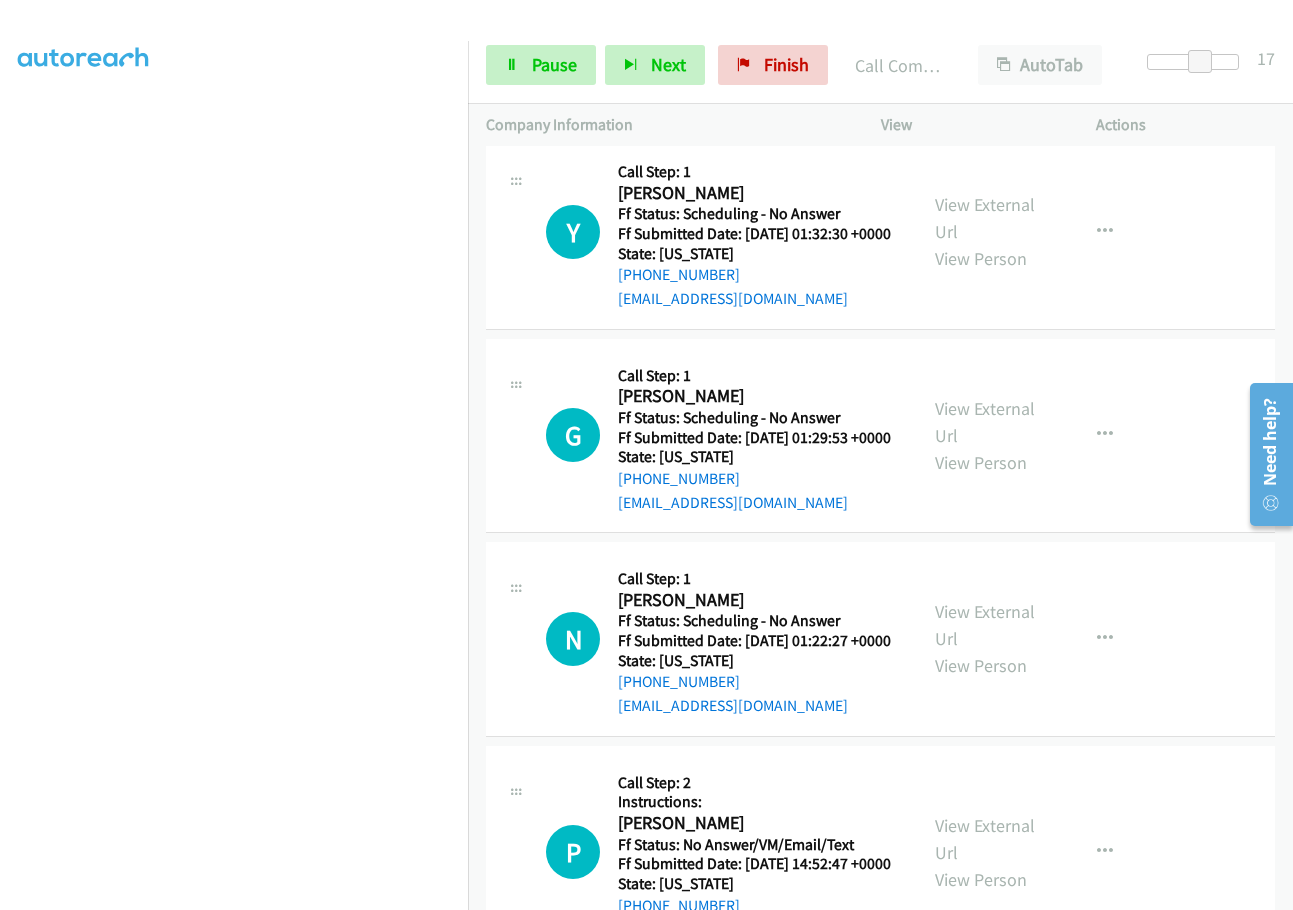 click on "View External Url" at bounding box center (985, 15) 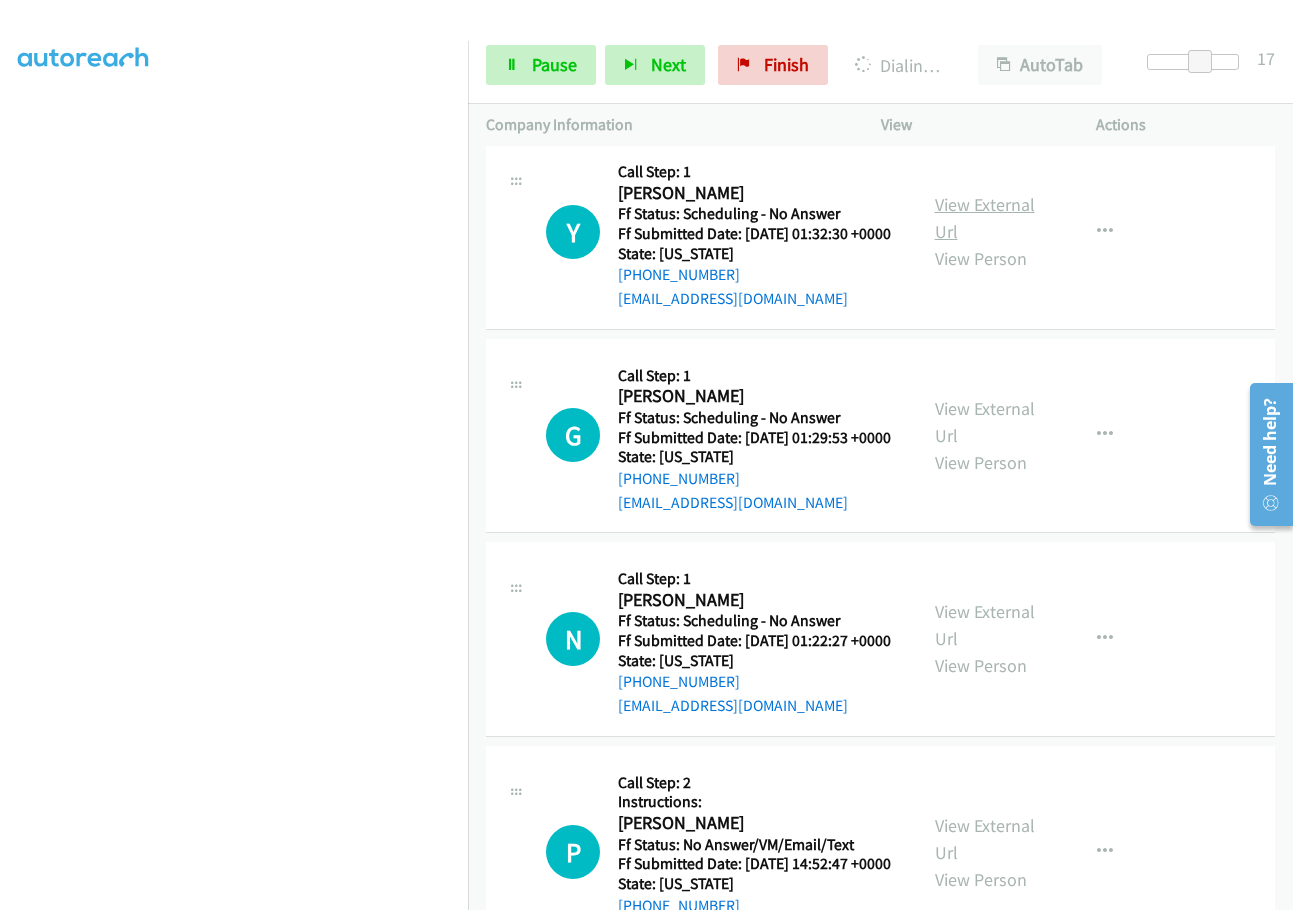 click on "View External Url" at bounding box center (985, 218) 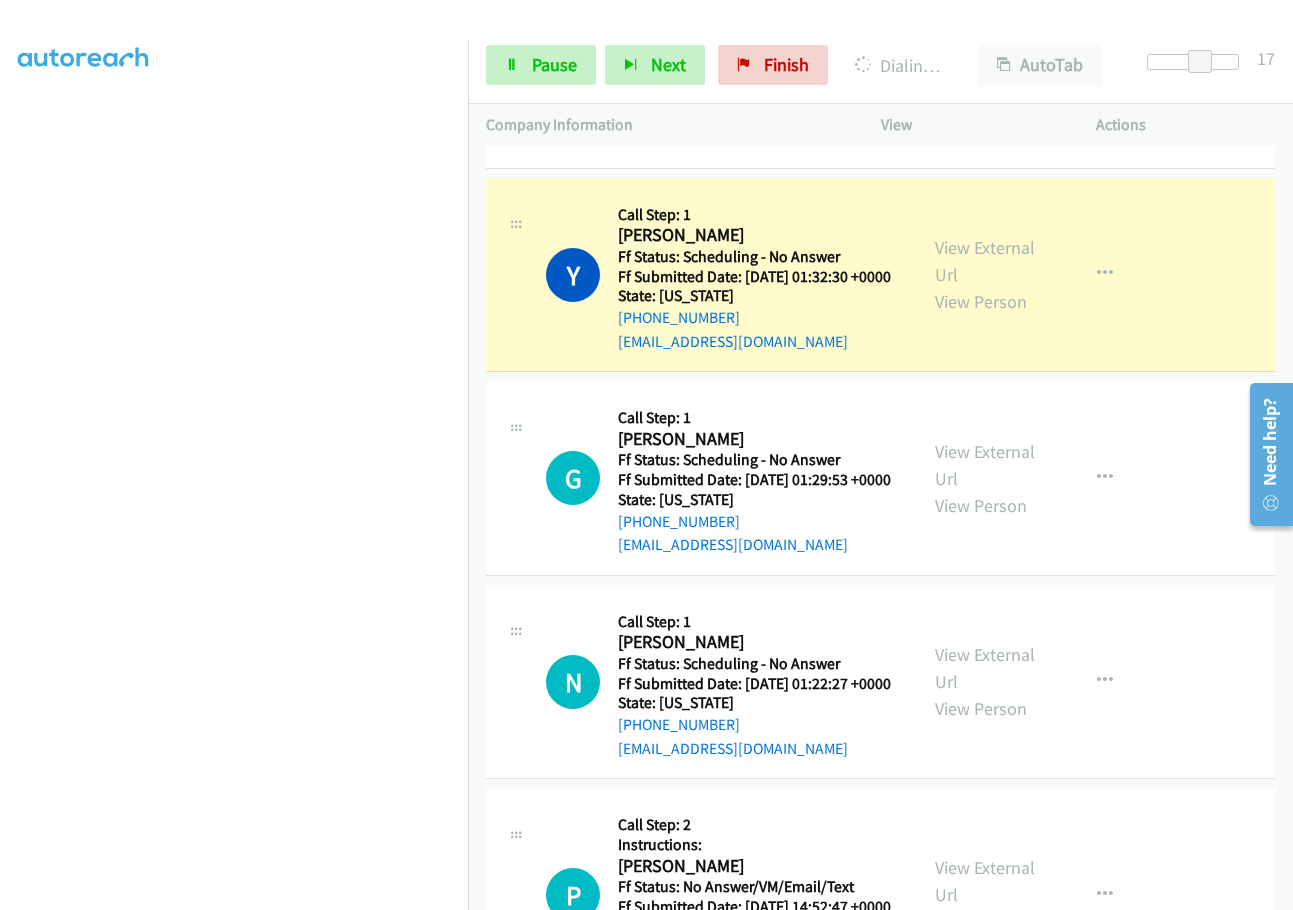 click on "Call was successful?" at bounding box center (685, 137) 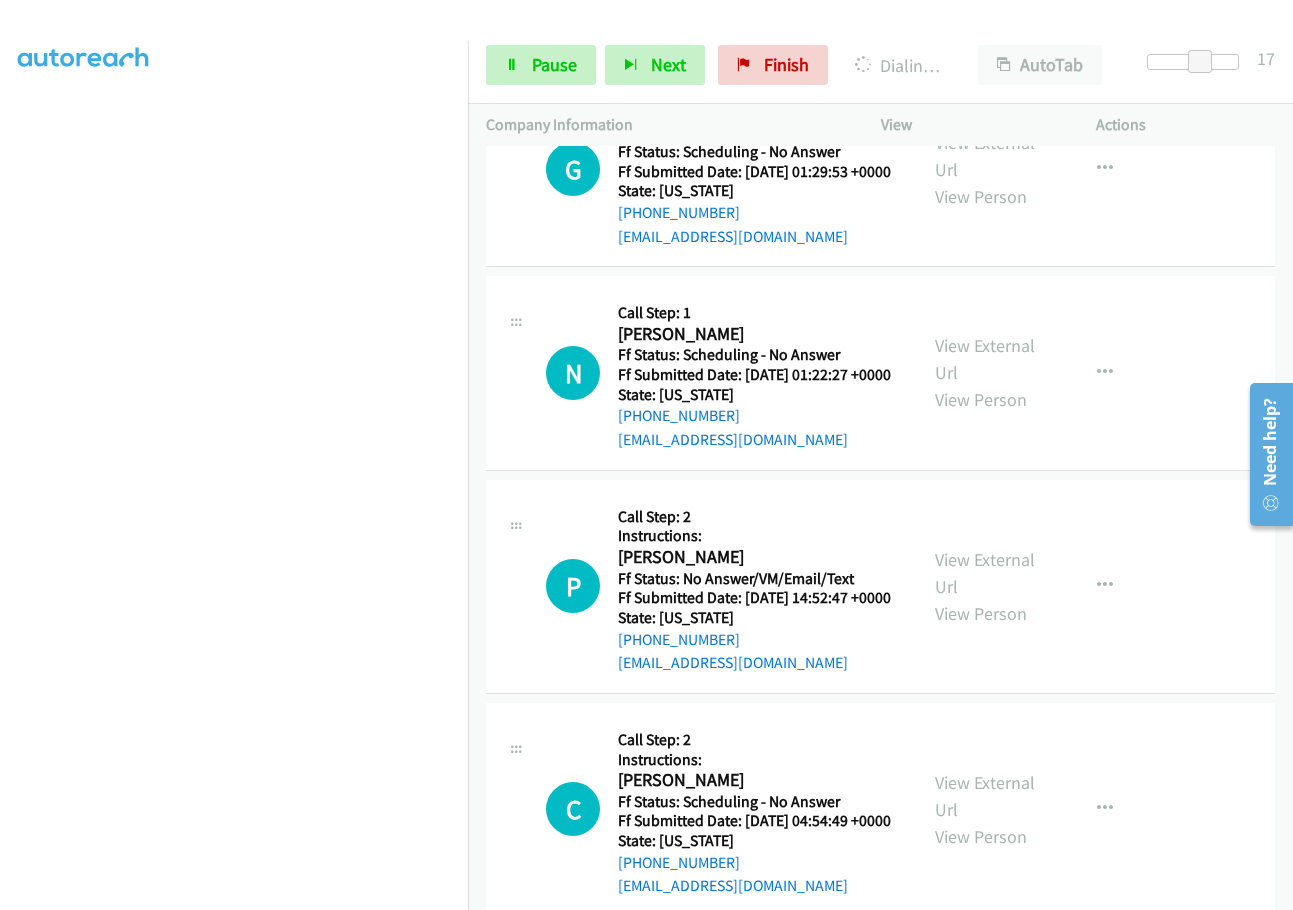 scroll, scrollTop: 2800, scrollLeft: 0, axis: vertical 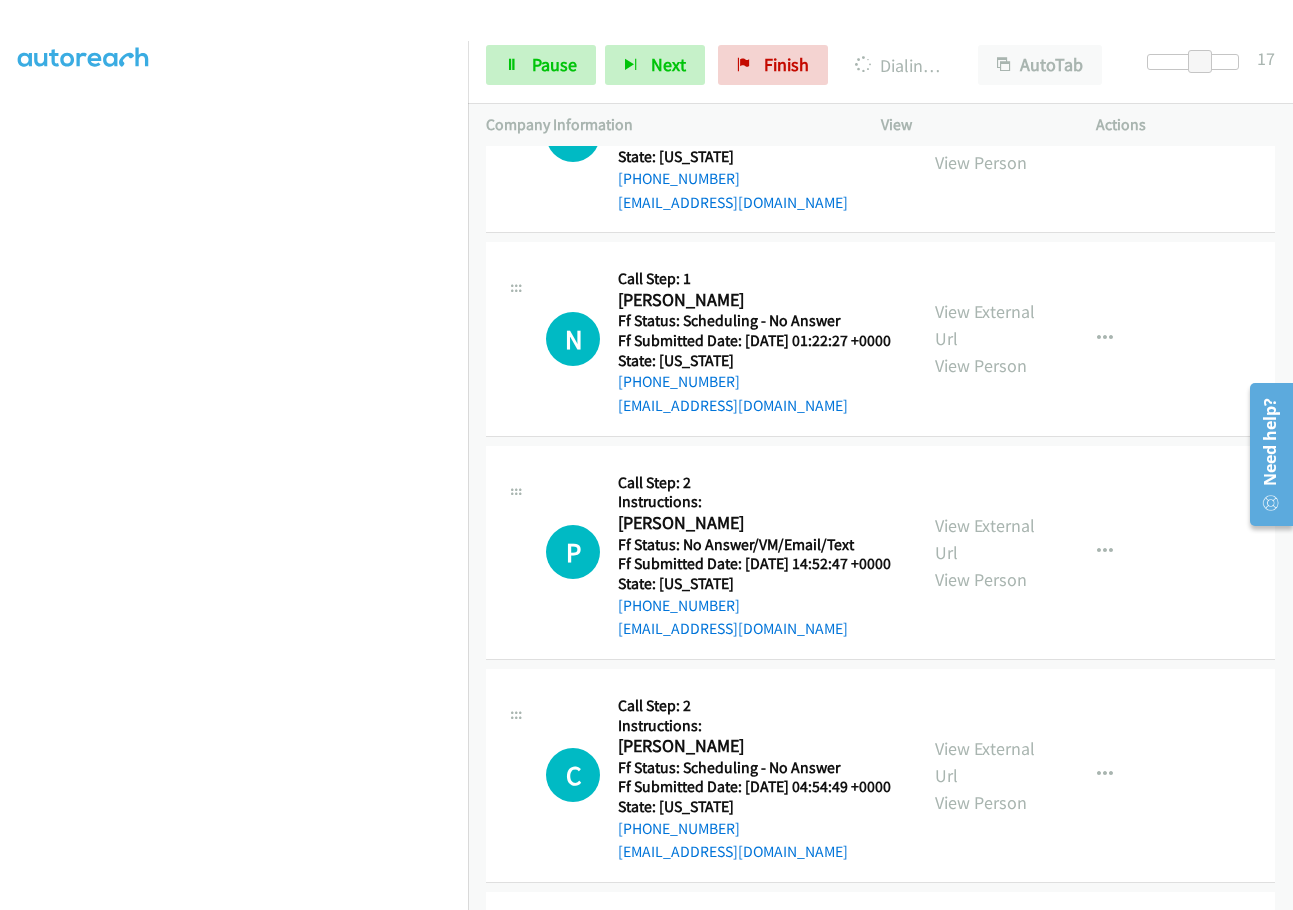 click on "View External Url" at bounding box center (985, 122) 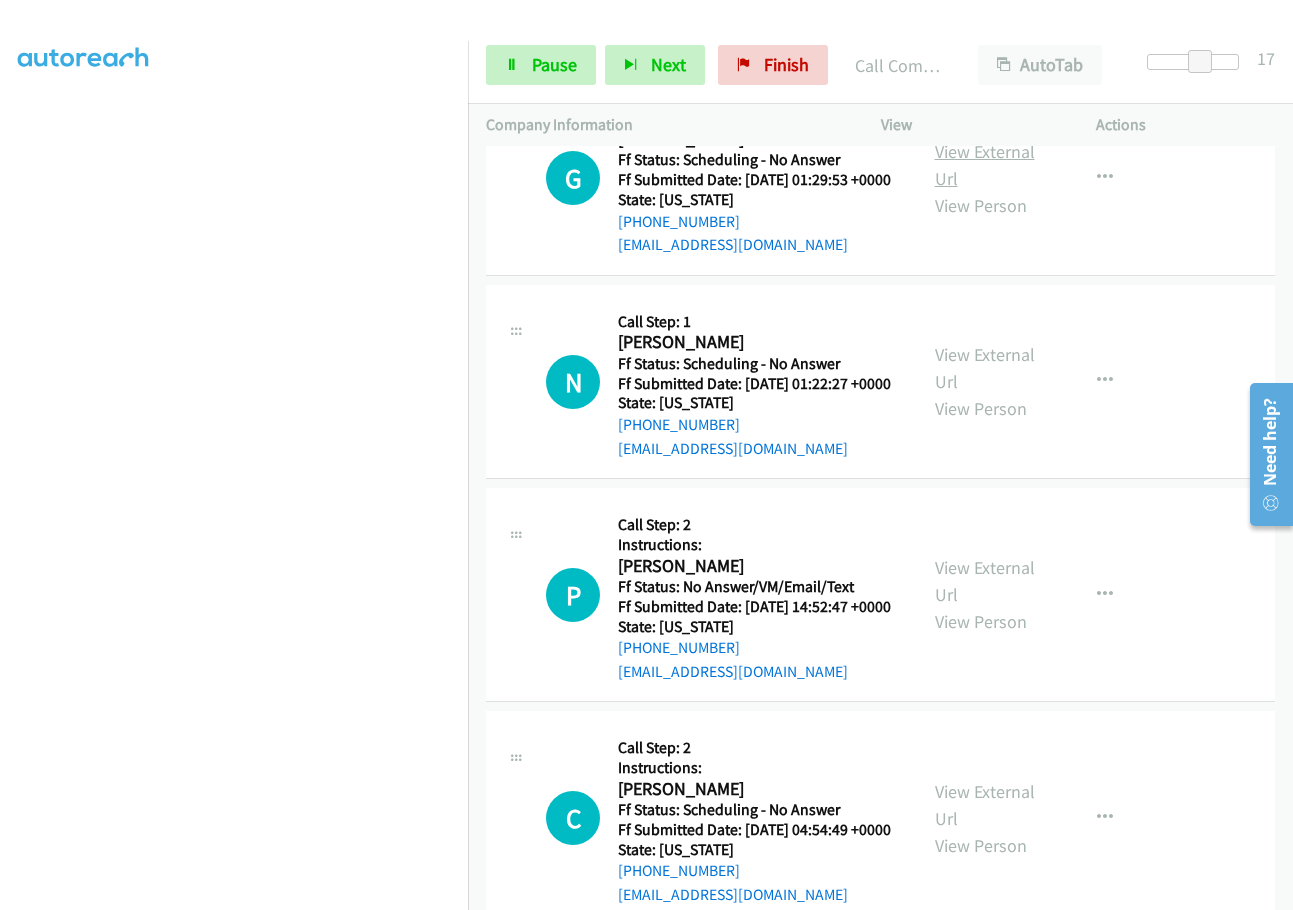 scroll, scrollTop: 2821, scrollLeft: 0, axis: vertical 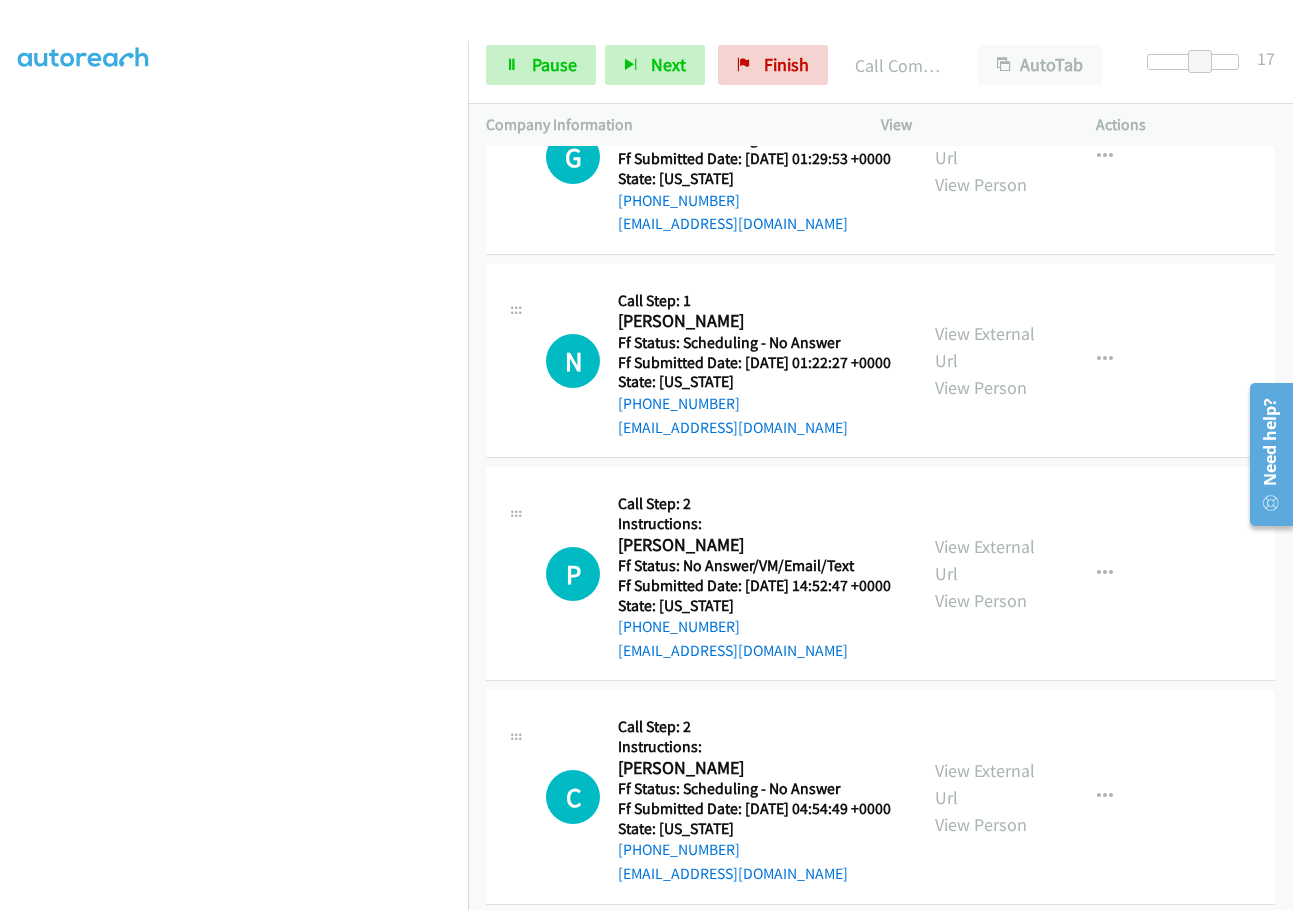 click on "Call was successful?" at bounding box center [685, 20] 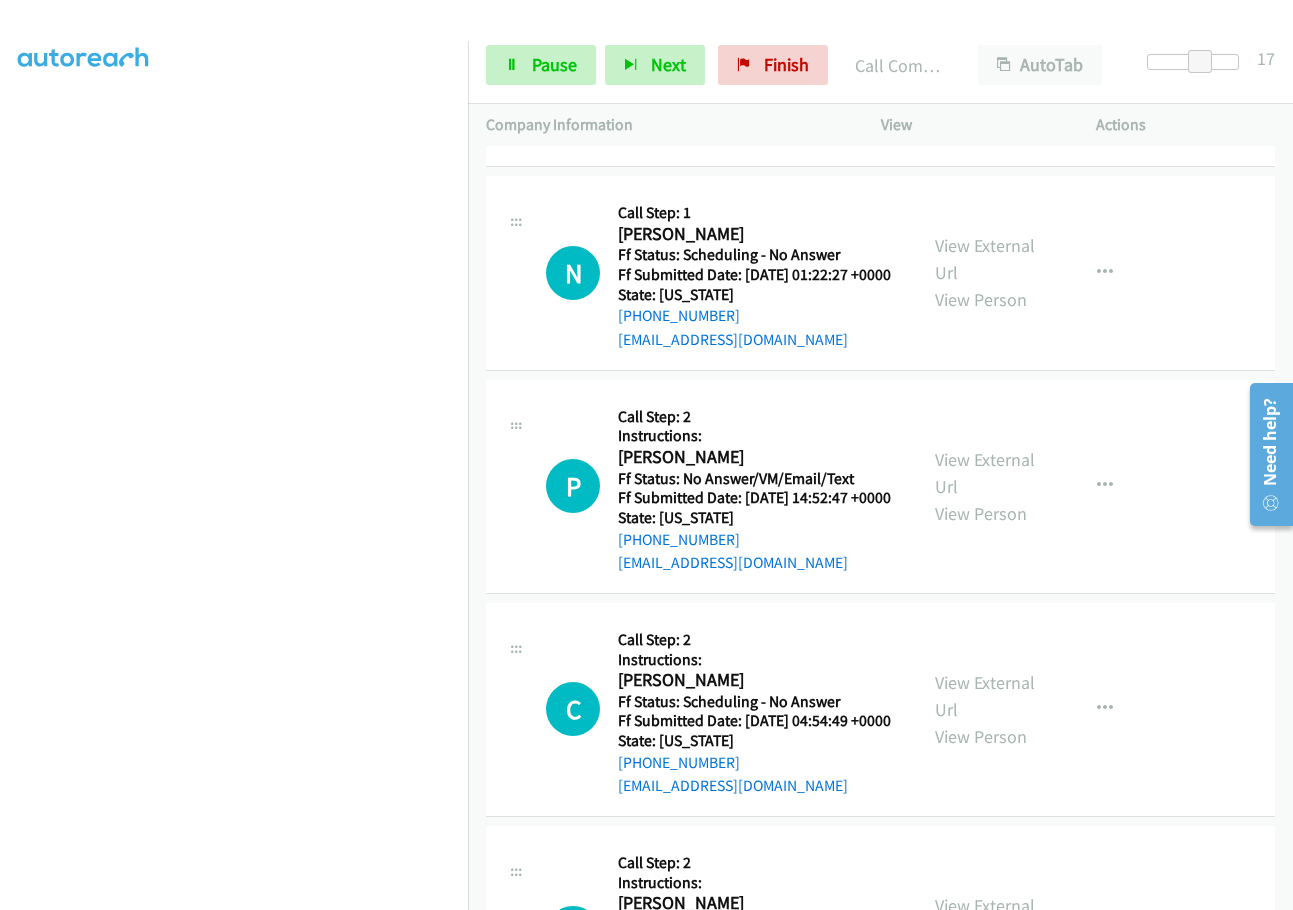 scroll, scrollTop: 2900, scrollLeft: 0, axis: vertical 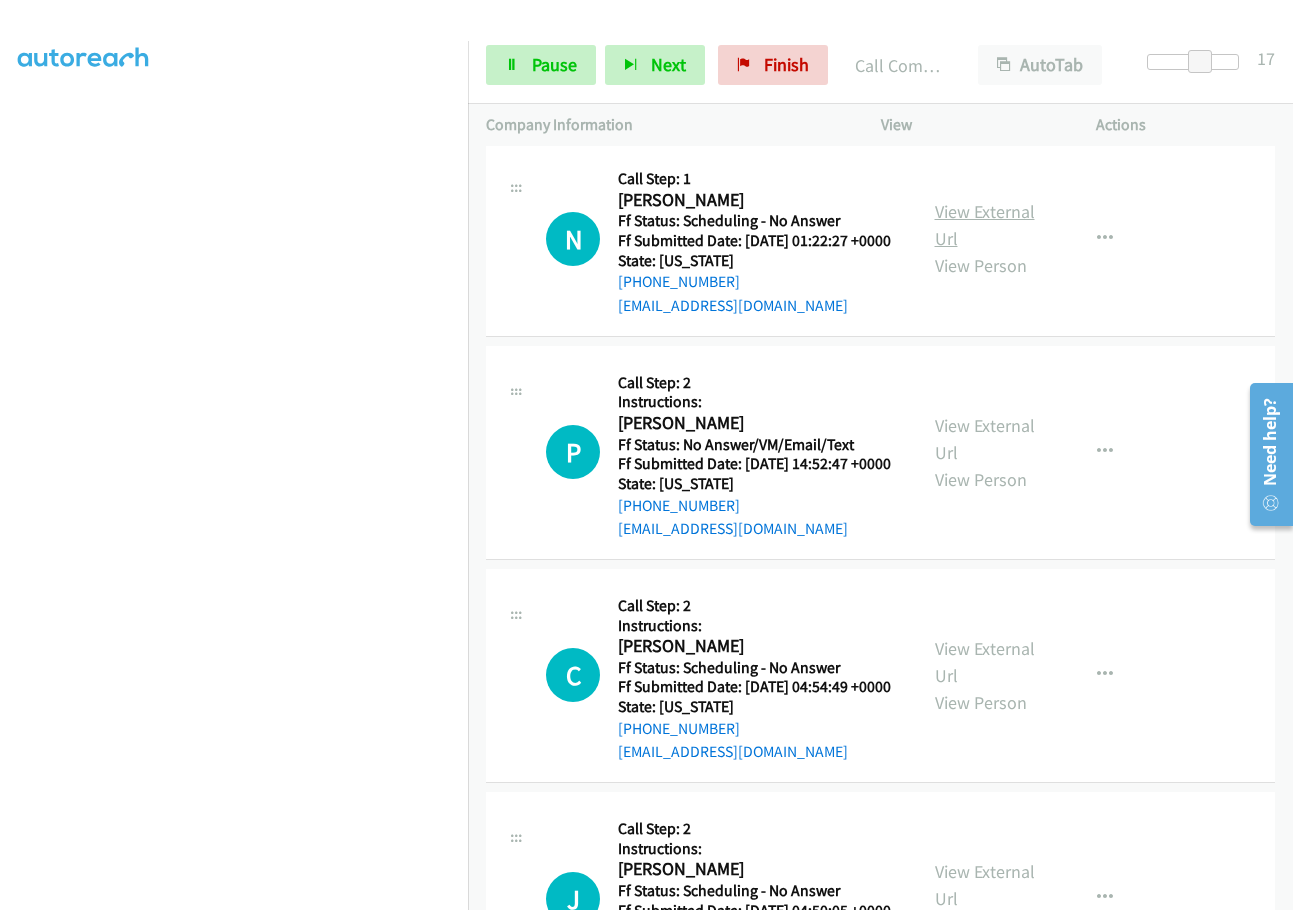 click on "View External Url" at bounding box center [985, 225] 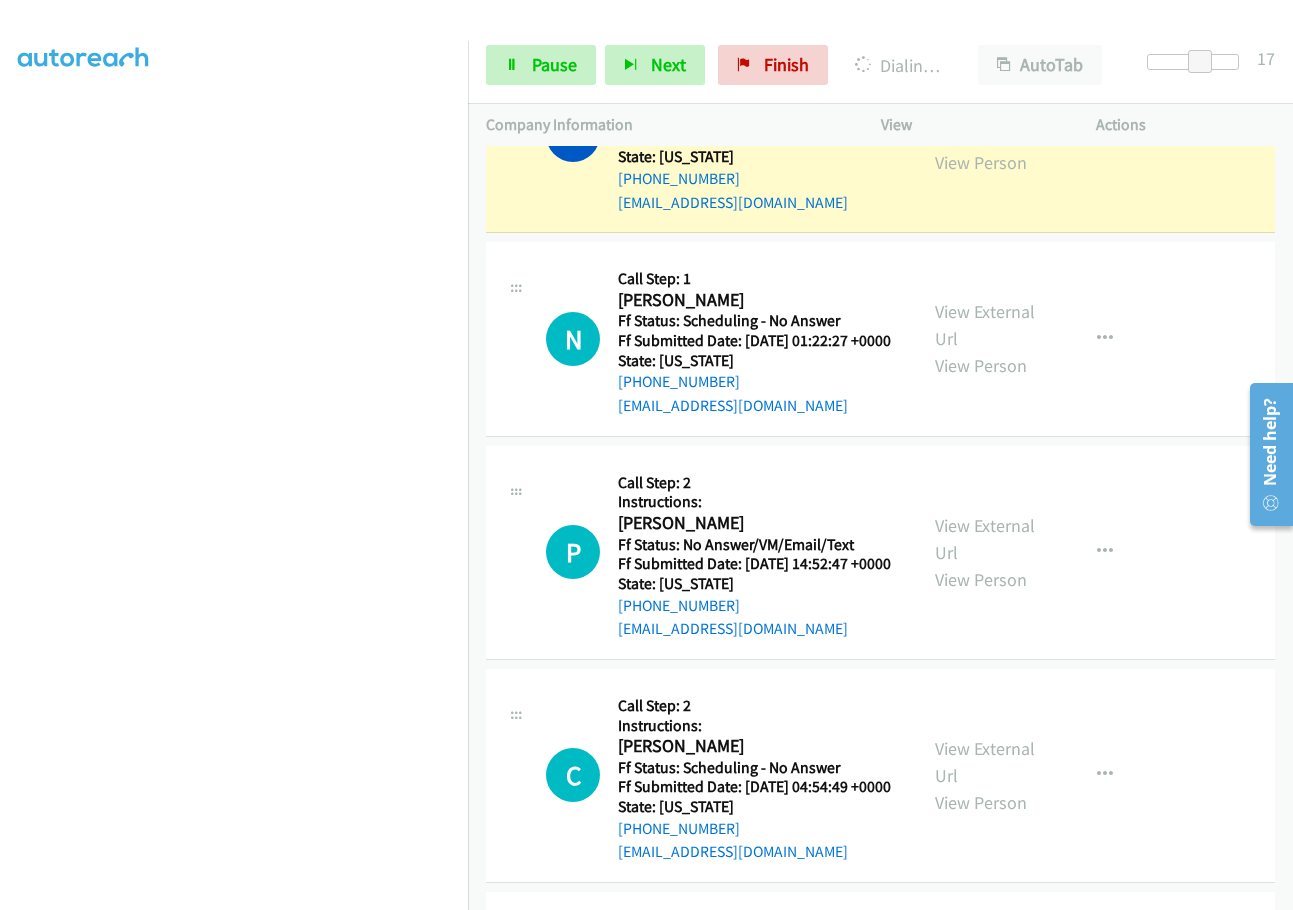 scroll, scrollTop: 2900, scrollLeft: 0, axis: vertical 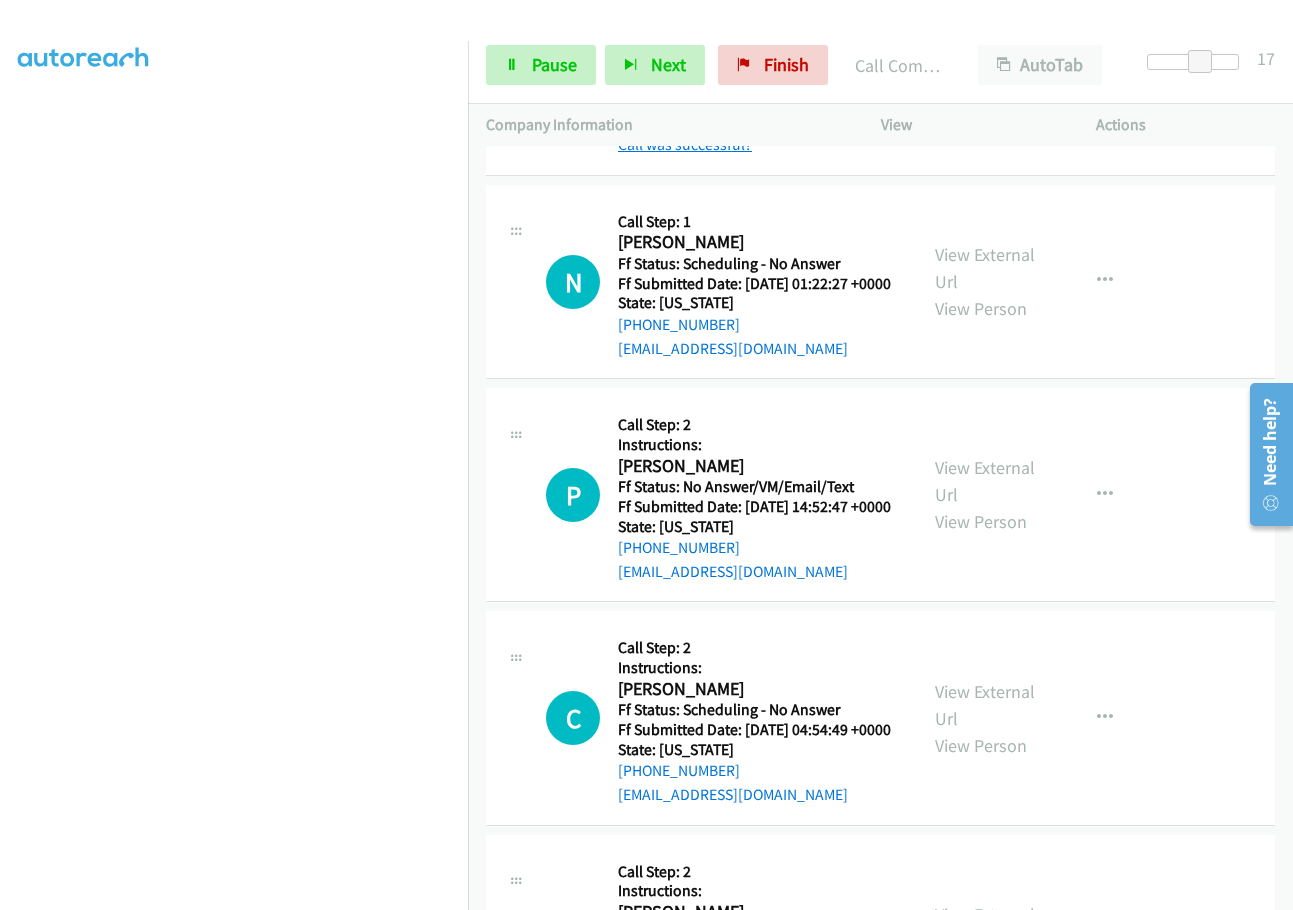 click on "Call was successful?" at bounding box center [685, 144] 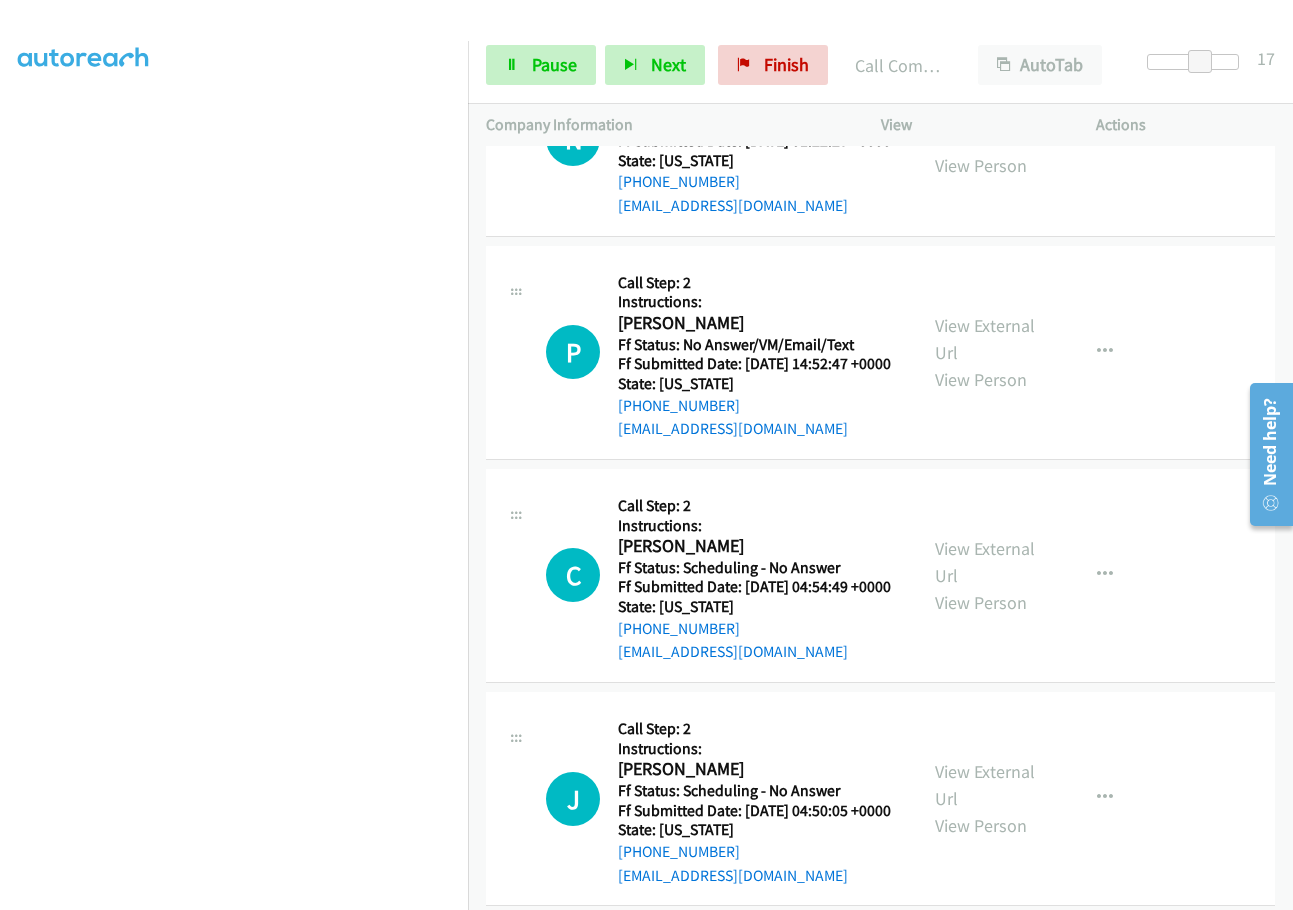 scroll, scrollTop: 3100, scrollLeft: 0, axis: vertical 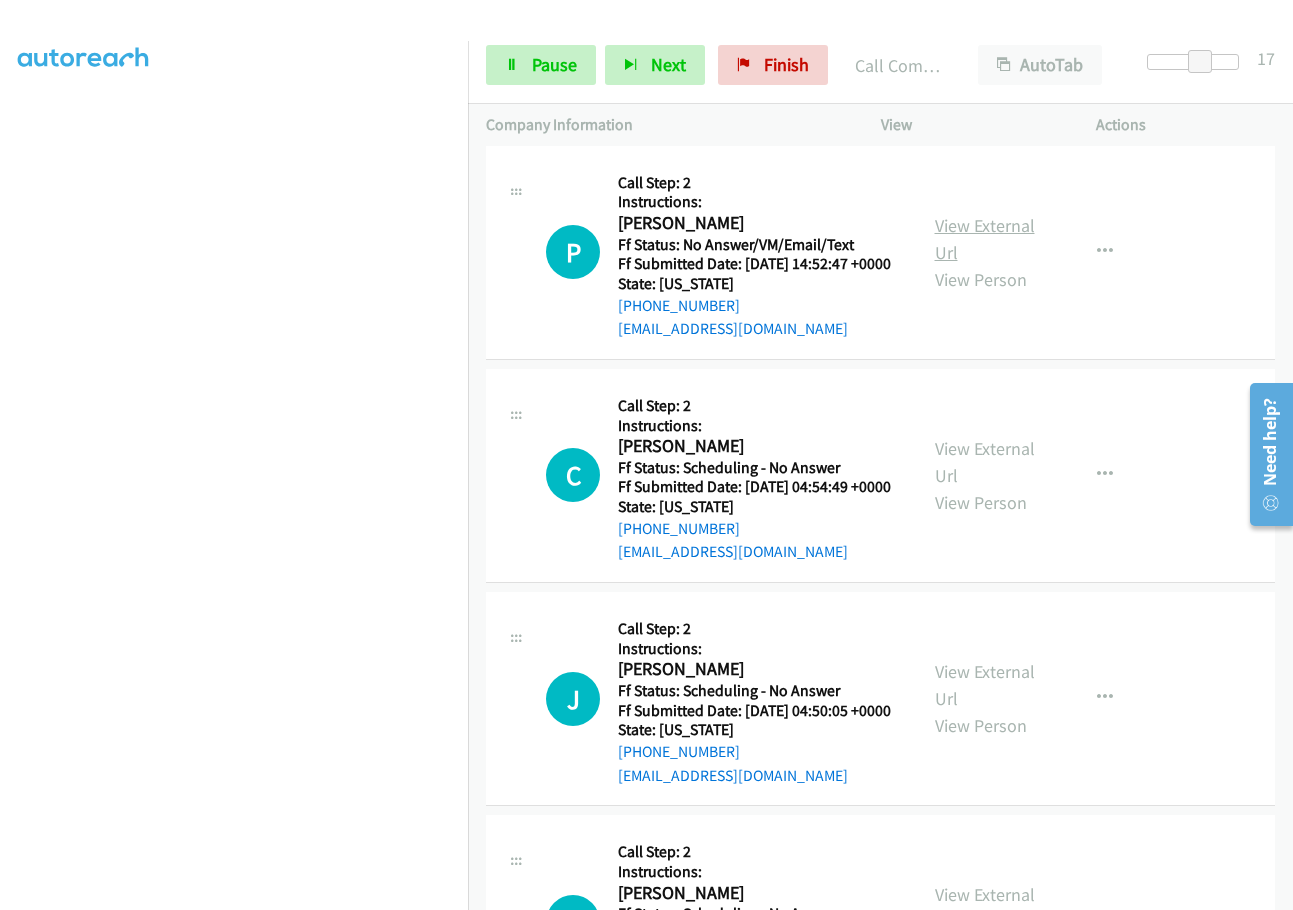 click on "View External Url" at bounding box center (985, 239) 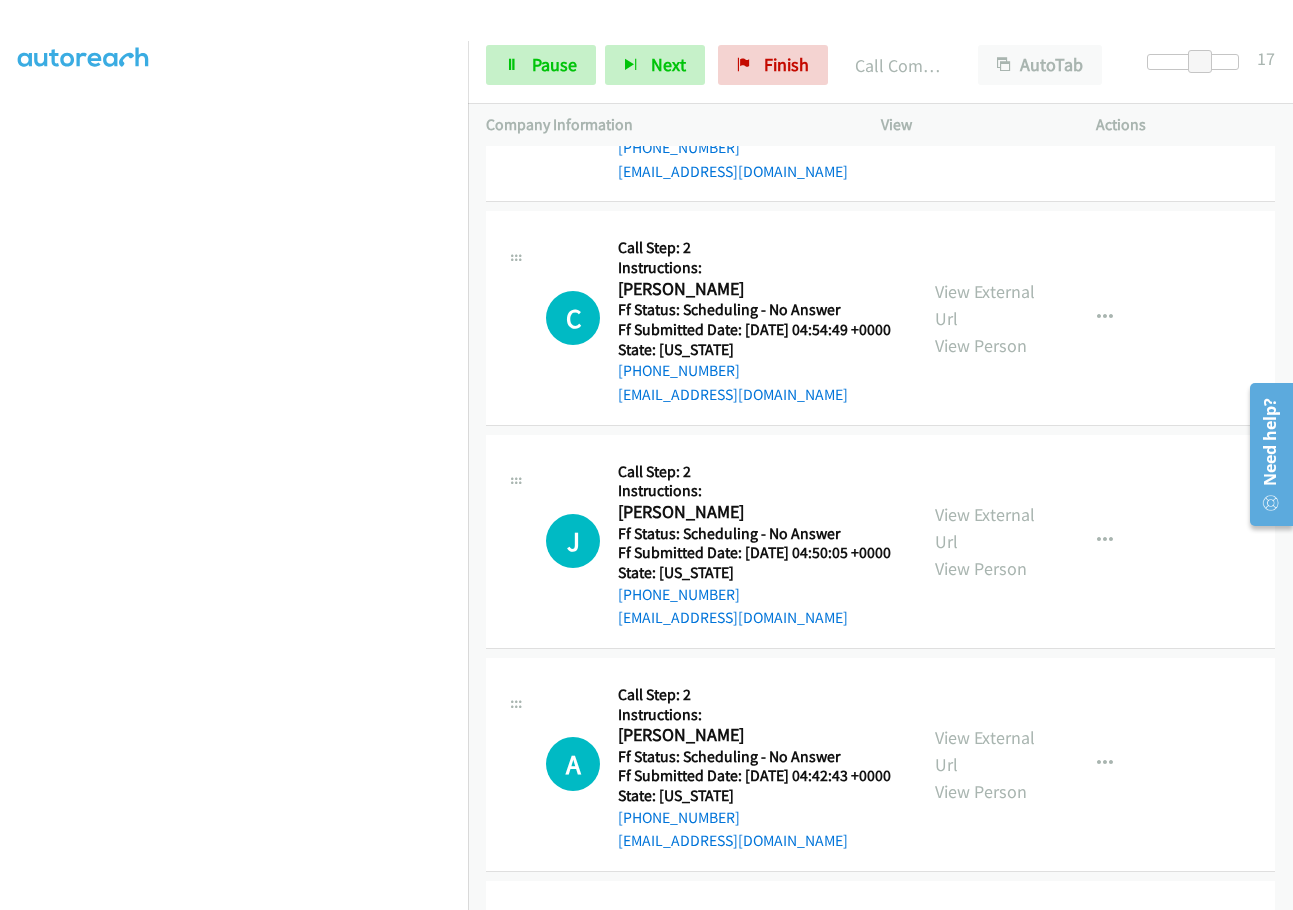 scroll, scrollTop: 3322, scrollLeft: 0, axis: vertical 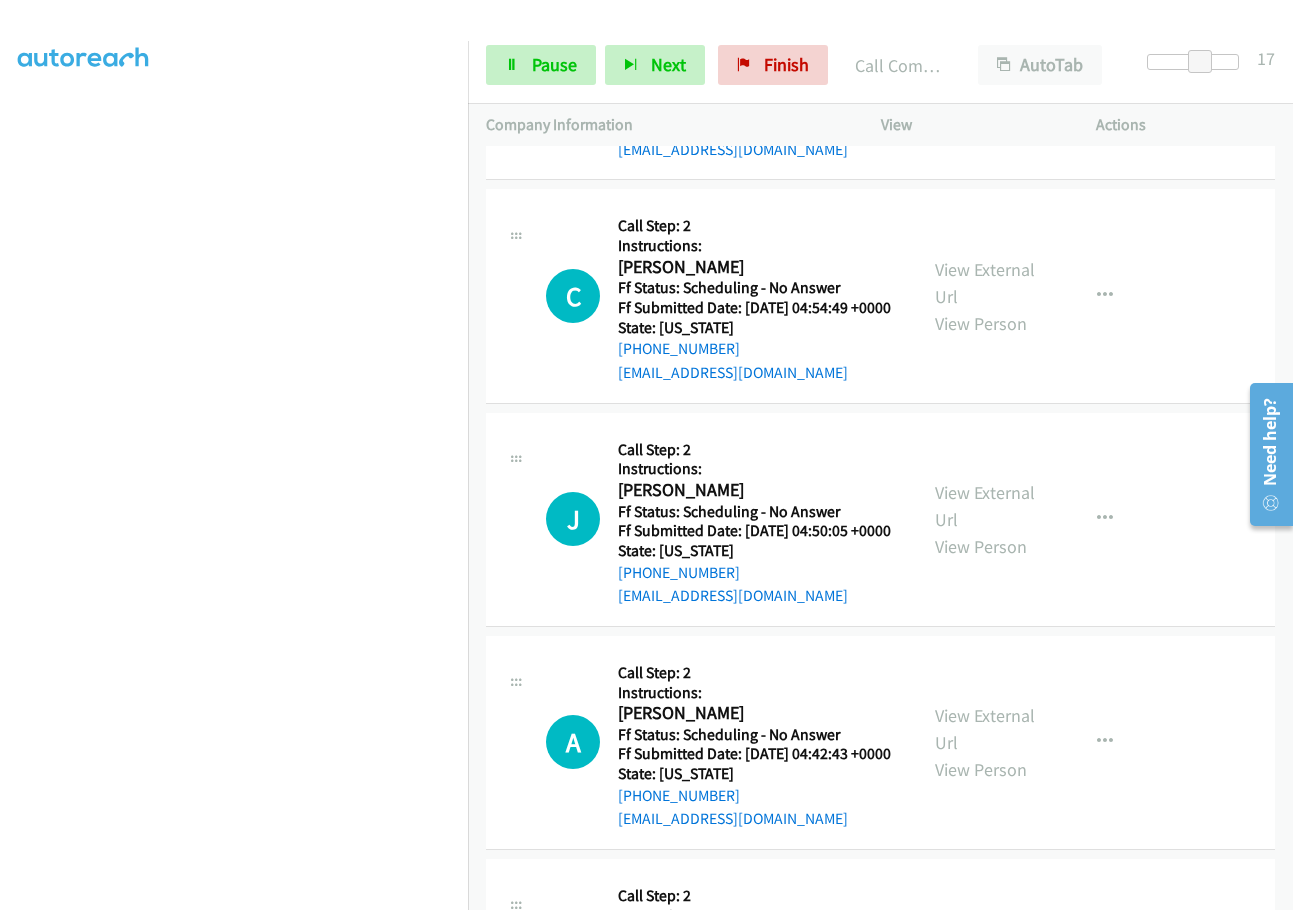 click on "Call was successful?" at bounding box center [685, -74] 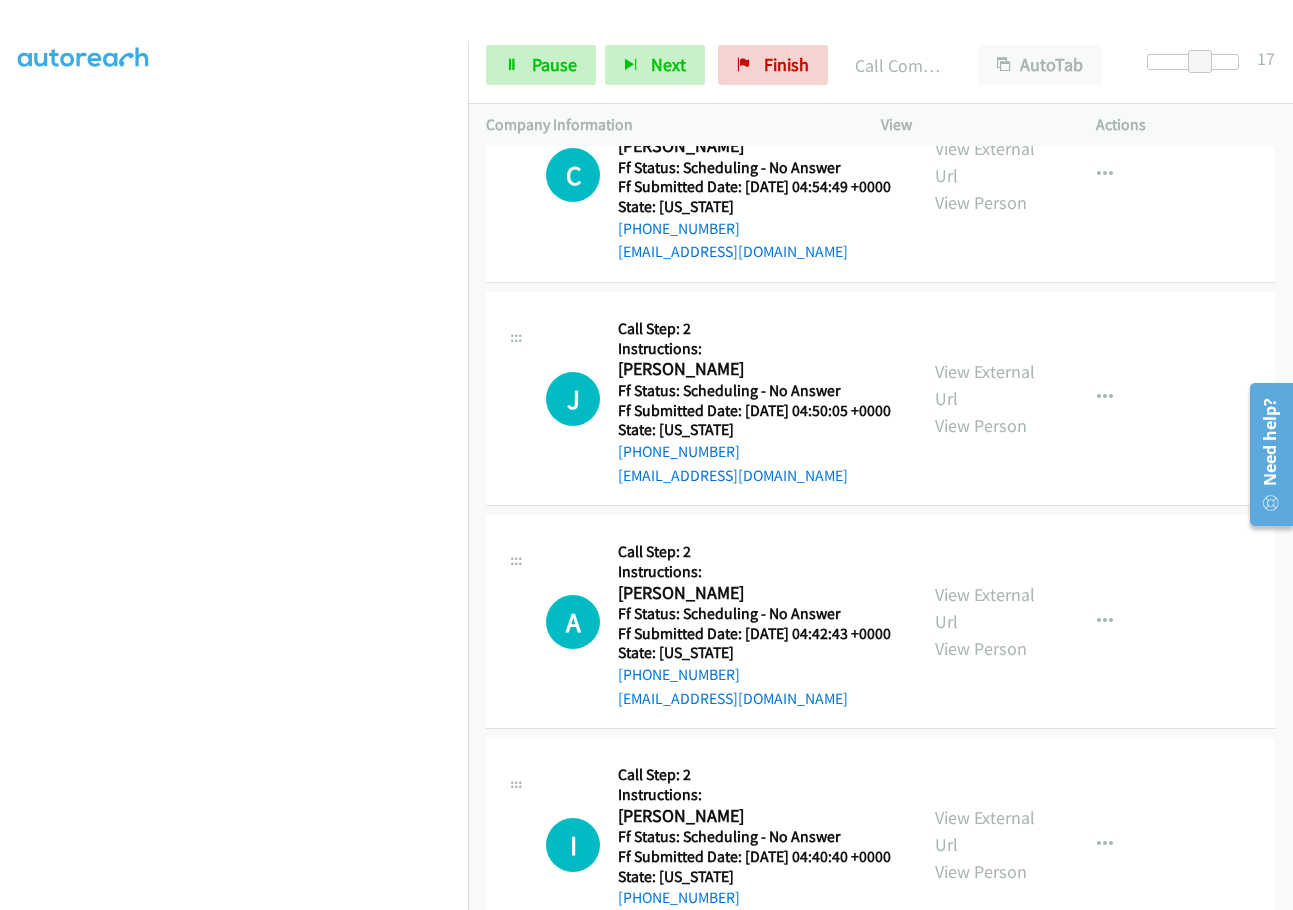 scroll, scrollTop: 3500, scrollLeft: 0, axis: vertical 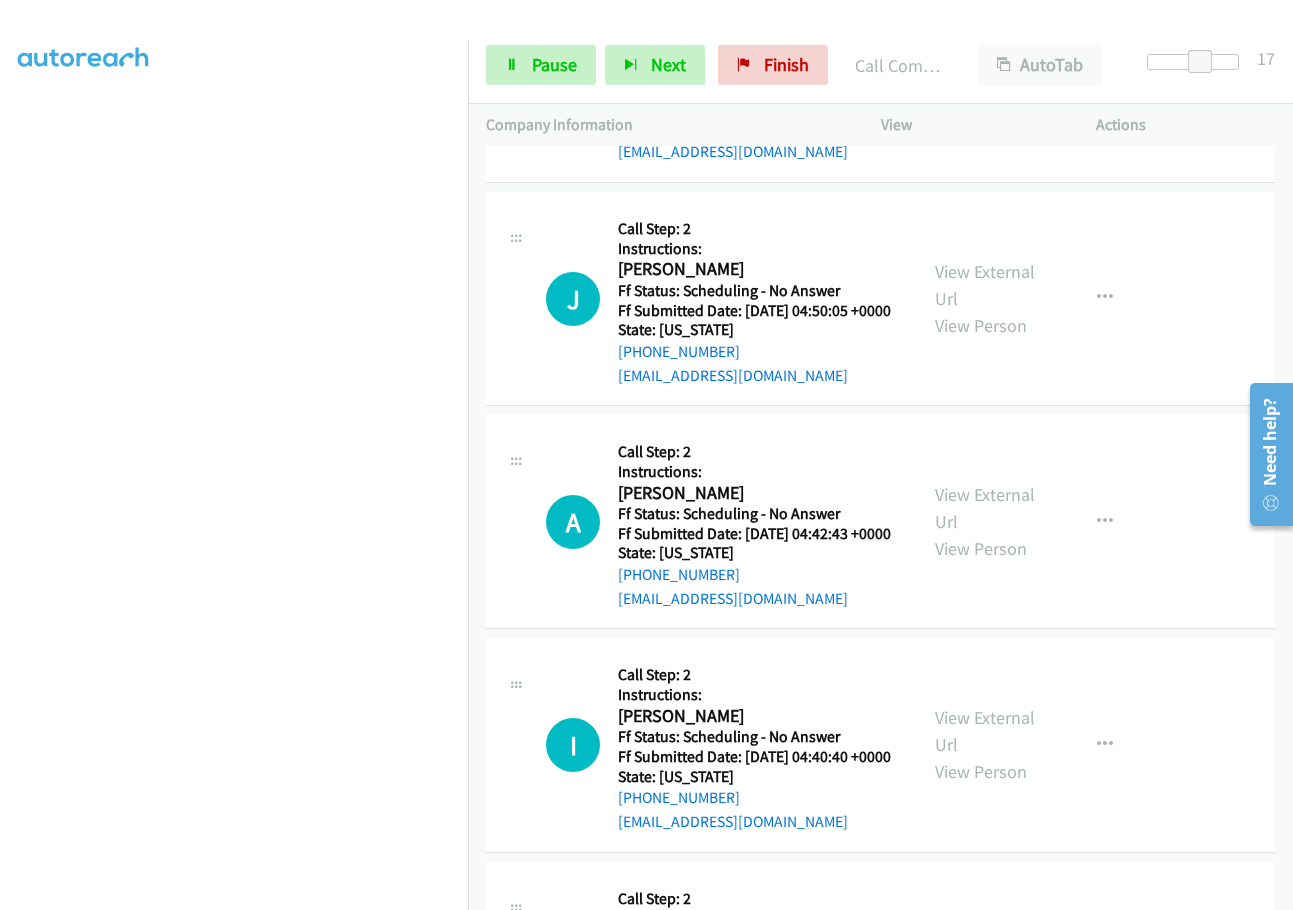 click on "View External Url" at bounding box center (985, 62) 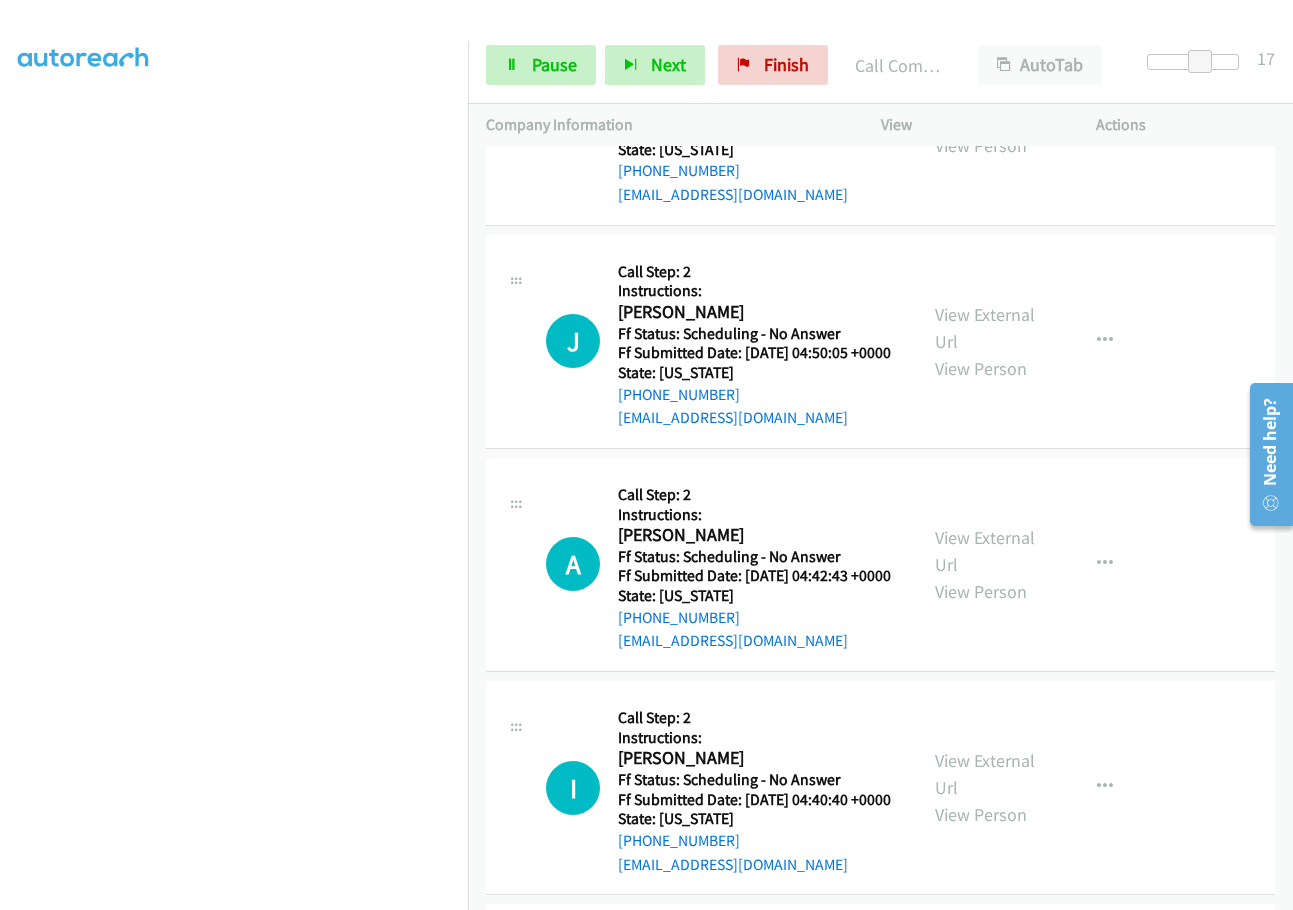 scroll, scrollTop: 3522, scrollLeft: 0, axis: vertical 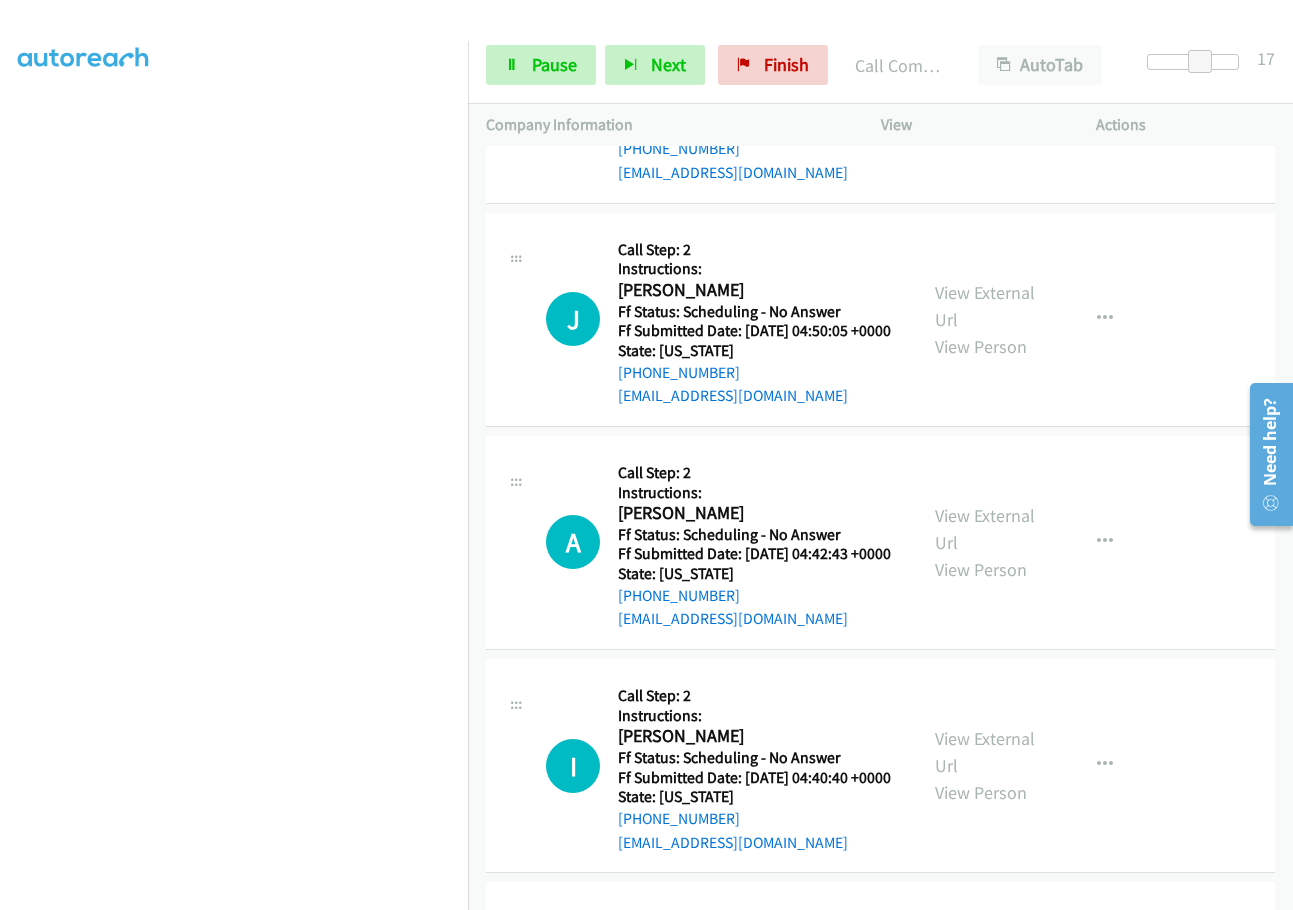 click on "Call was successful?" at bounding box center [685, -51] 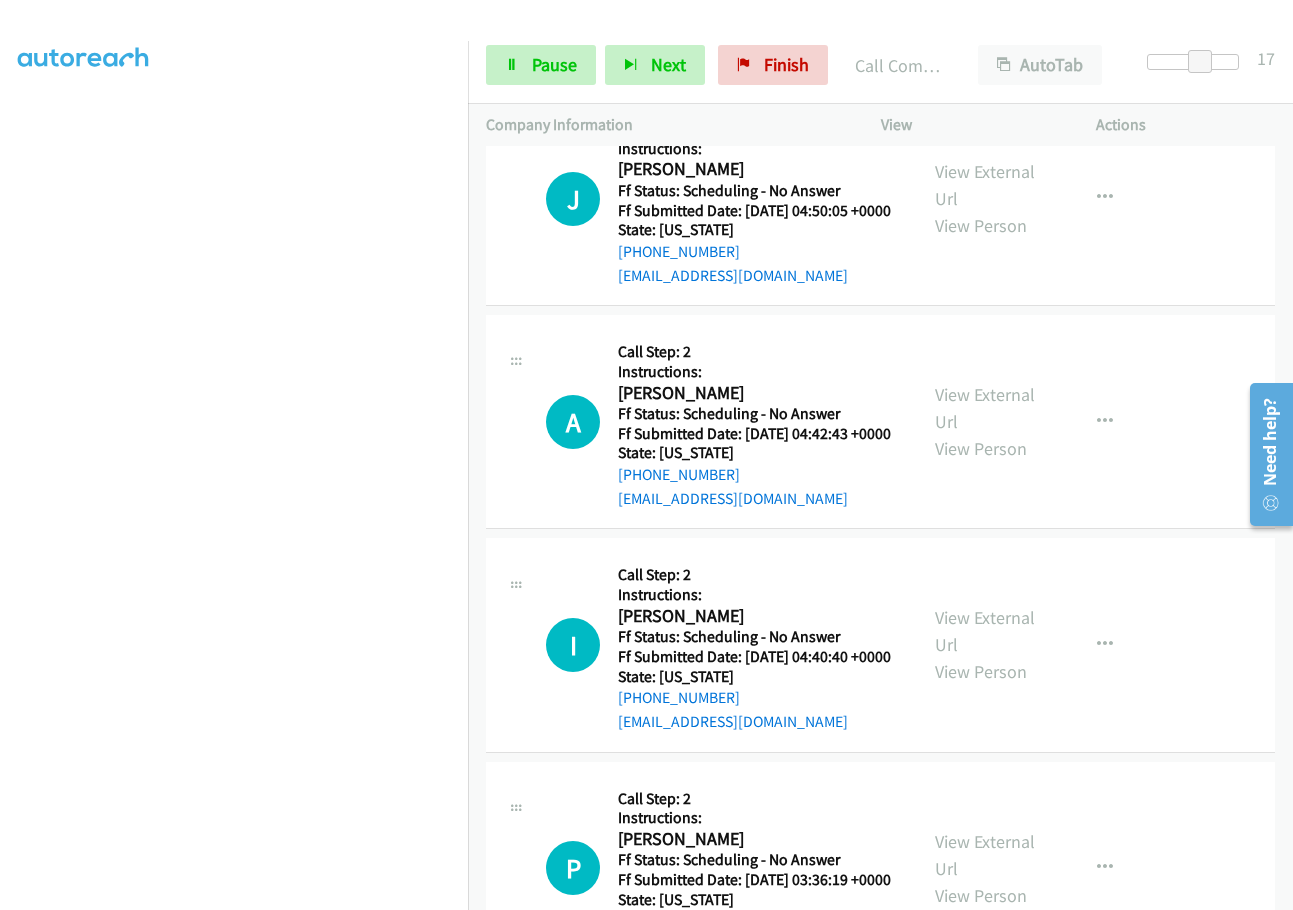 scroll, scrollTop: 3700, scrollLeft: 0, axis: vertical 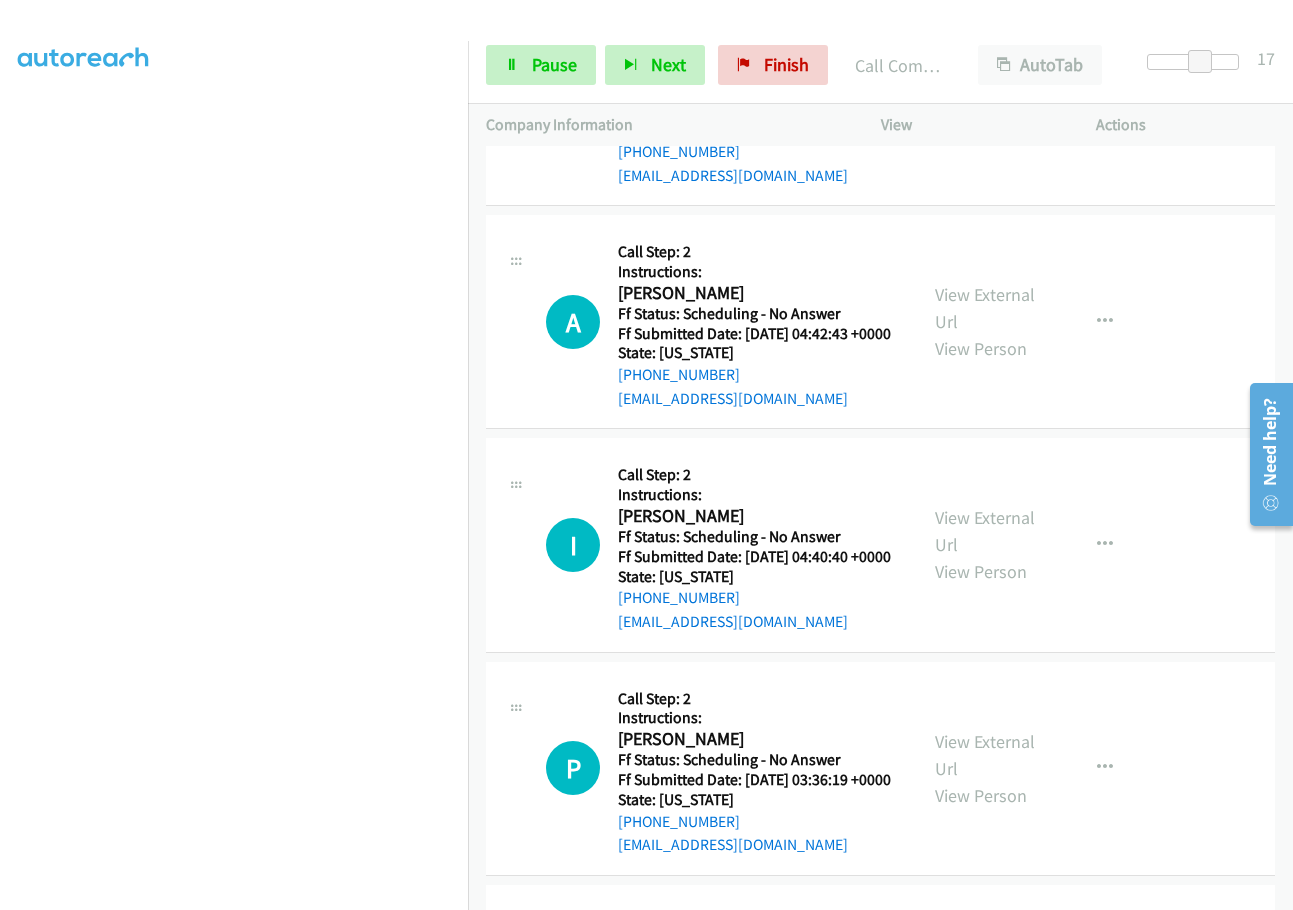 click on "View External Url" at bounding box center (985, -138) 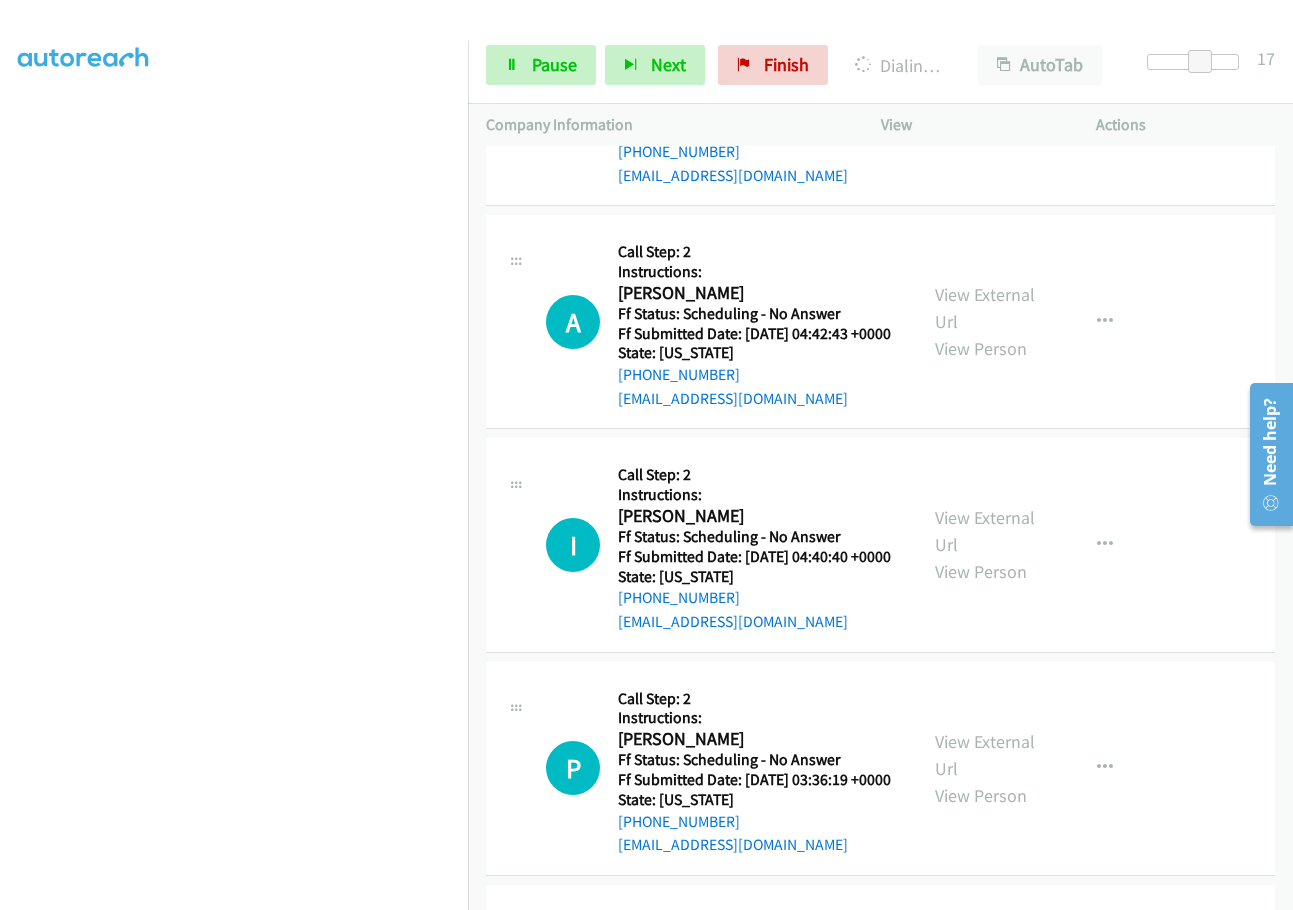 scroll, scrollTop: 3800, scrollLeft: 0, axis: vertical 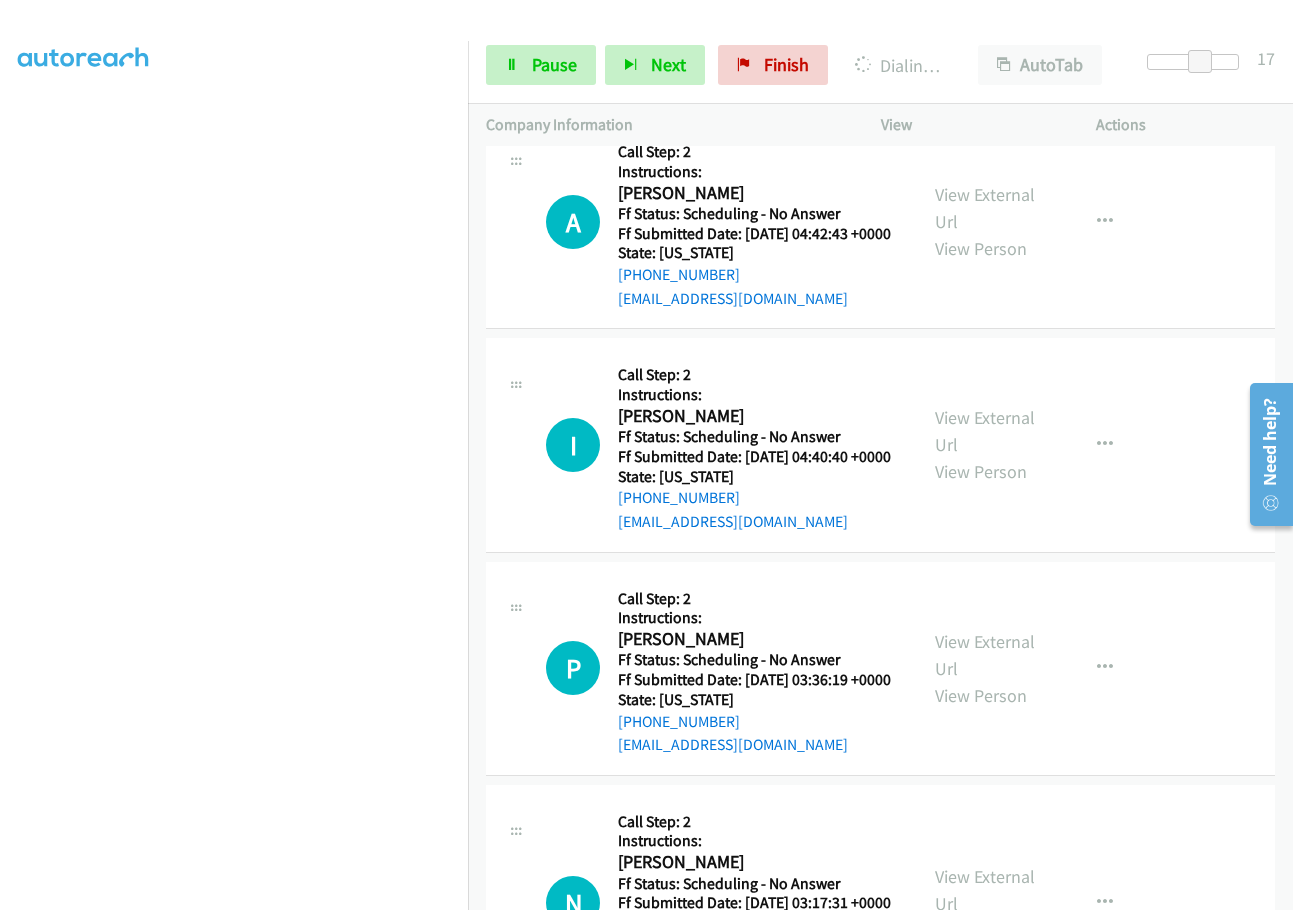 click on "View External Url" at bounding box center (985, -15) 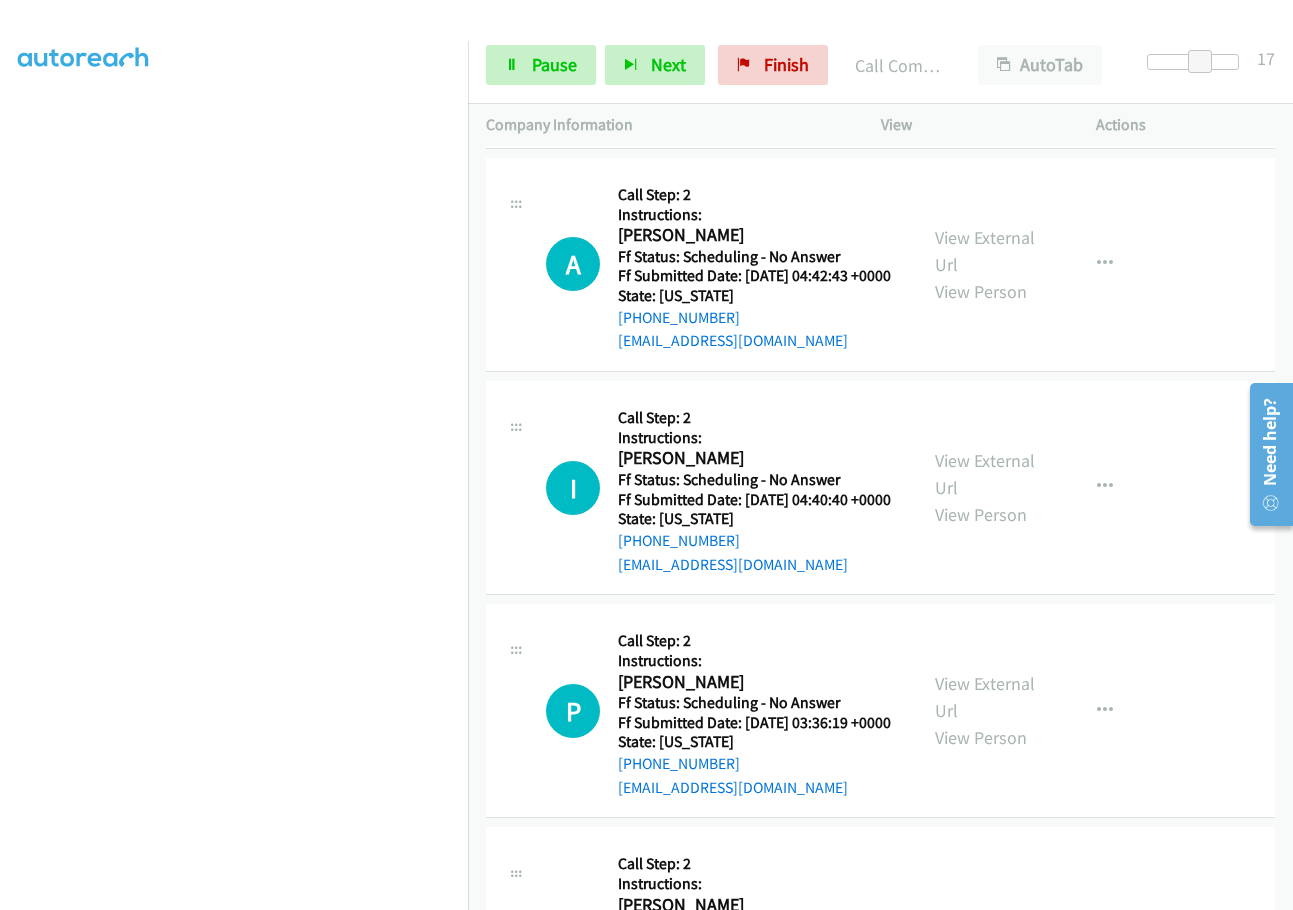 click on "Call was successful?" at bounding box center (754, -110) 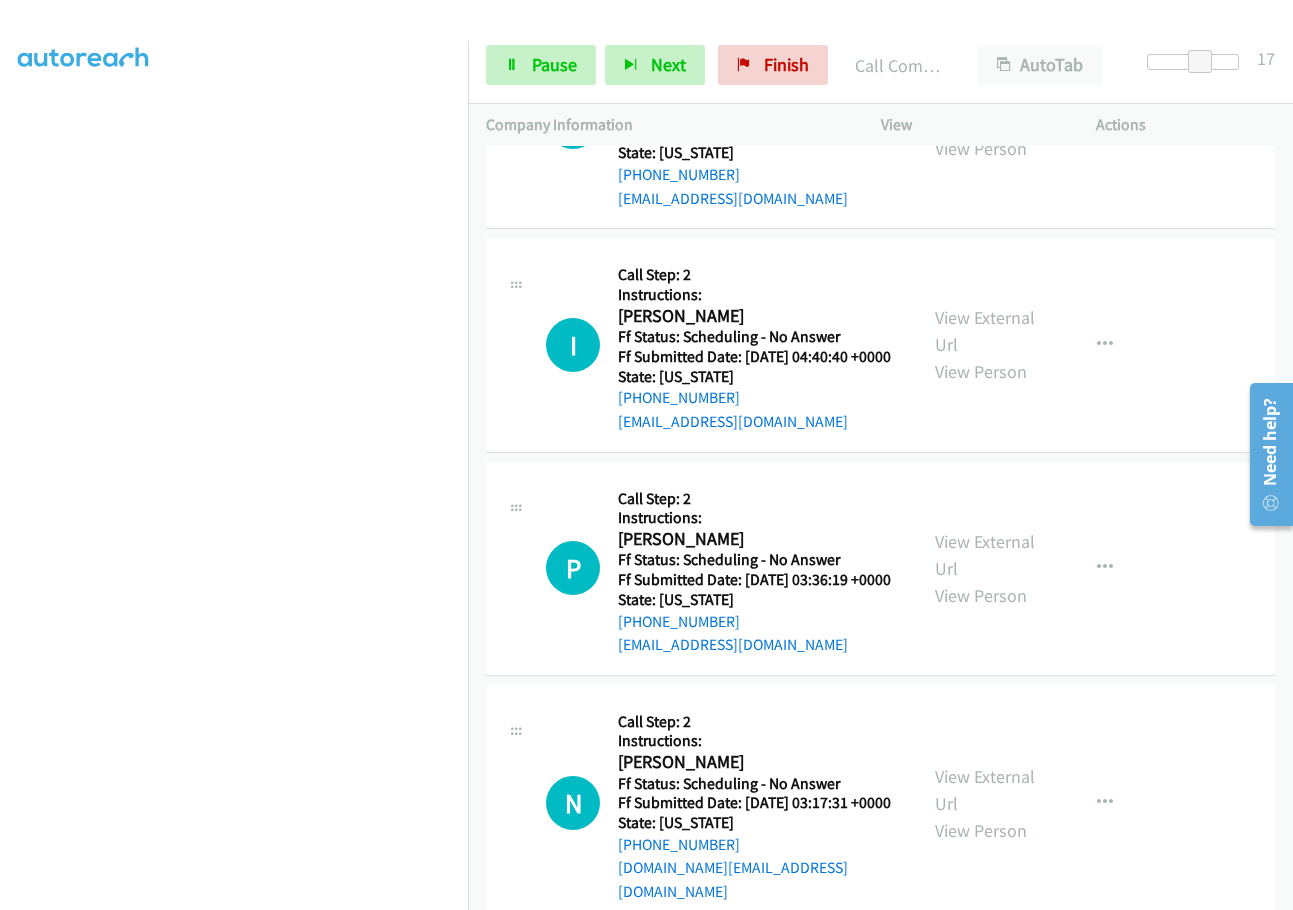 scroll, scrollTop: 4000, scrollLeft: 0, axis: vertical 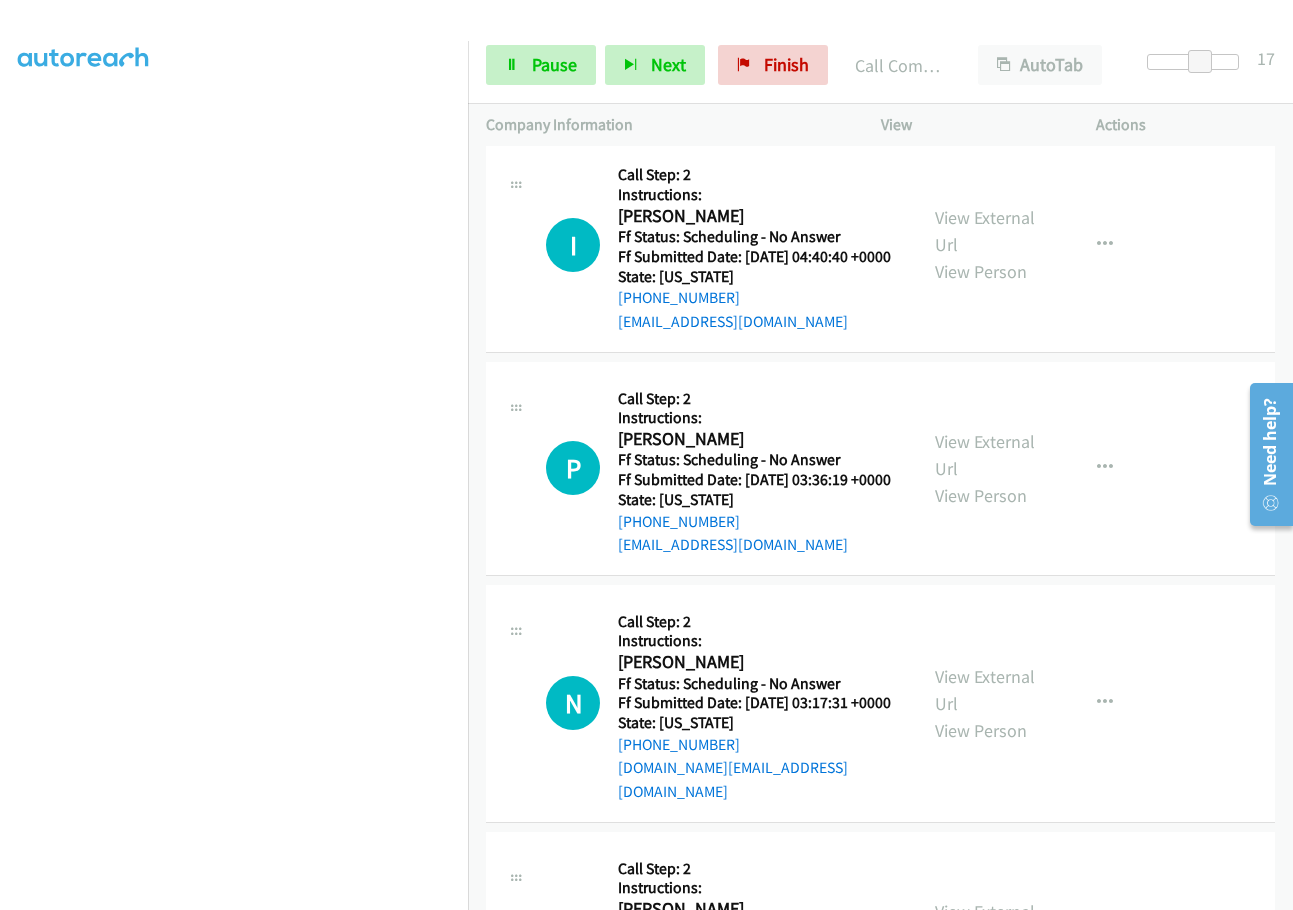 click on "View External Url" at bounding box center (985, 8) 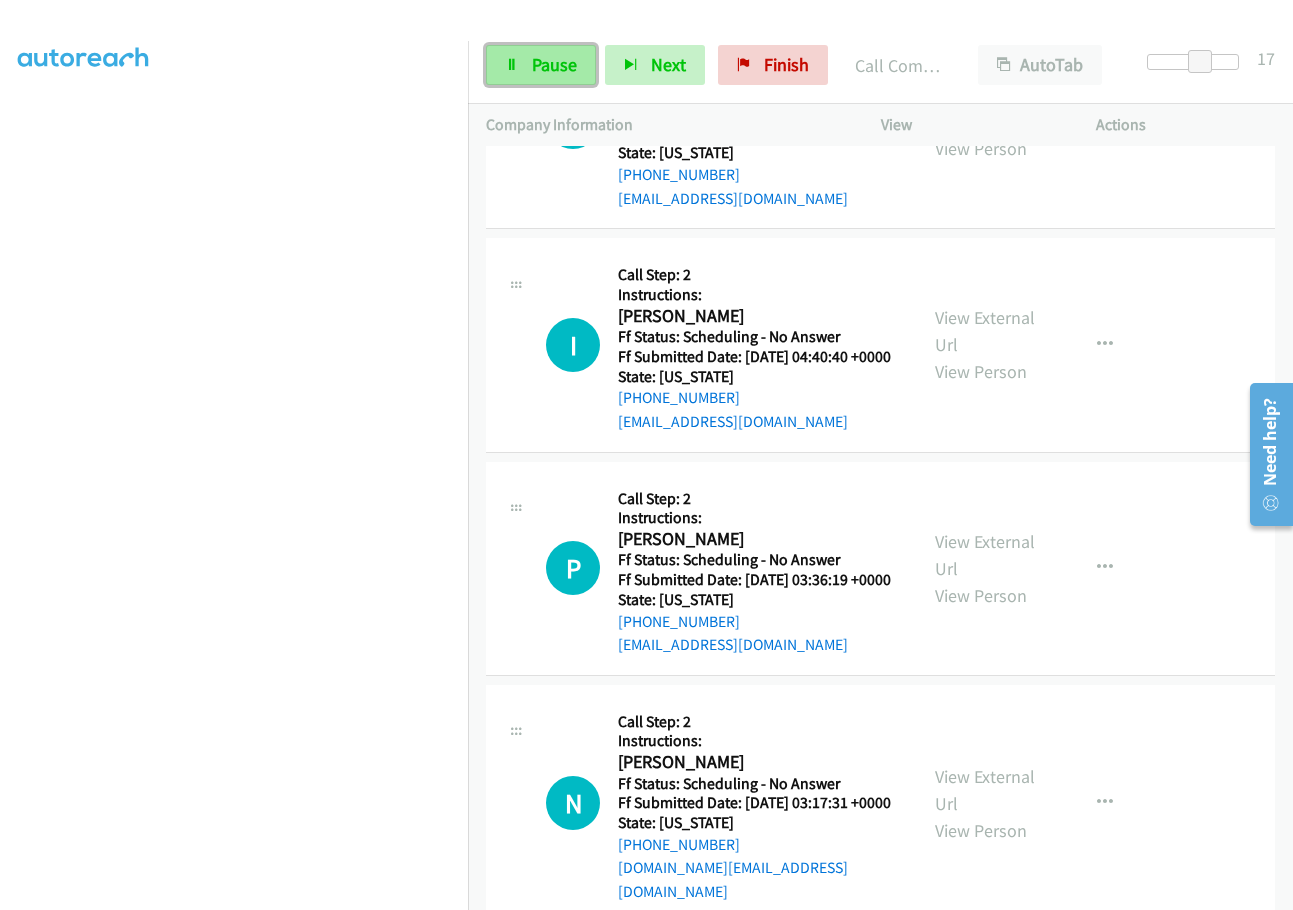 click on "Pause" at bounding box center (541, 65) 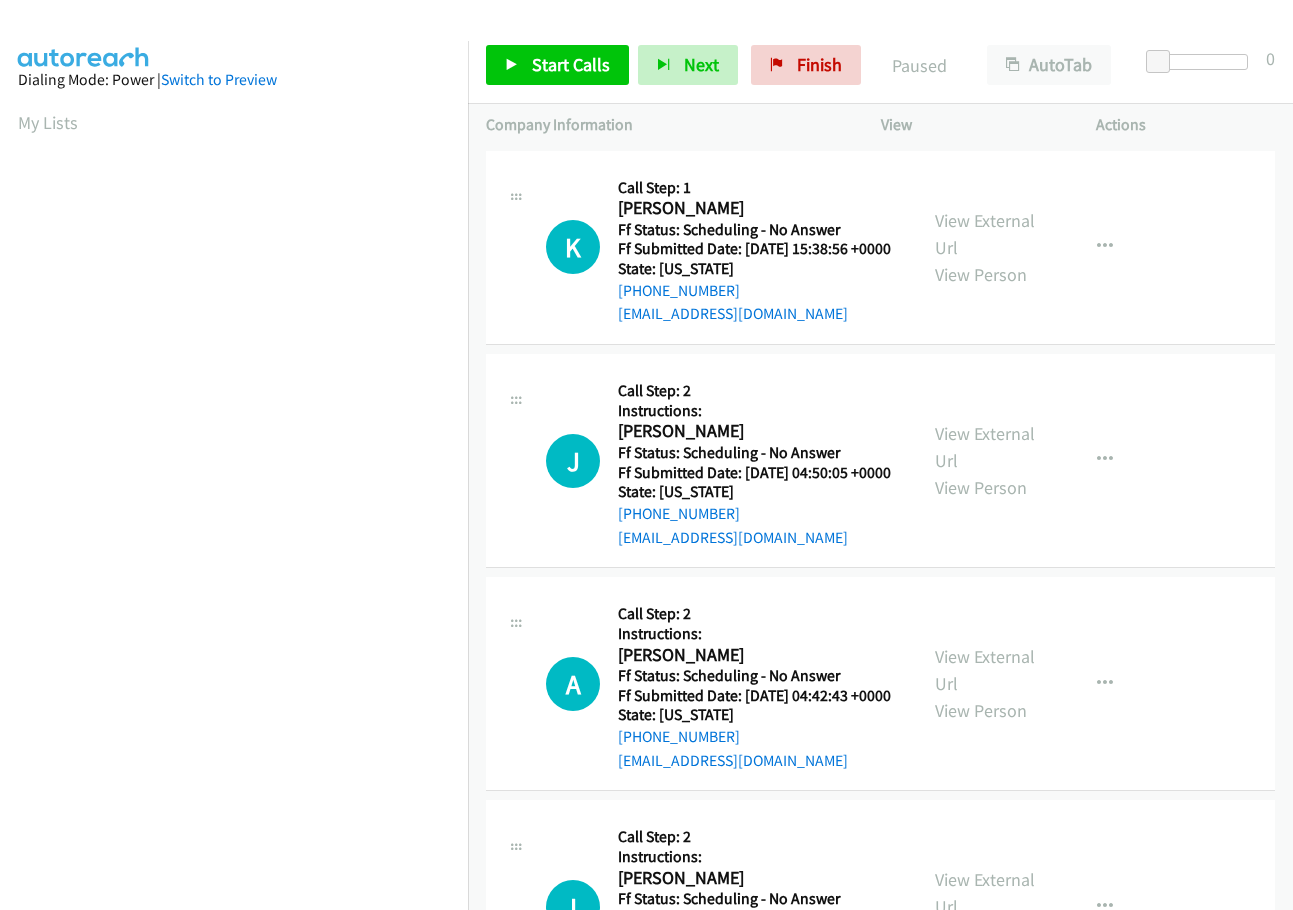 scroll, scrollTop: 0, scrollLeft: 0, axis: both 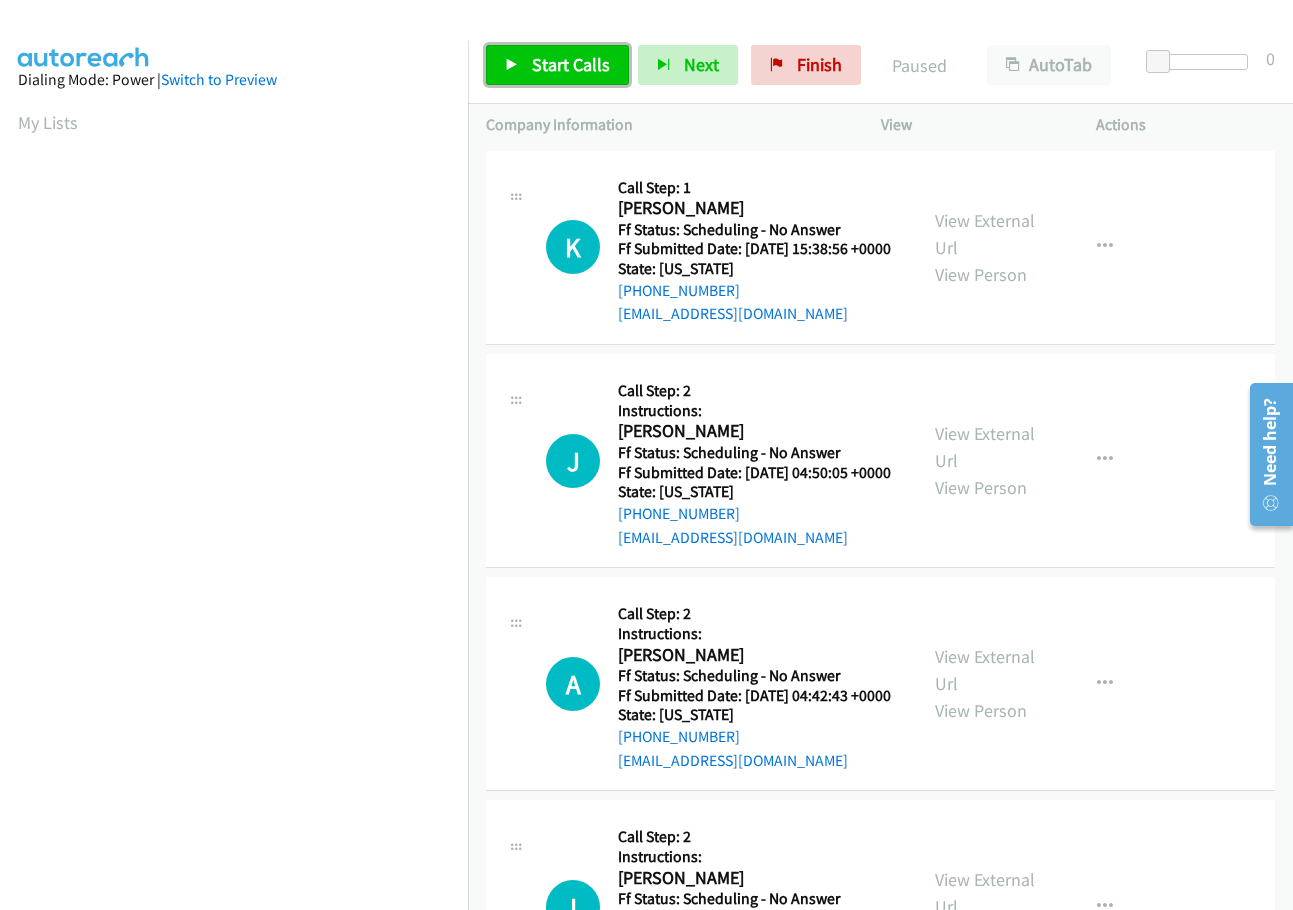 click on "Start Calls" at bounding box center (571, 64) 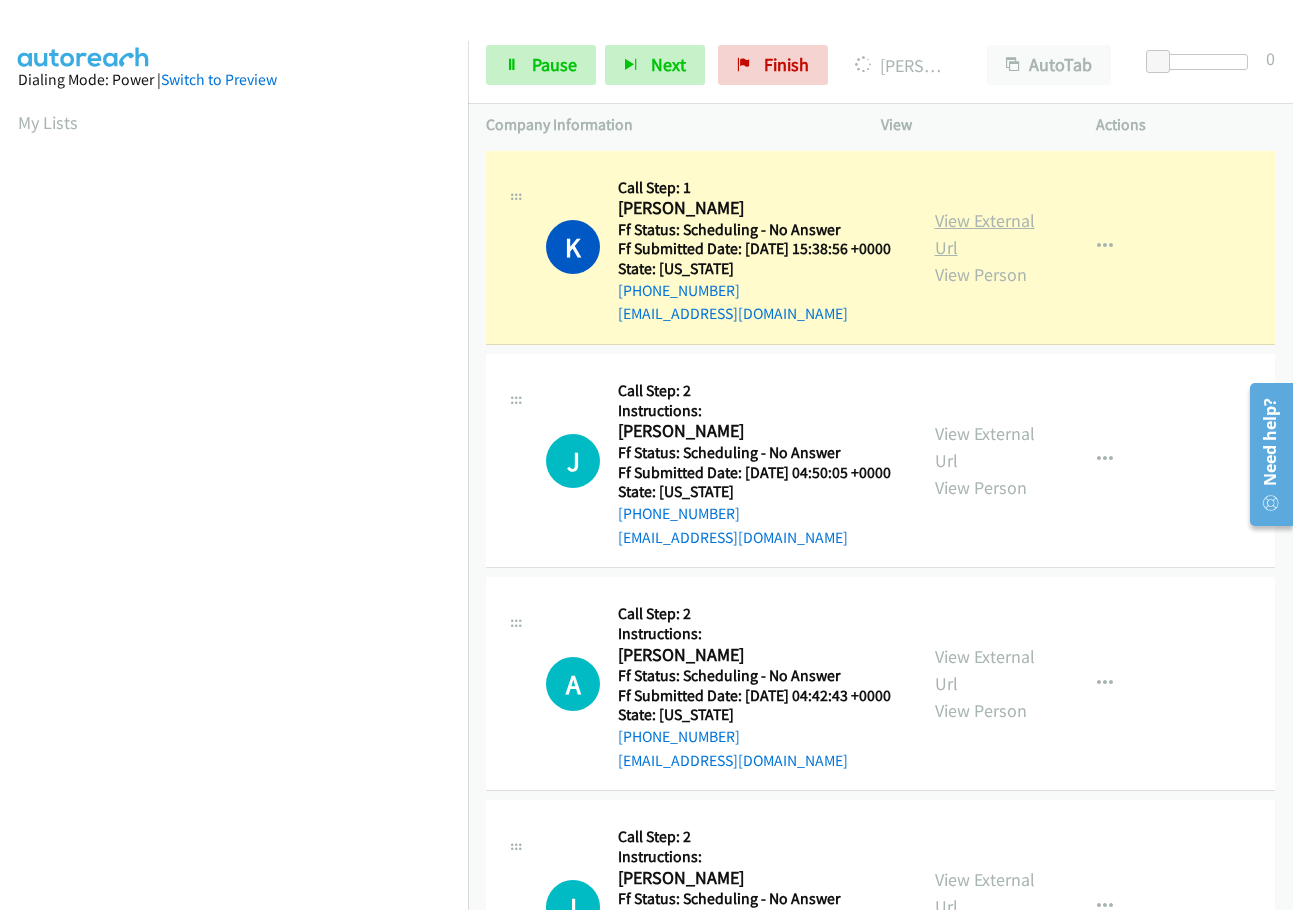 click on "View External Url" at bounding box center (985, 234) 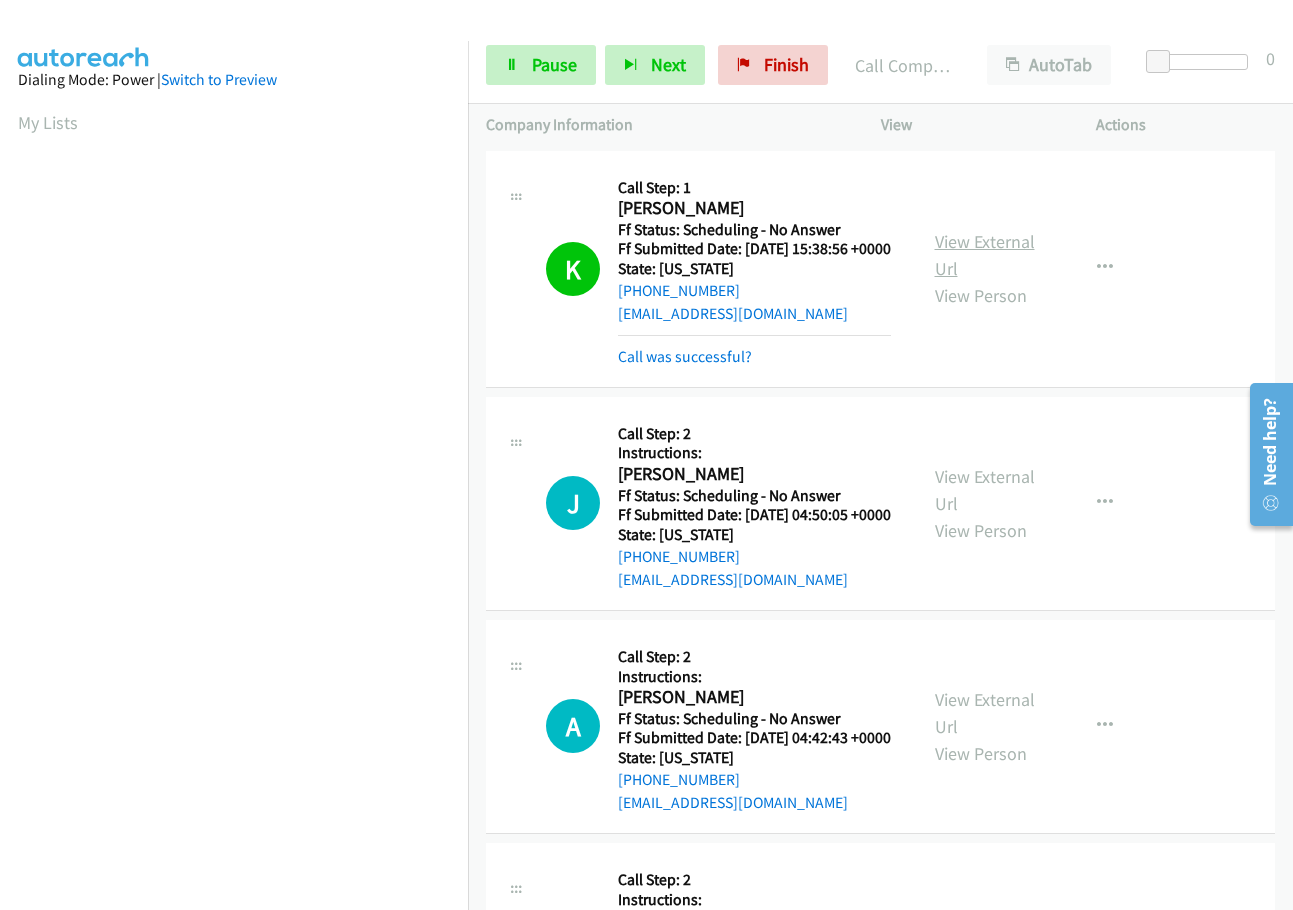 scroll, scrollTop: 212, scrollLeft: 0, axis: vertical 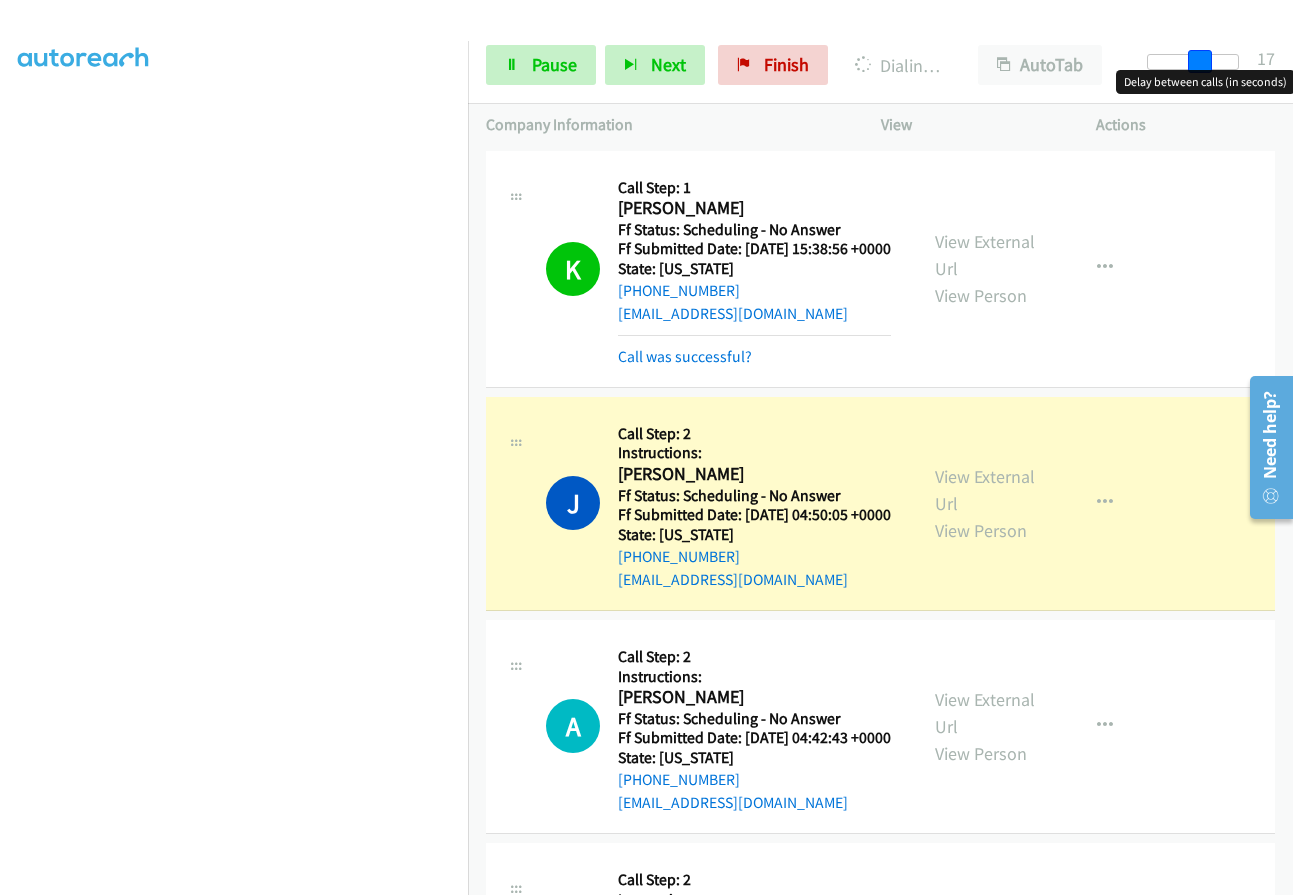 drag, startPoint x: 1162, startPoint y: 60, endPoint x: 1212, endPoint y: 56, distance: 50.159744 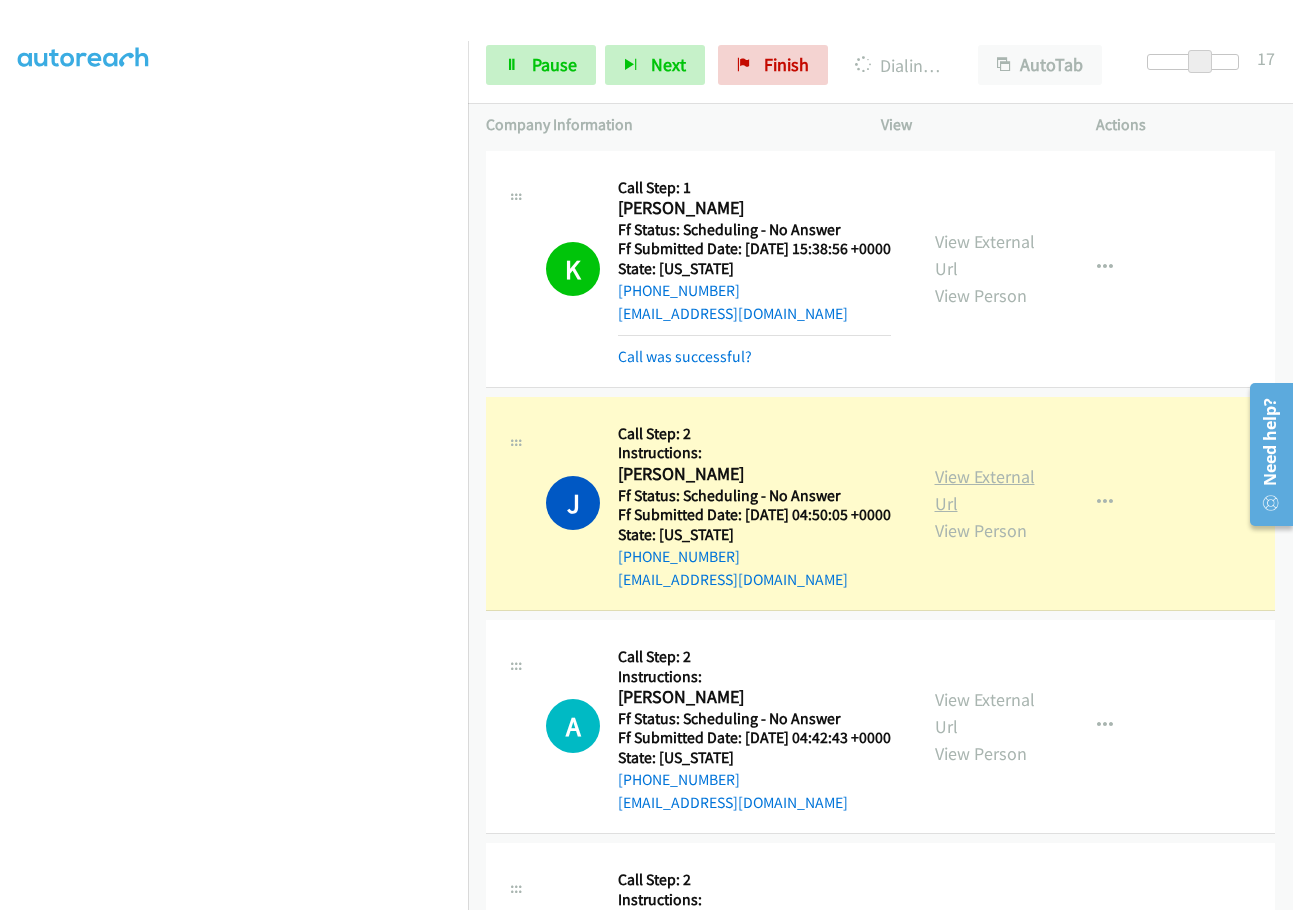 click on "View External Url" at bounding box center [985, 490] 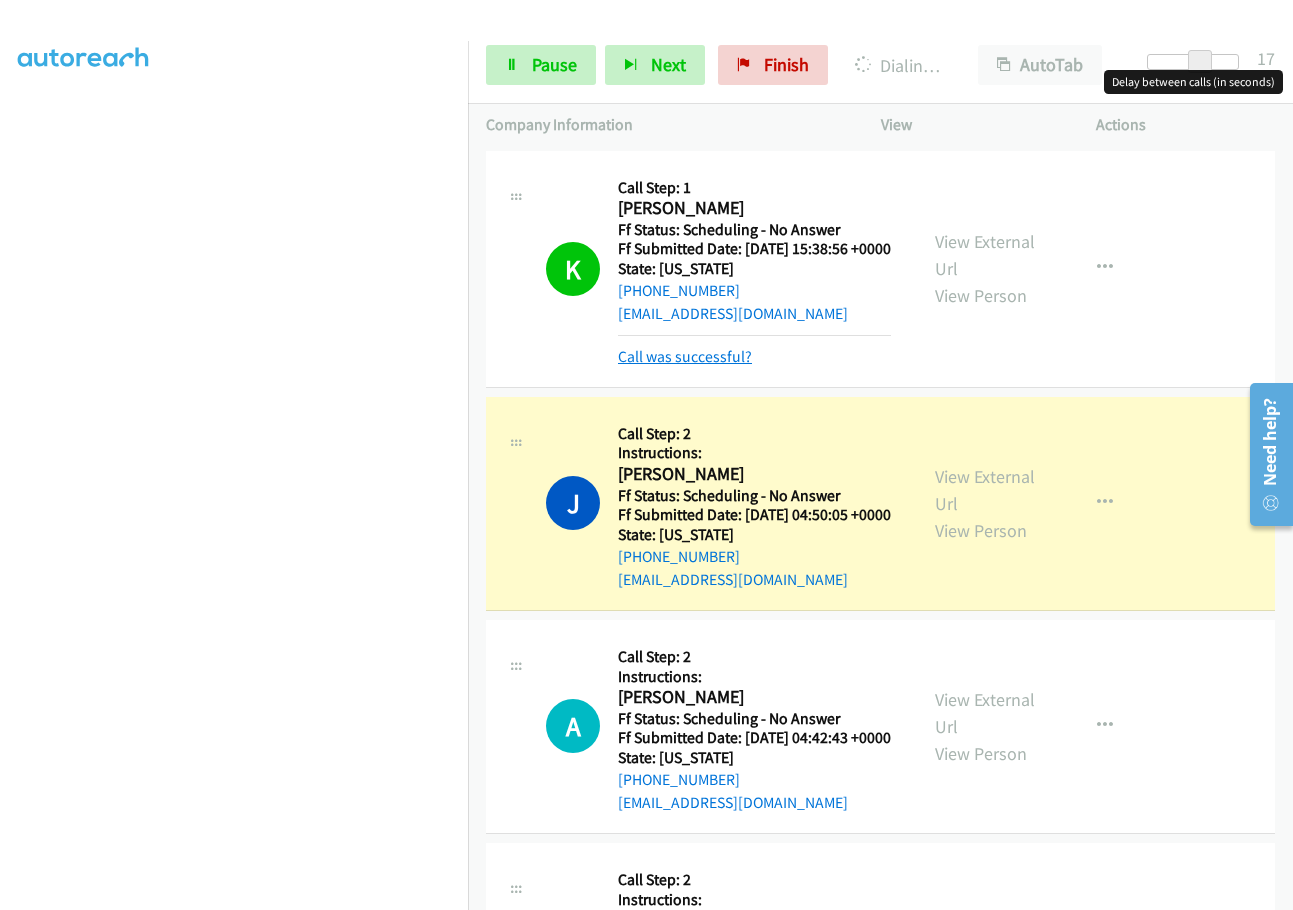 click on "Call was successful?" at bounding box center [685, 356] 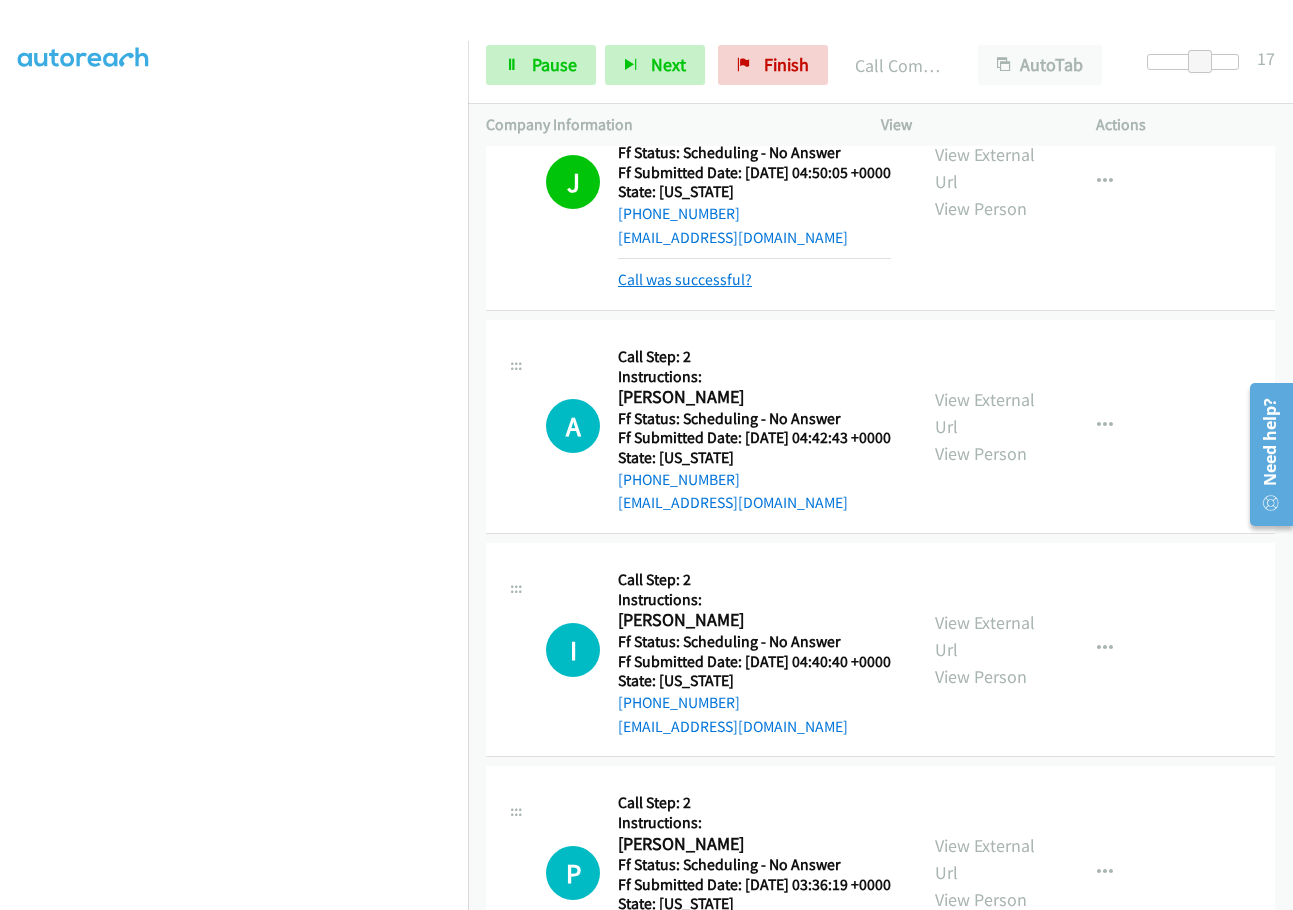 click on "Call was successful?" at bounding box center [685, 279] 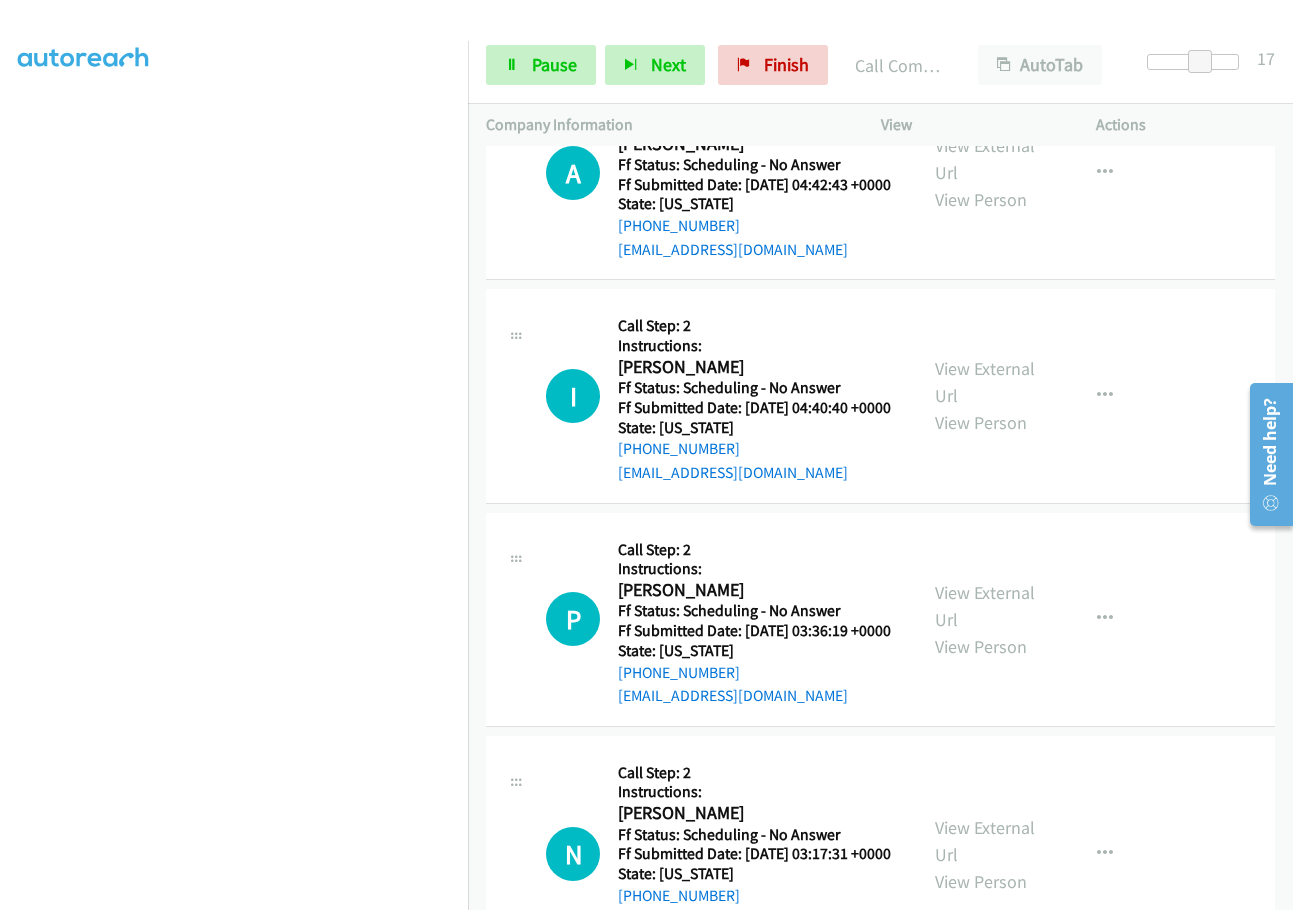 scroll, scrollTop: 479, scrollLeft: 0, axis: vertical 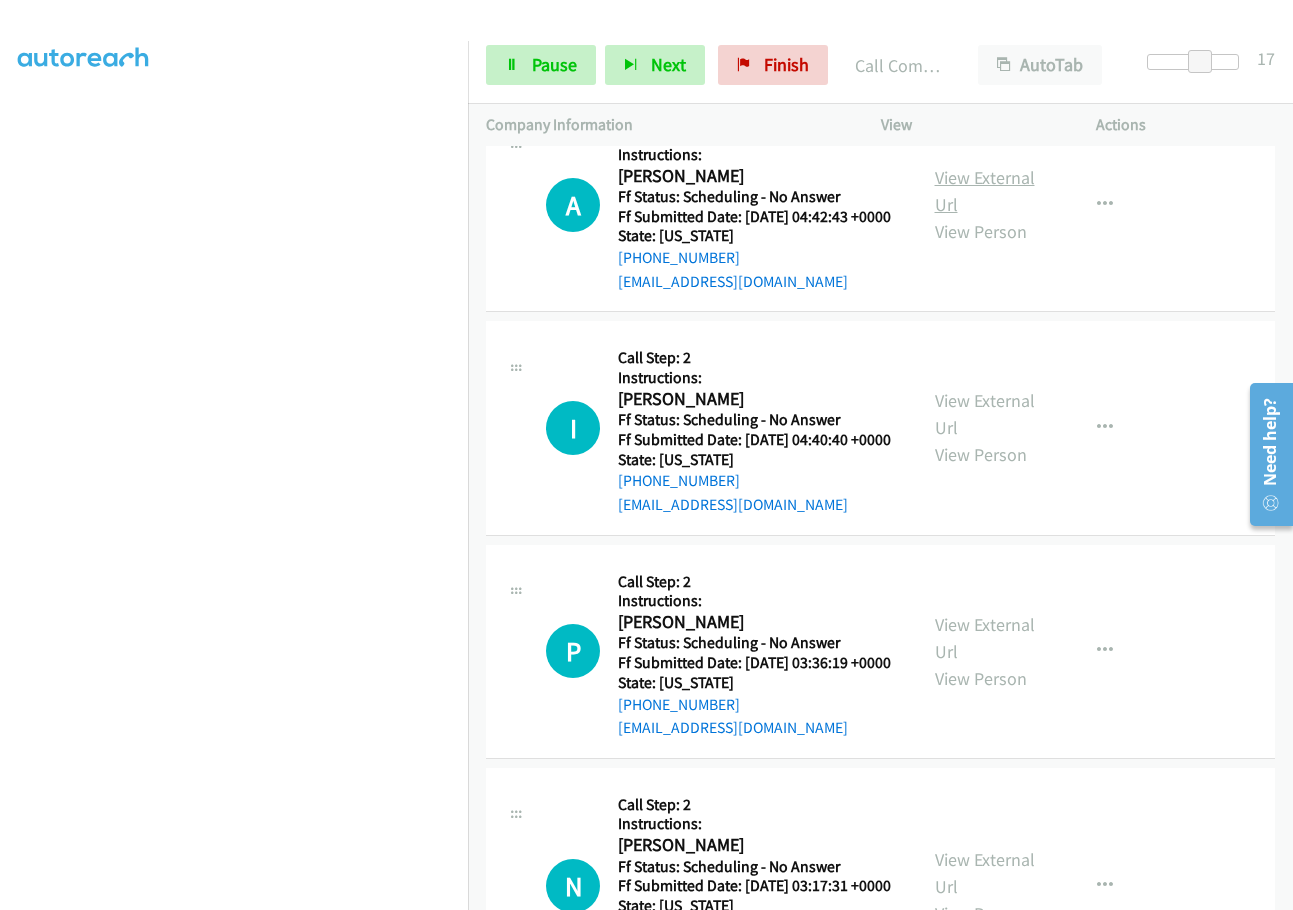 click on "View External Url" at bounding box center [985, 191] 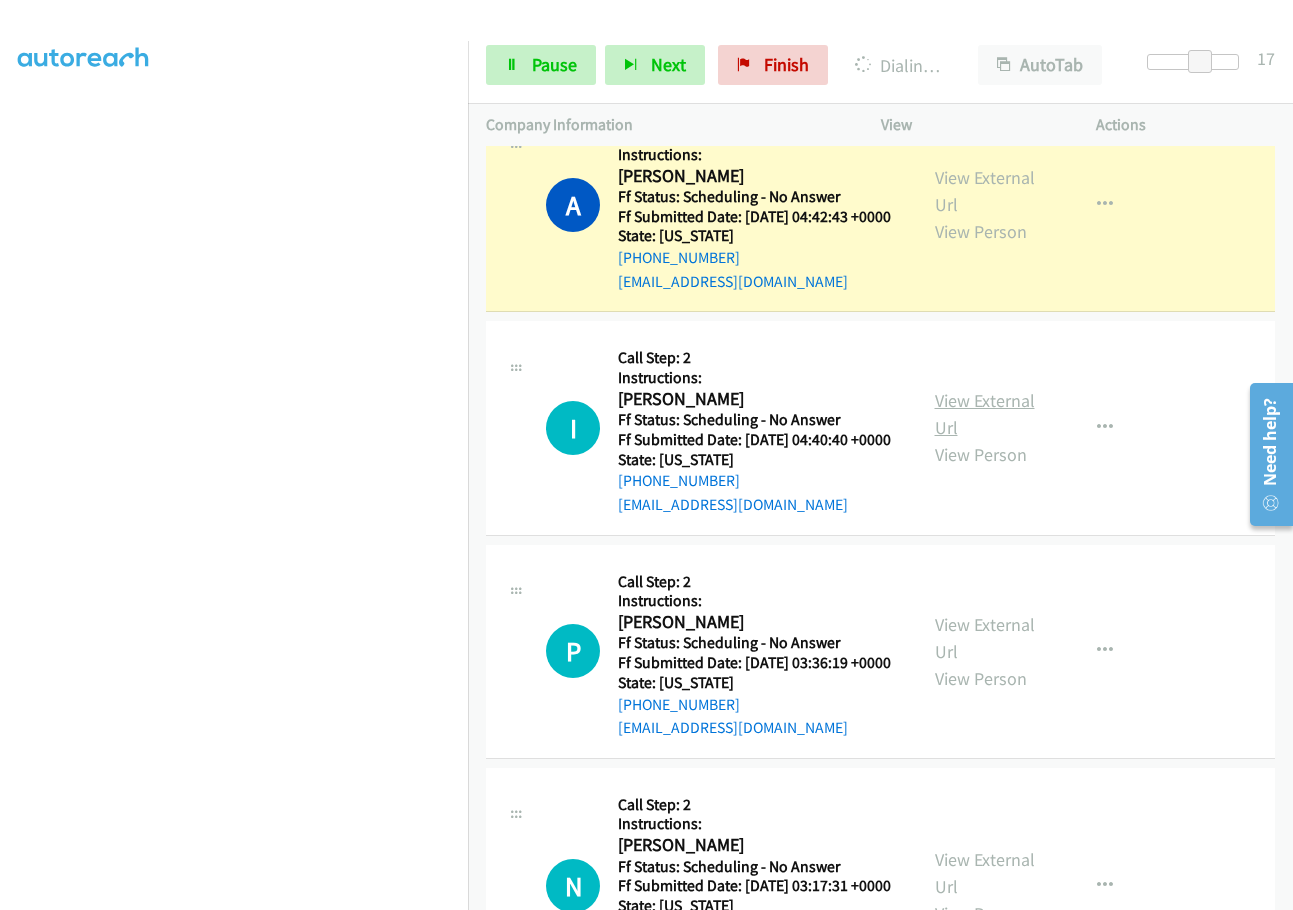 click on "View External Url" at bounding box center (985, 414) 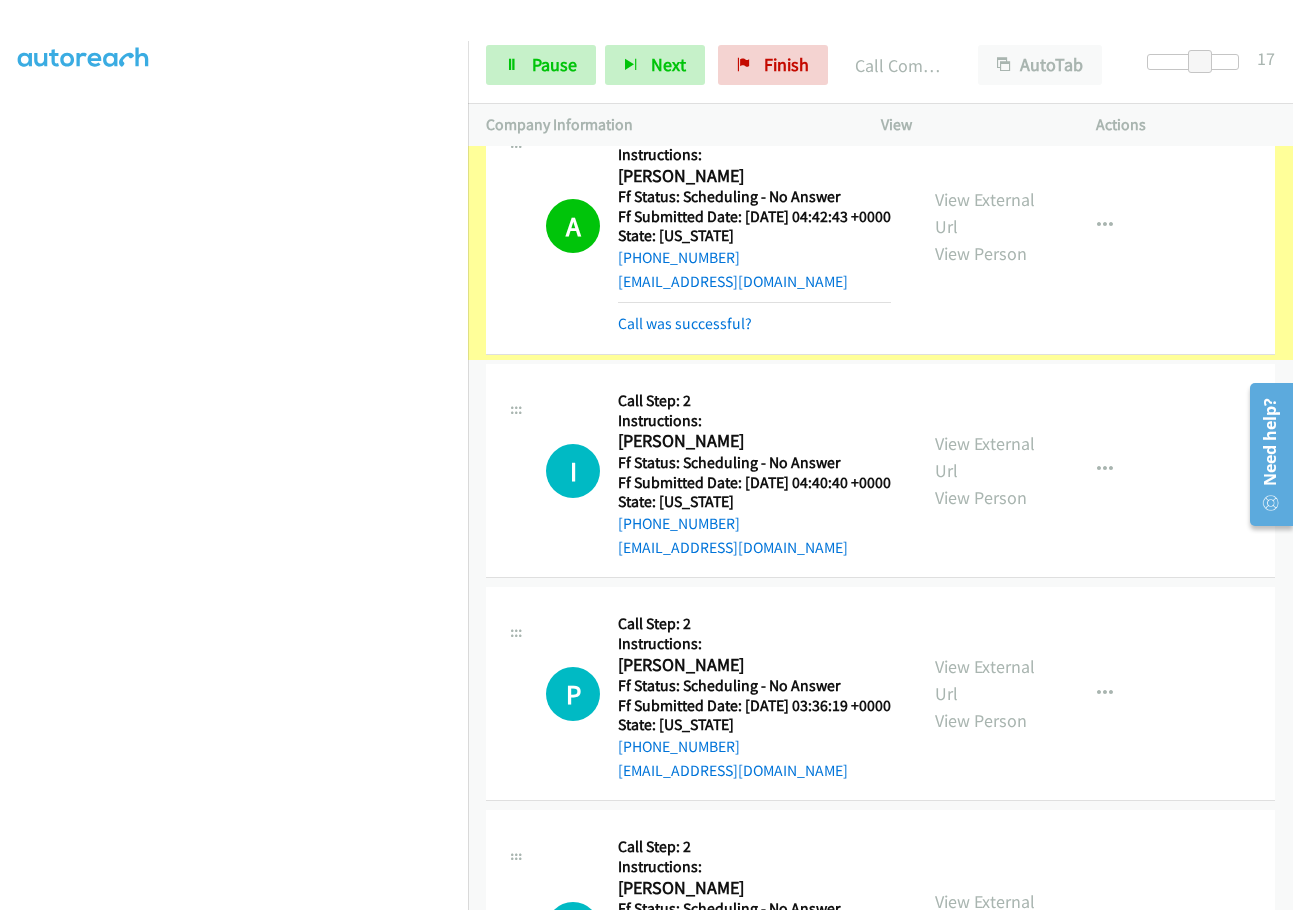 scroll, scrollTop: 479, scrollLeft: 0, axis: vertical 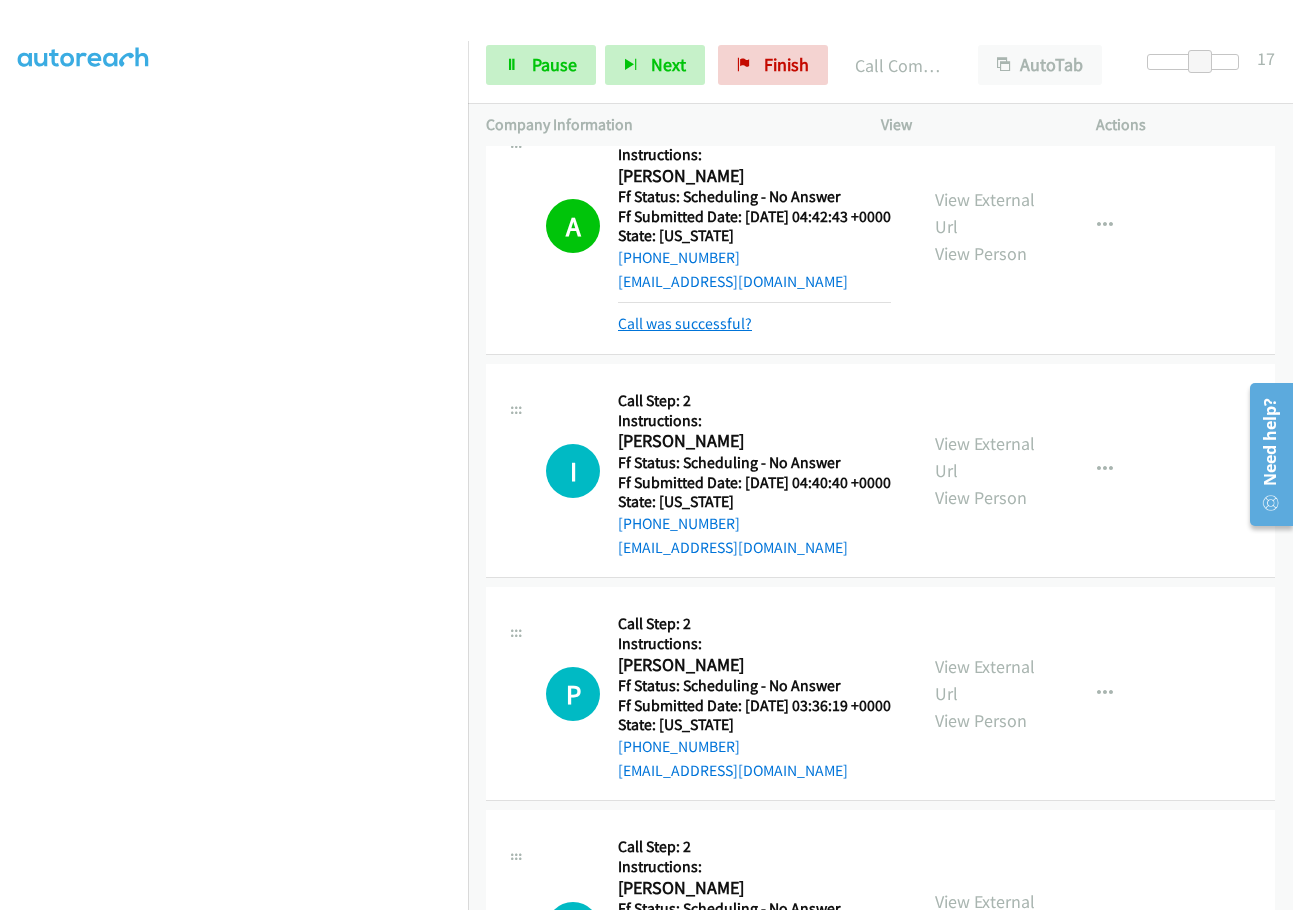 click on "Call was successful?" at bounding box center (685, 323) 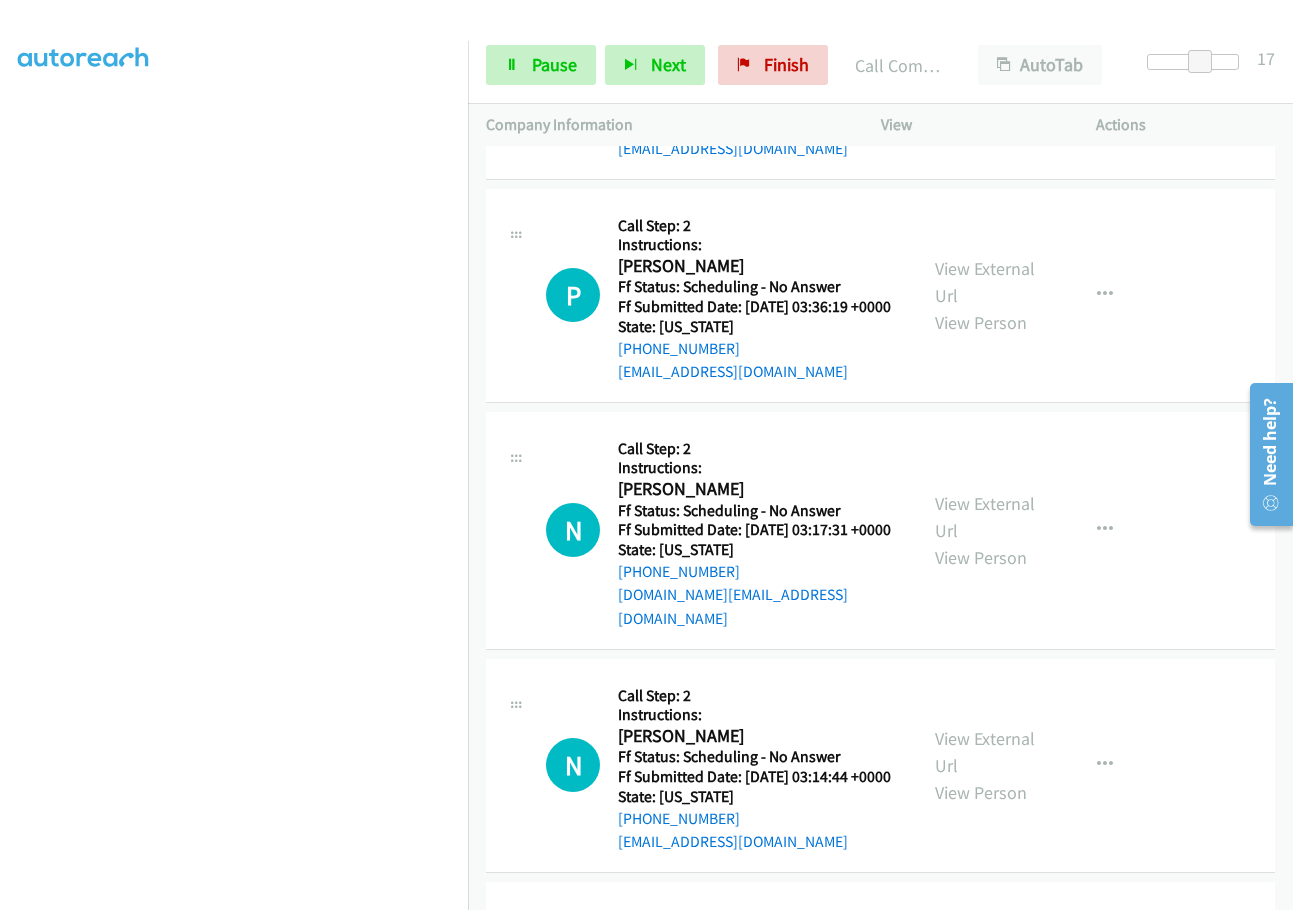scroll, scrollTop: 836, scrollLeft: 0, axis: vertical 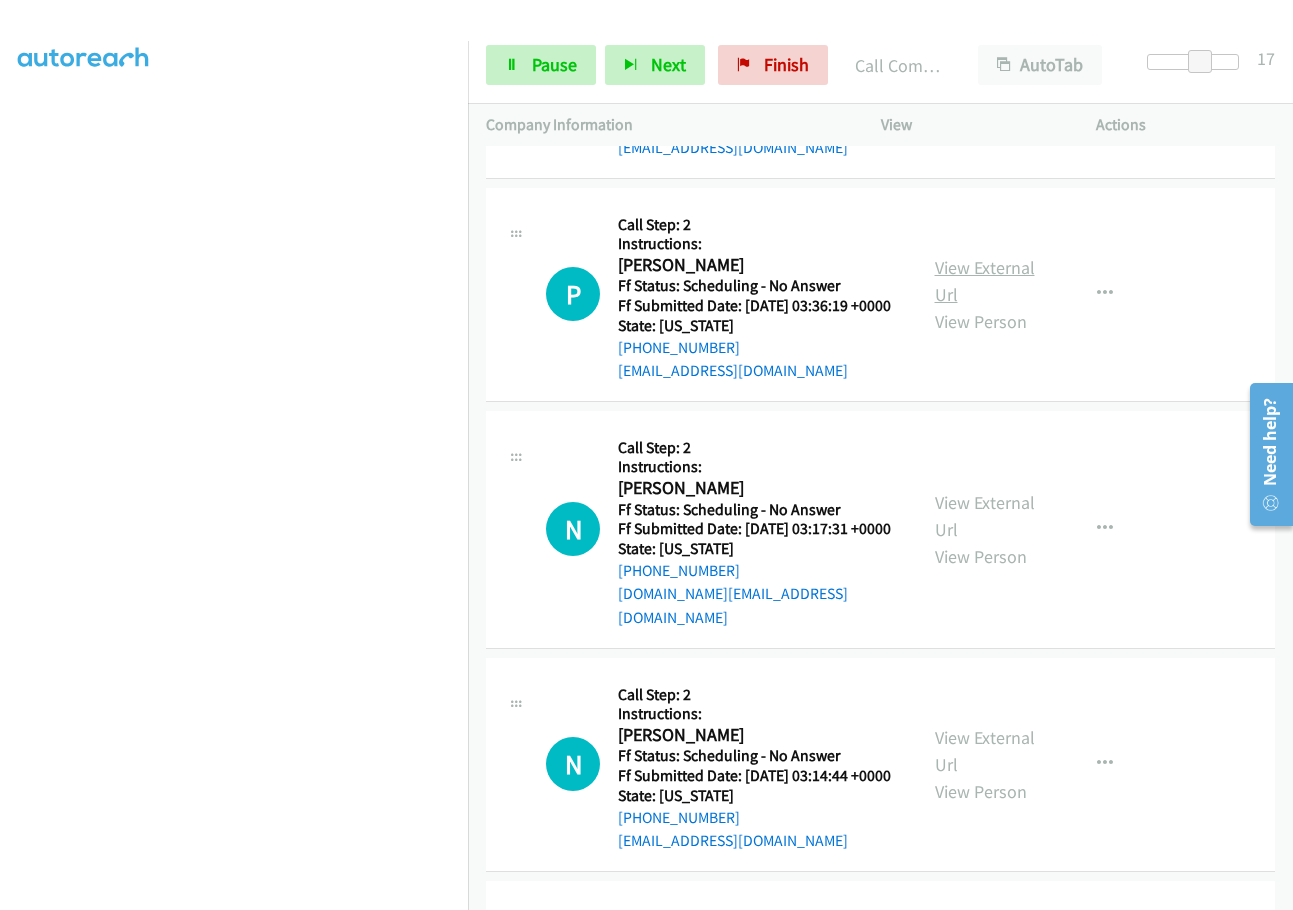 click on "View External Url" at bounding box center (985, 281) 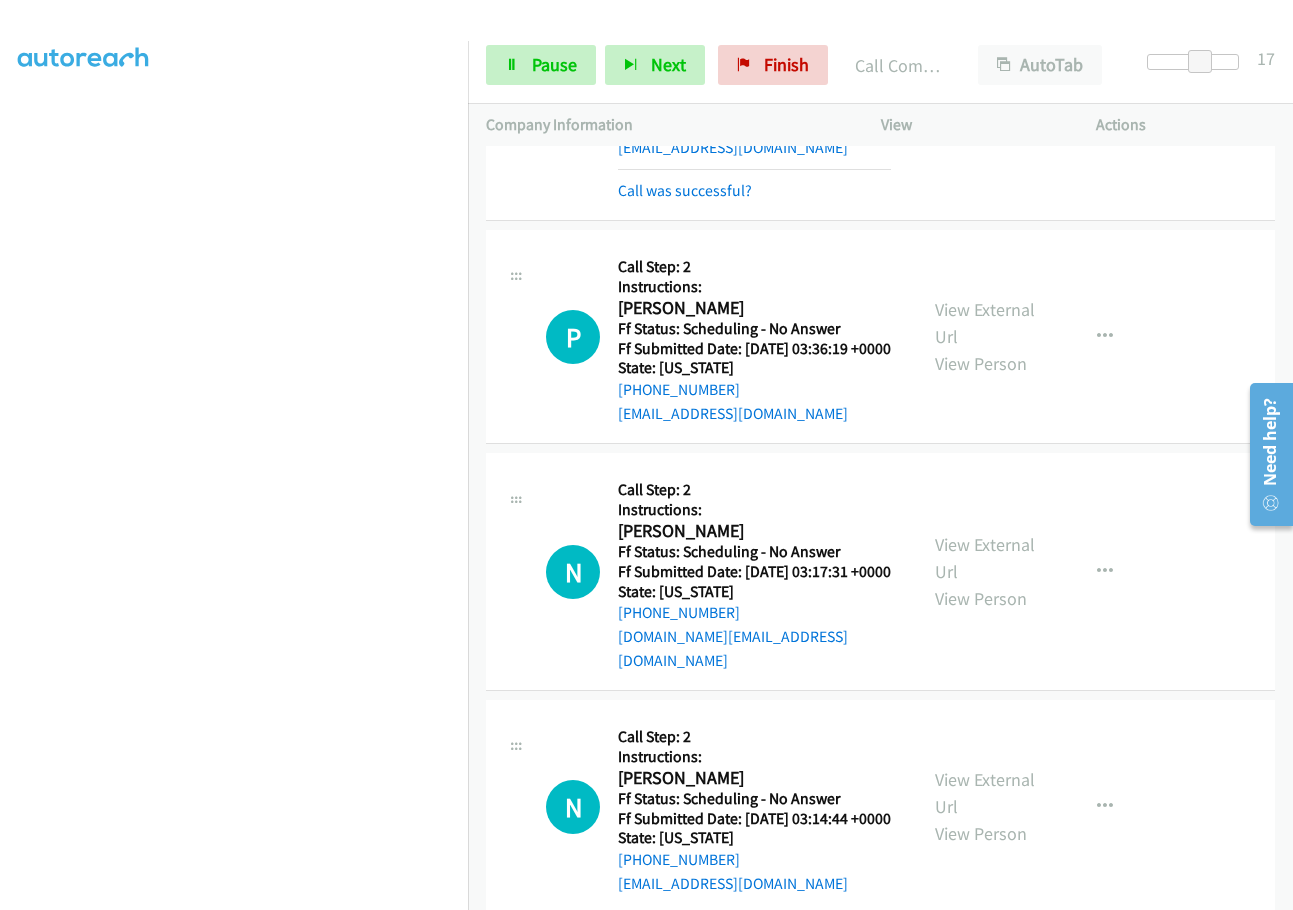 scroll, scrollTop: 857, scrollLeft: 0, axis: vertical 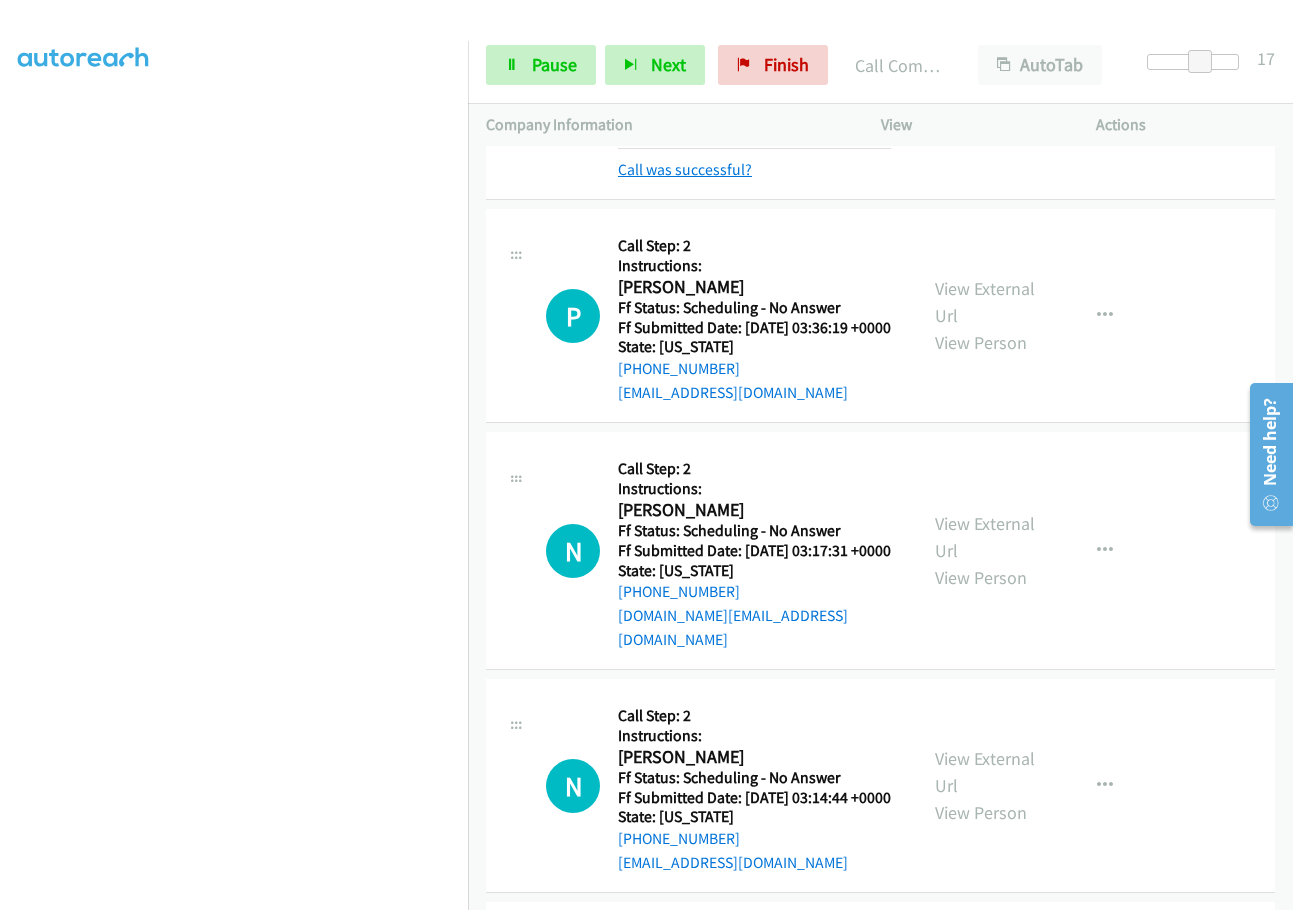 click on "Call was successful?" at bounding box center (685, 169) 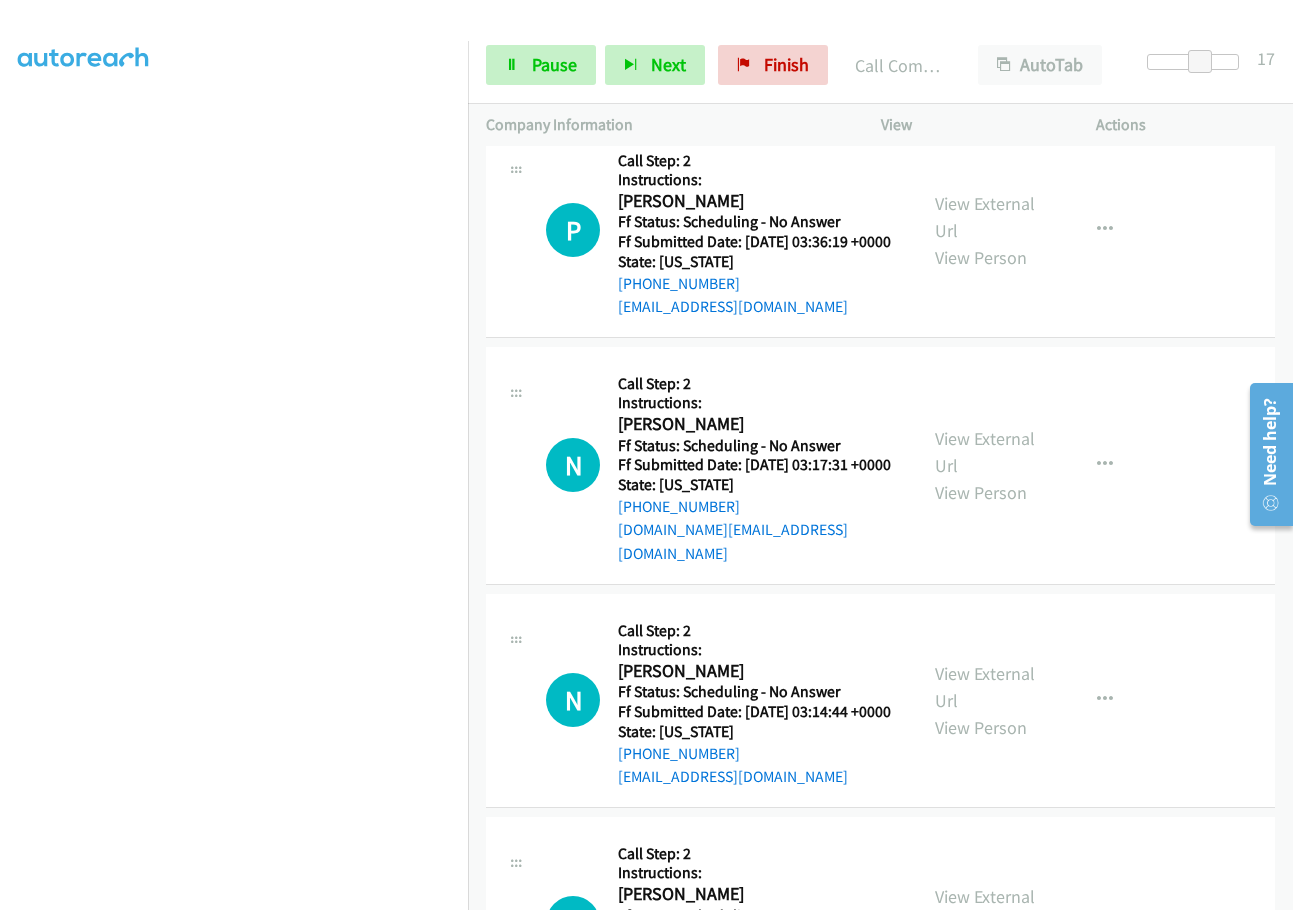 scroll, scrollTop: 936, scrollLeft: 0, axis: vertical 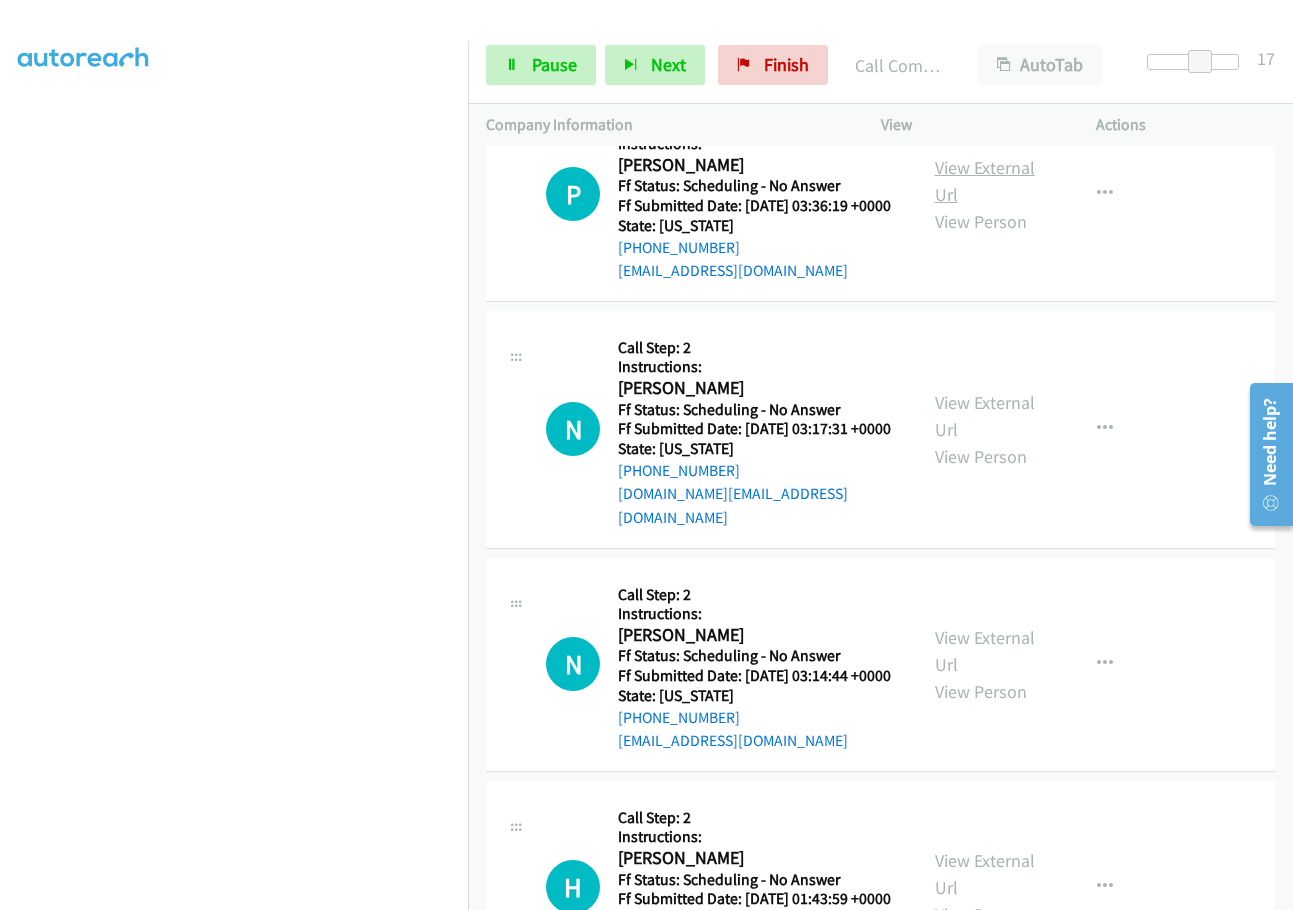 click on "View External Url" at bounding box center [985, 181] 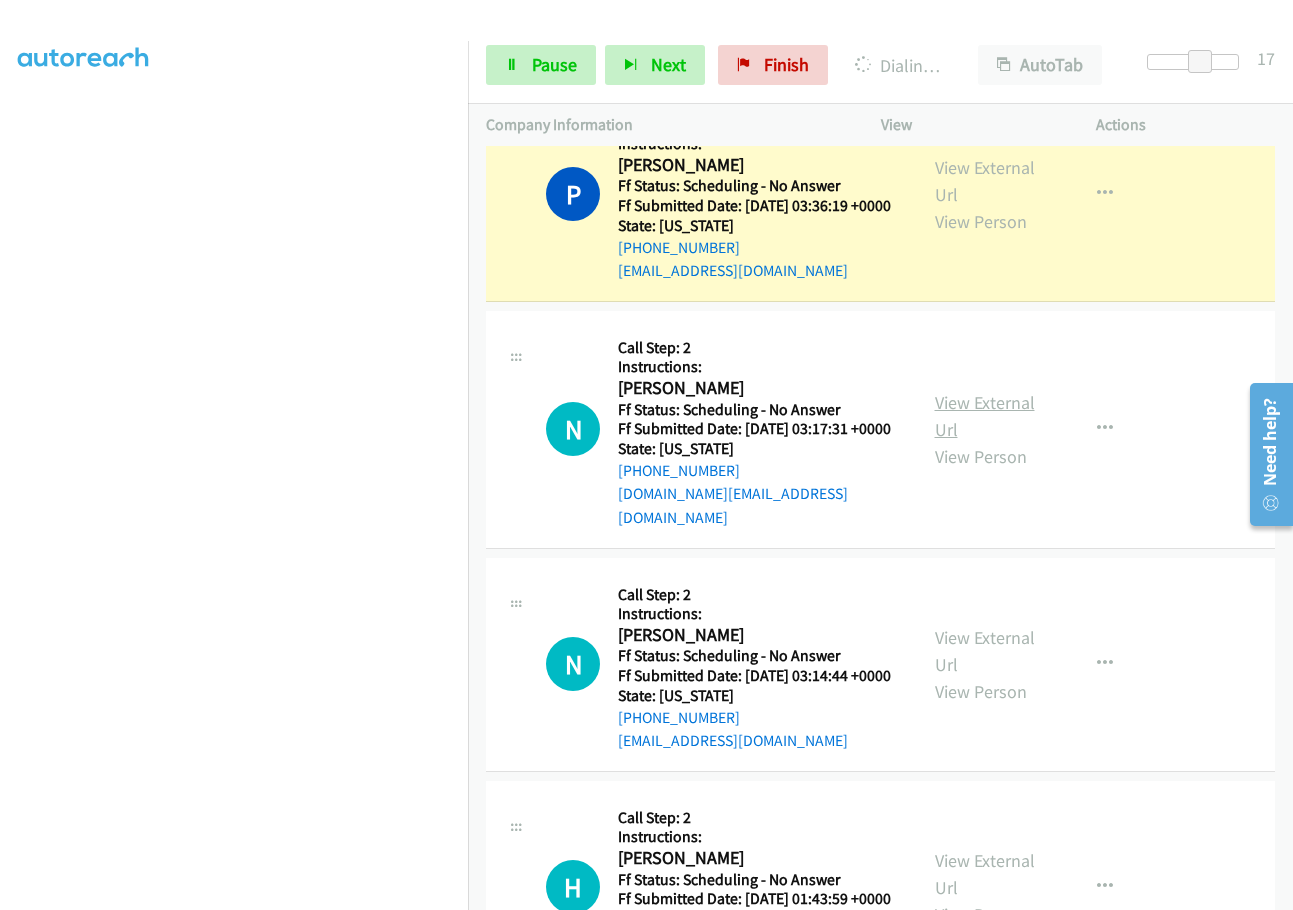 click on "View External Url" at bounding box center [985, 416] 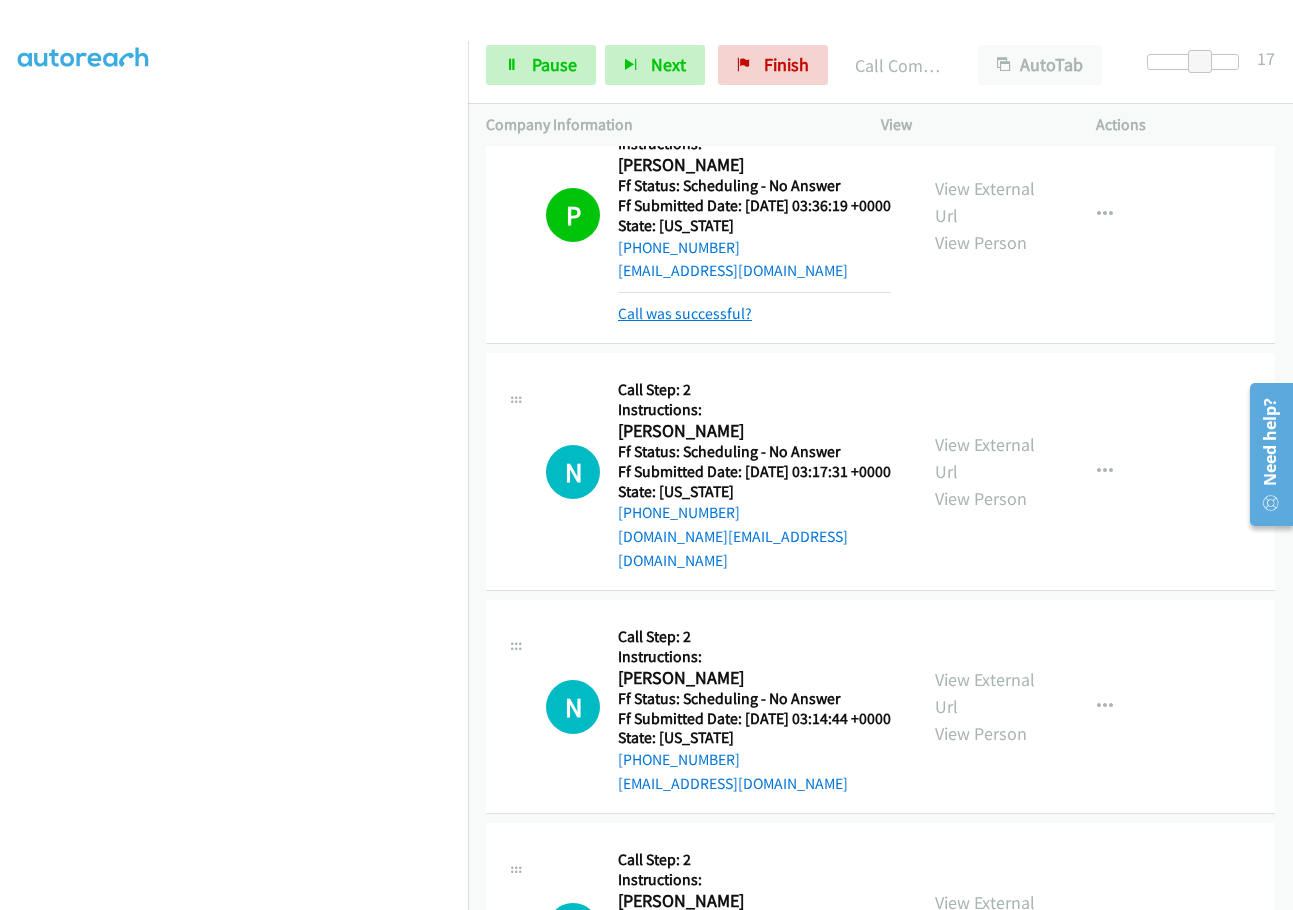 click on "Call was successful?" at bounding box center [685, 313] 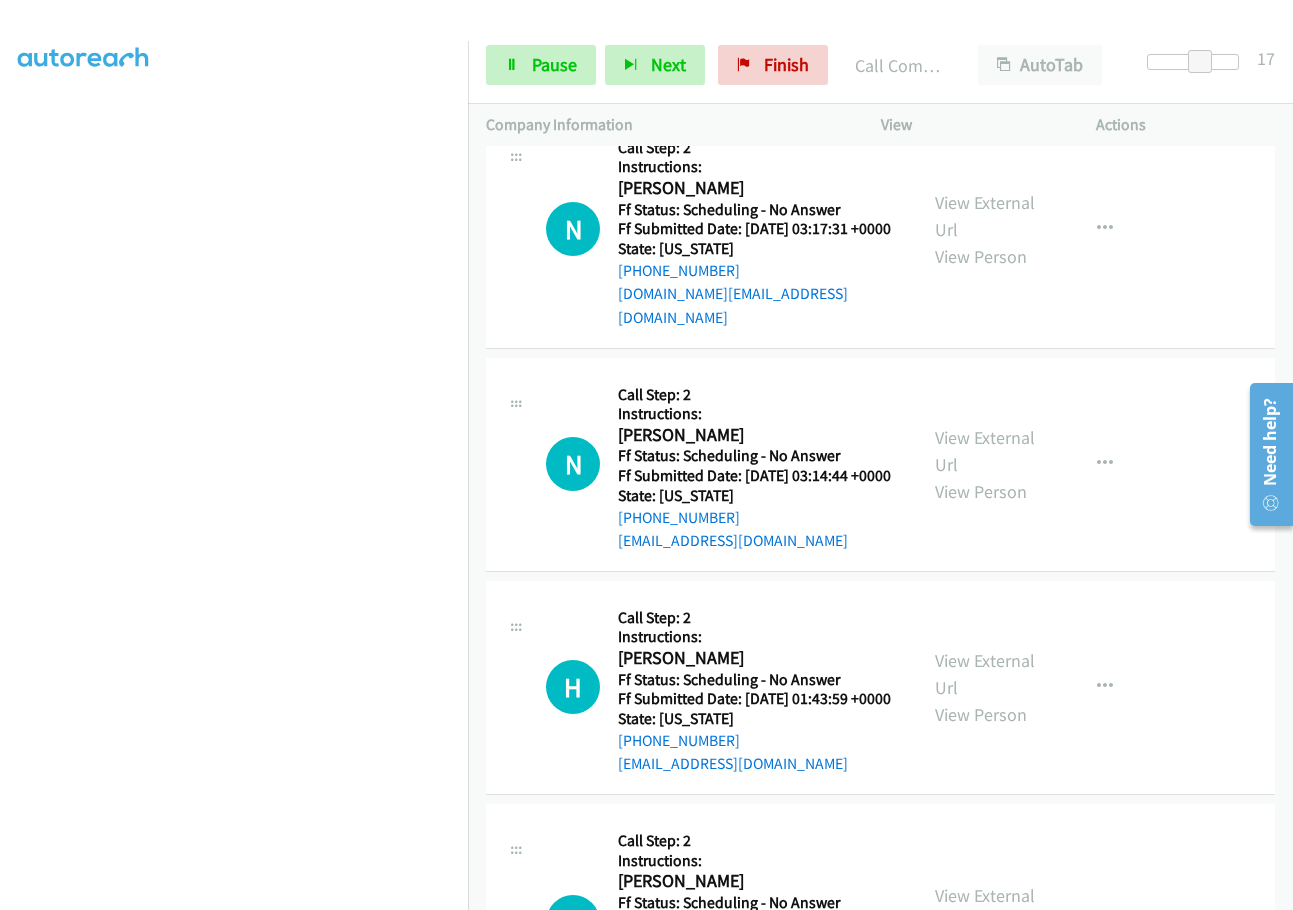 scroll, scrollTop: 1236, scrollLeft: 0, axis: vertical 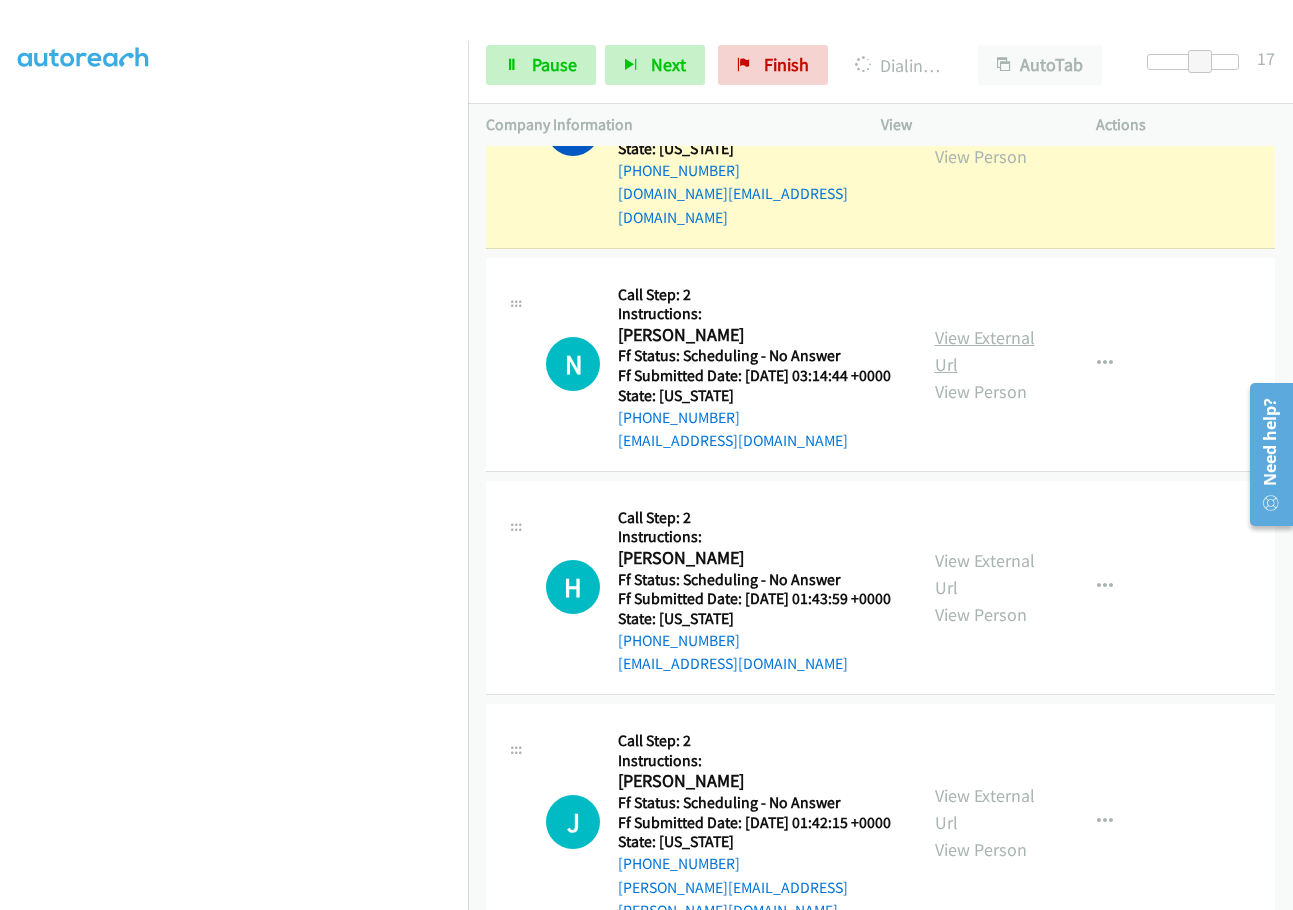 click on "View External Url" at bounding box center (985, 351) 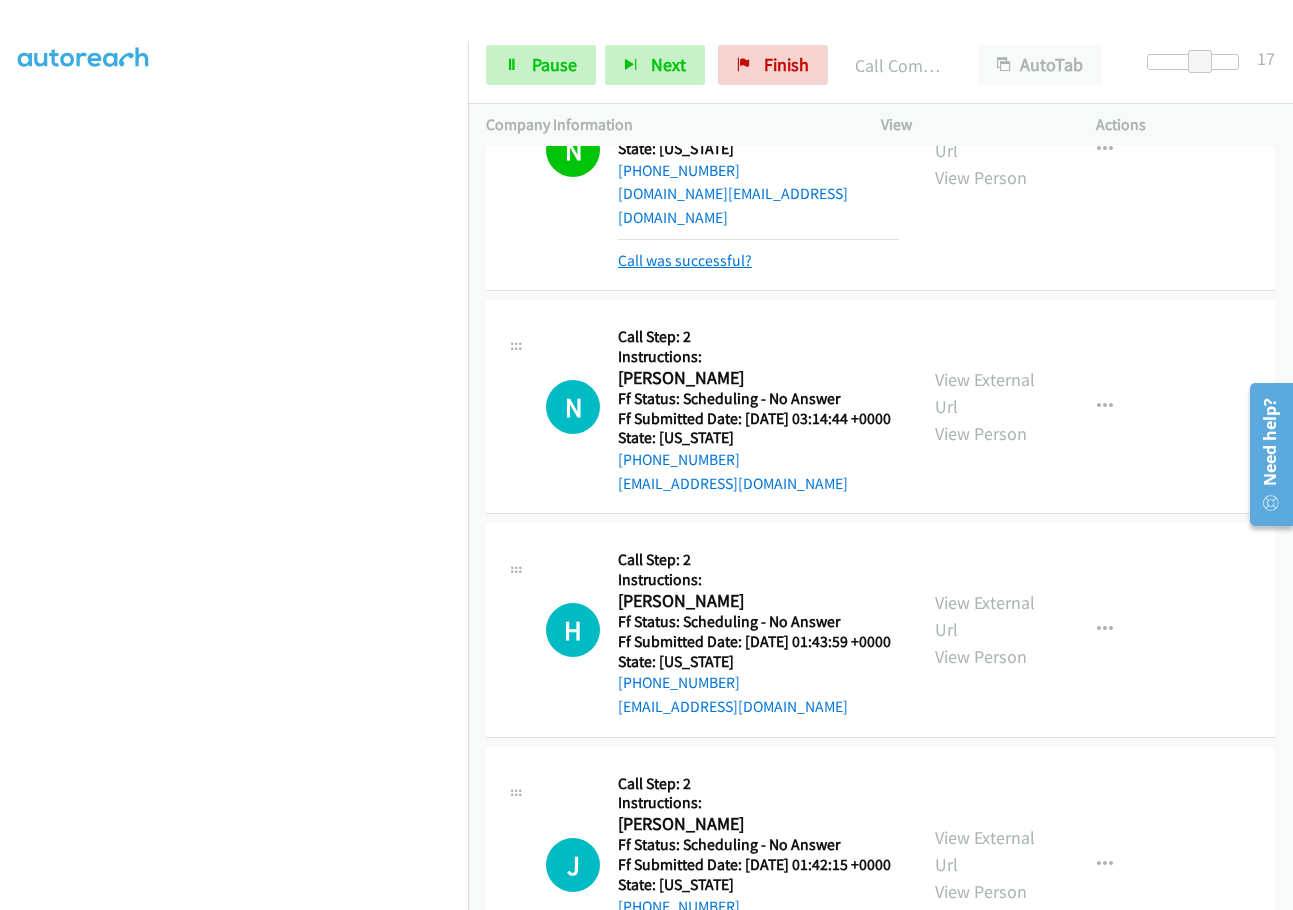 click on "Call was successful?" at bounding box center [685, 260] 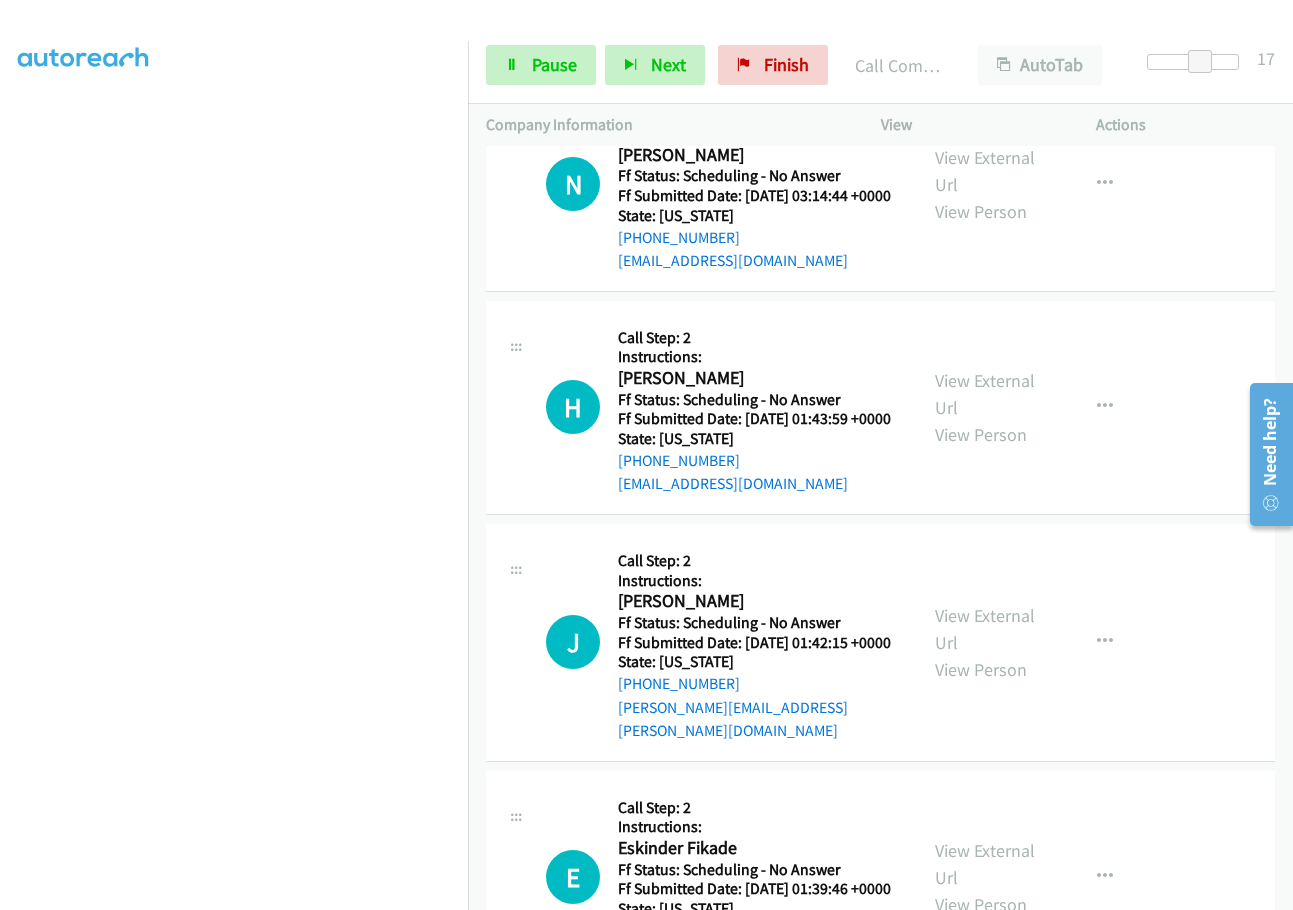 scroll, scrollTop: 1436, scrollLeft: 0, axis: vertical 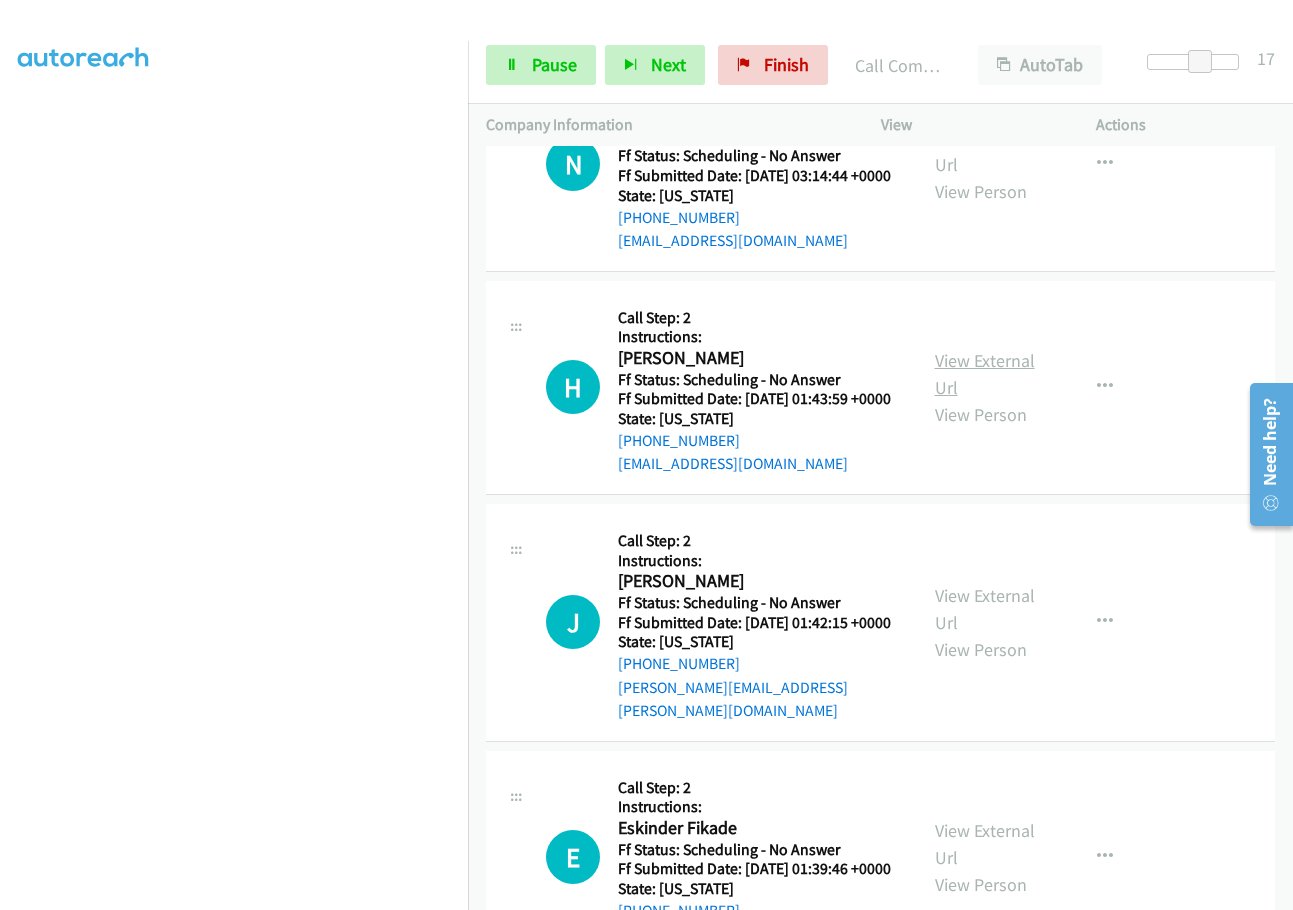 click on "View External Url" at bounding box center (985, 374) 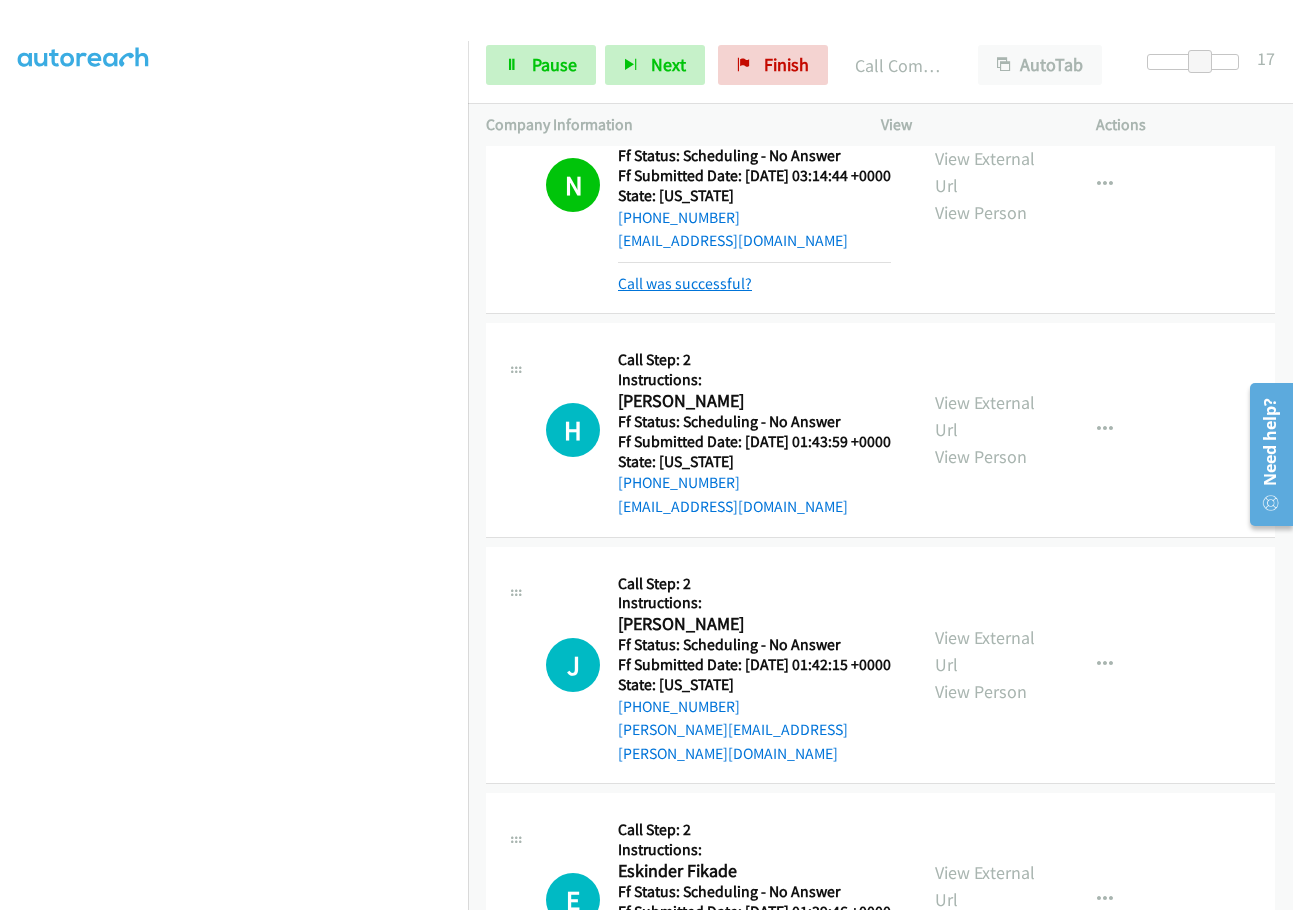 click on "Call was successful?" at bounding box center [685, 283] 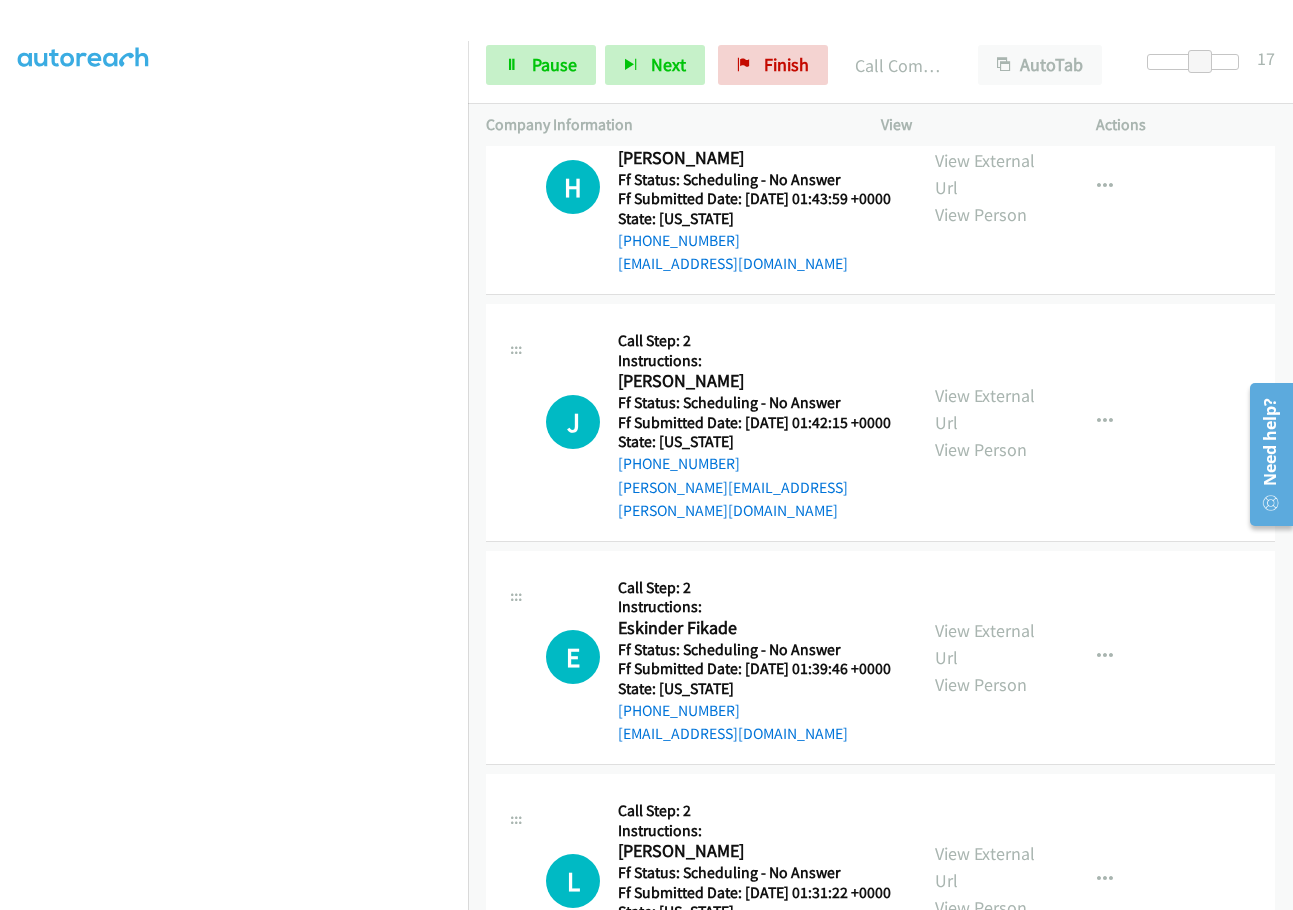 scroll, scrollTop: 1736, scrollLeft: 0, axis: vertical 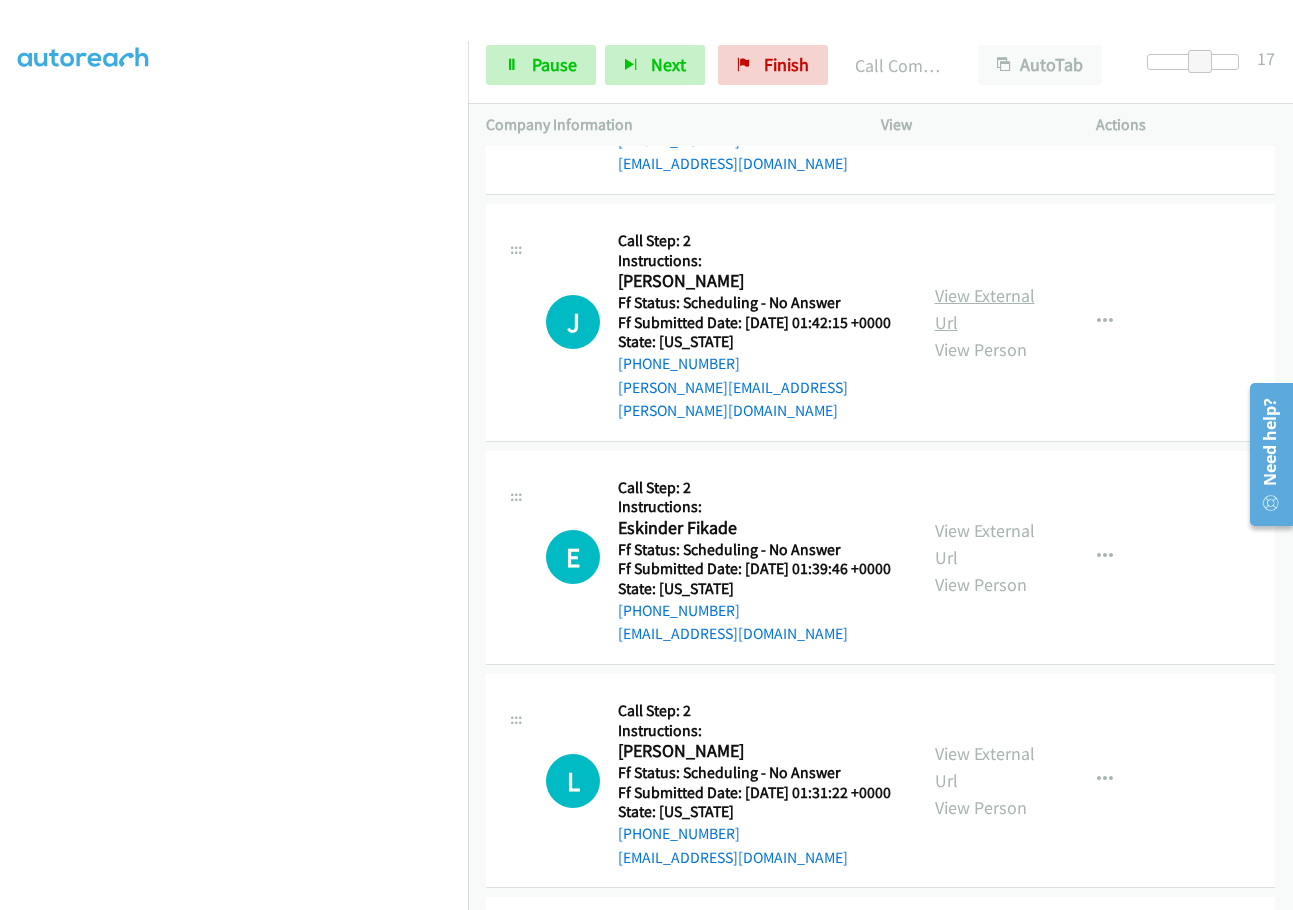 click on "View External Url" at bounding box center (985, 309) 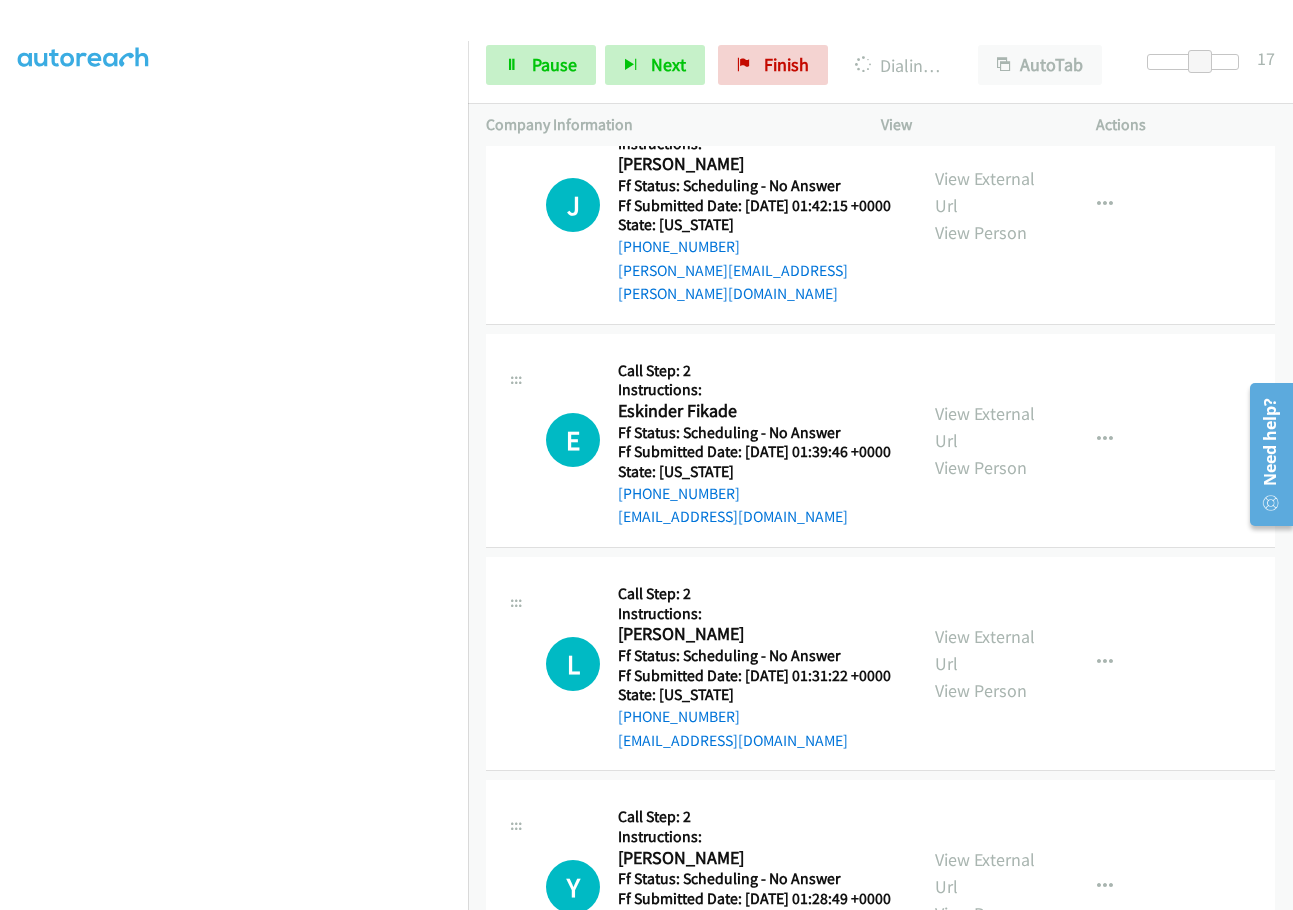 scroll, scrollTop: 1884, scrollLeft: 0, axis: vertical 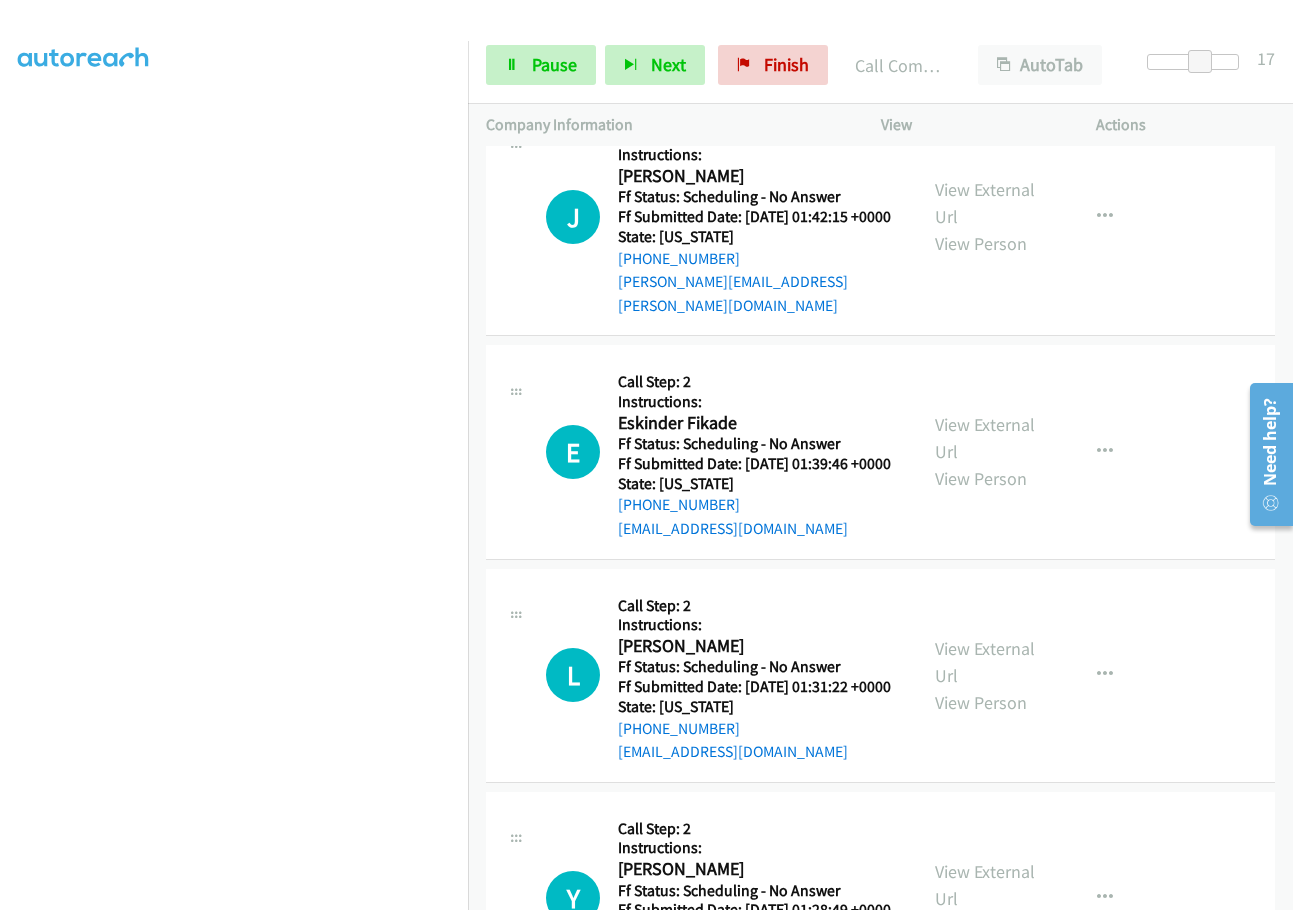 click on "Call was successful?" at bounding box center (685, 58) 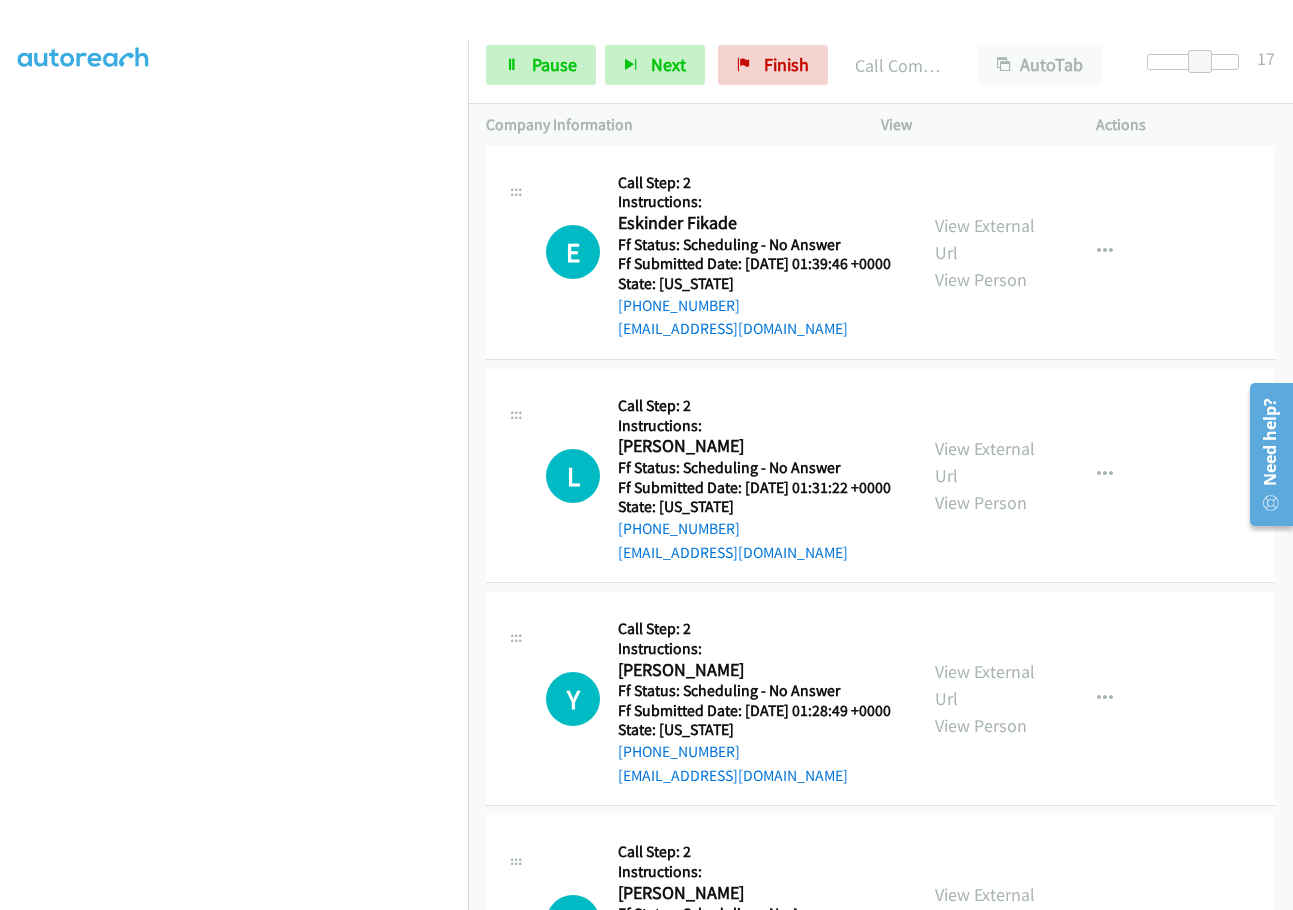 scroll, scrollTop: 2084, scrollLeft: 0, axis: vertical 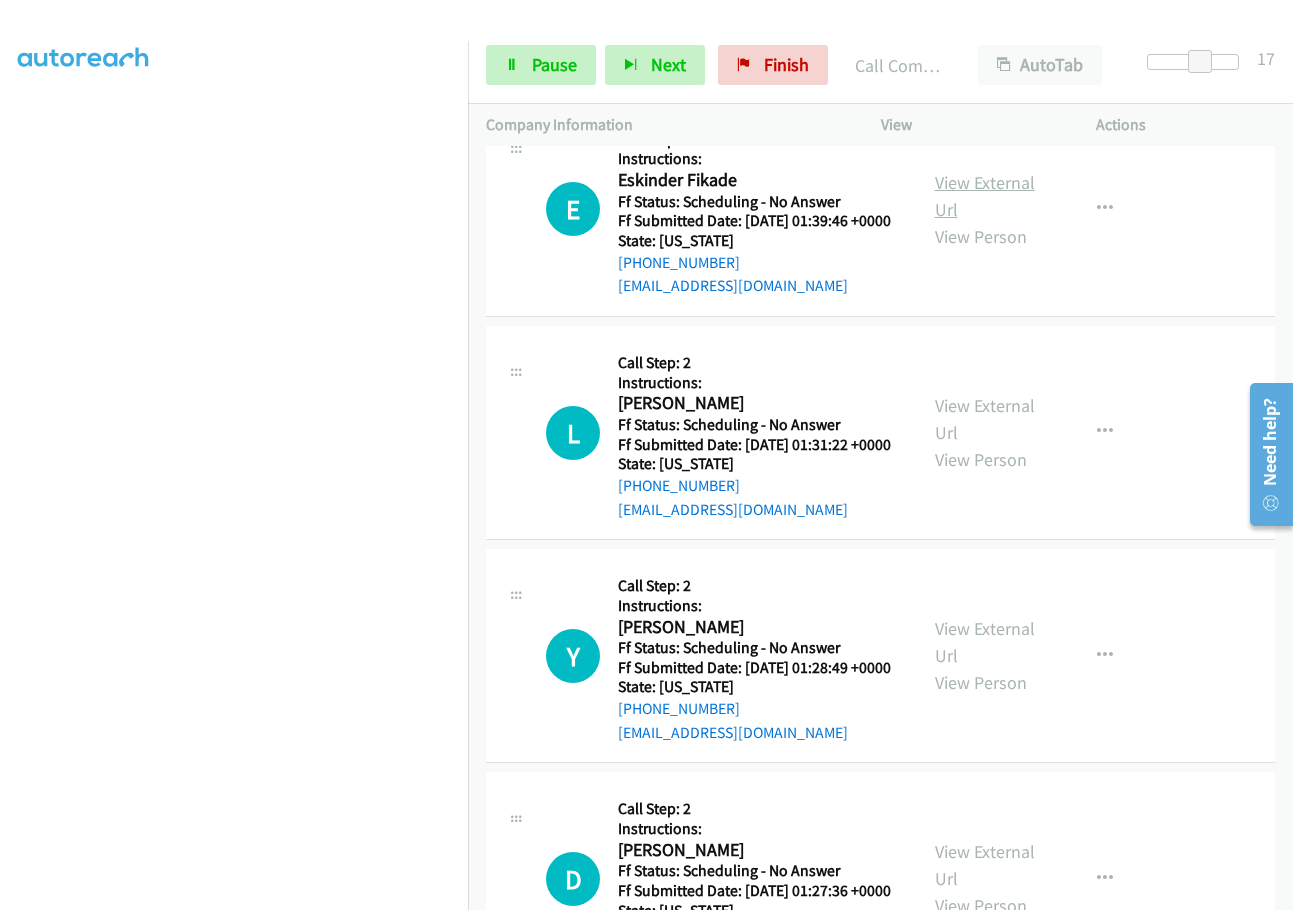 click on "View External Url" at bounding box center (985, 196) 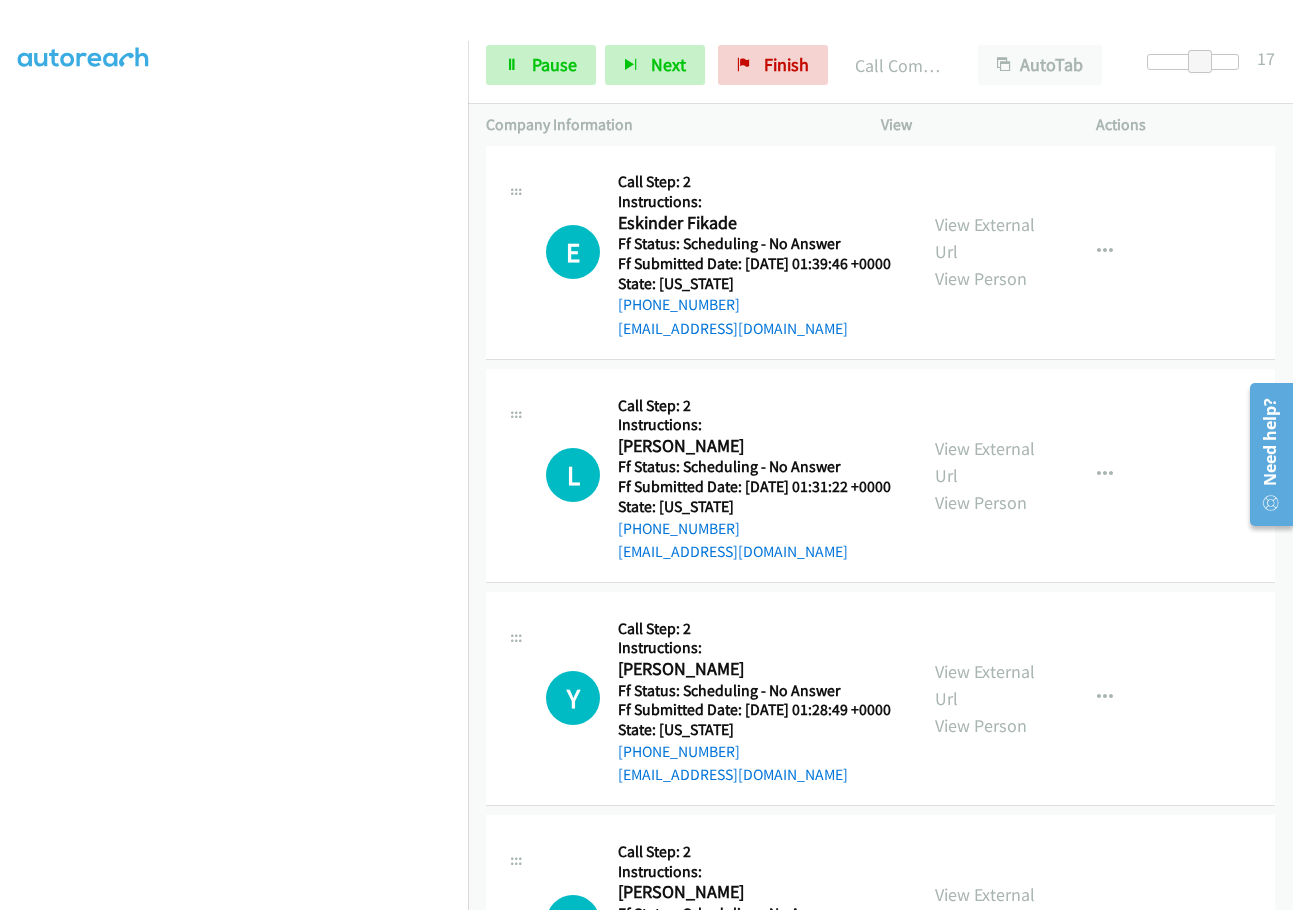 click on "Call was successful?" at bounding box center (685, 105) 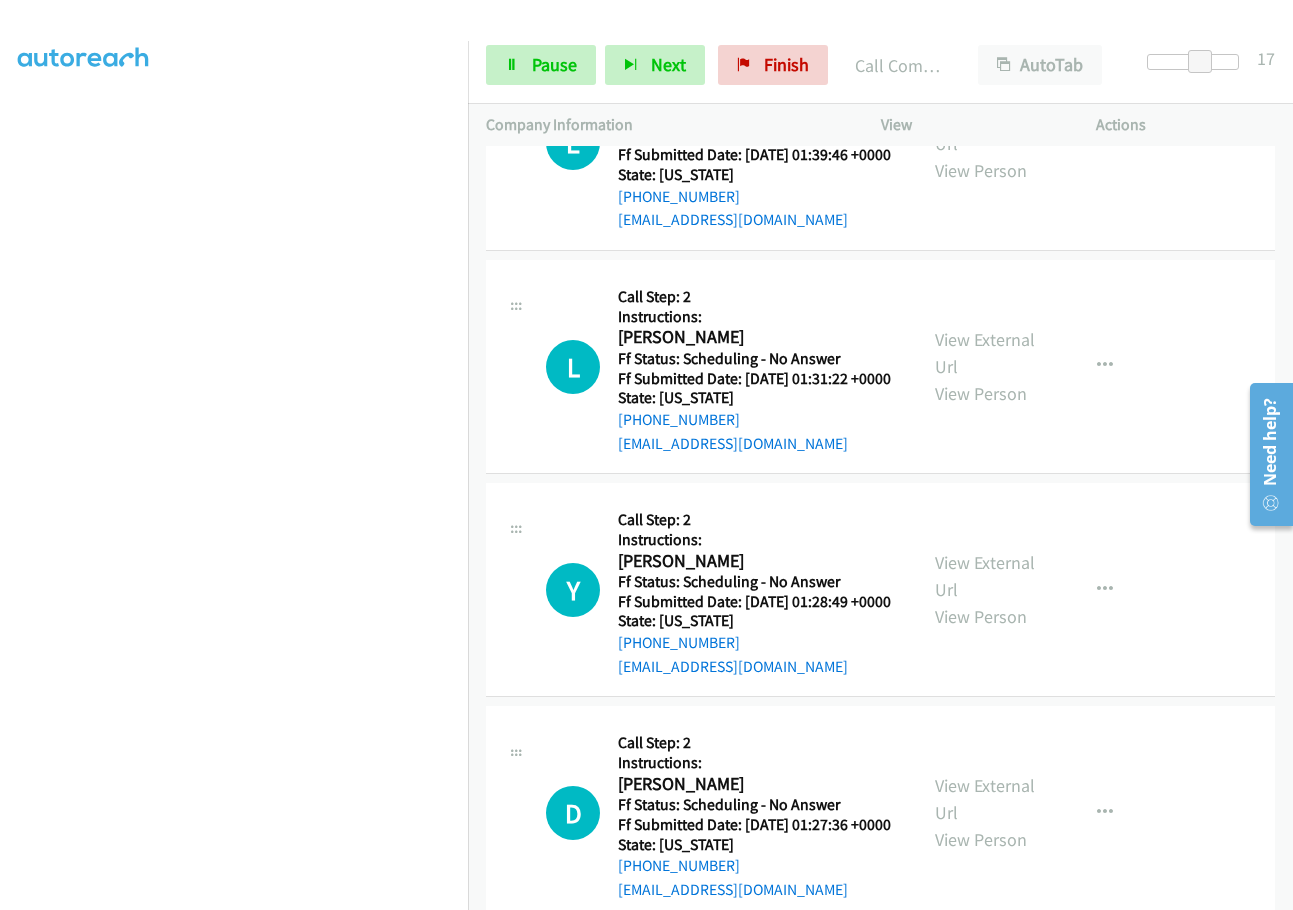 scroll, scrollTop: 2184, scrollLeft: 0, axis: vertical 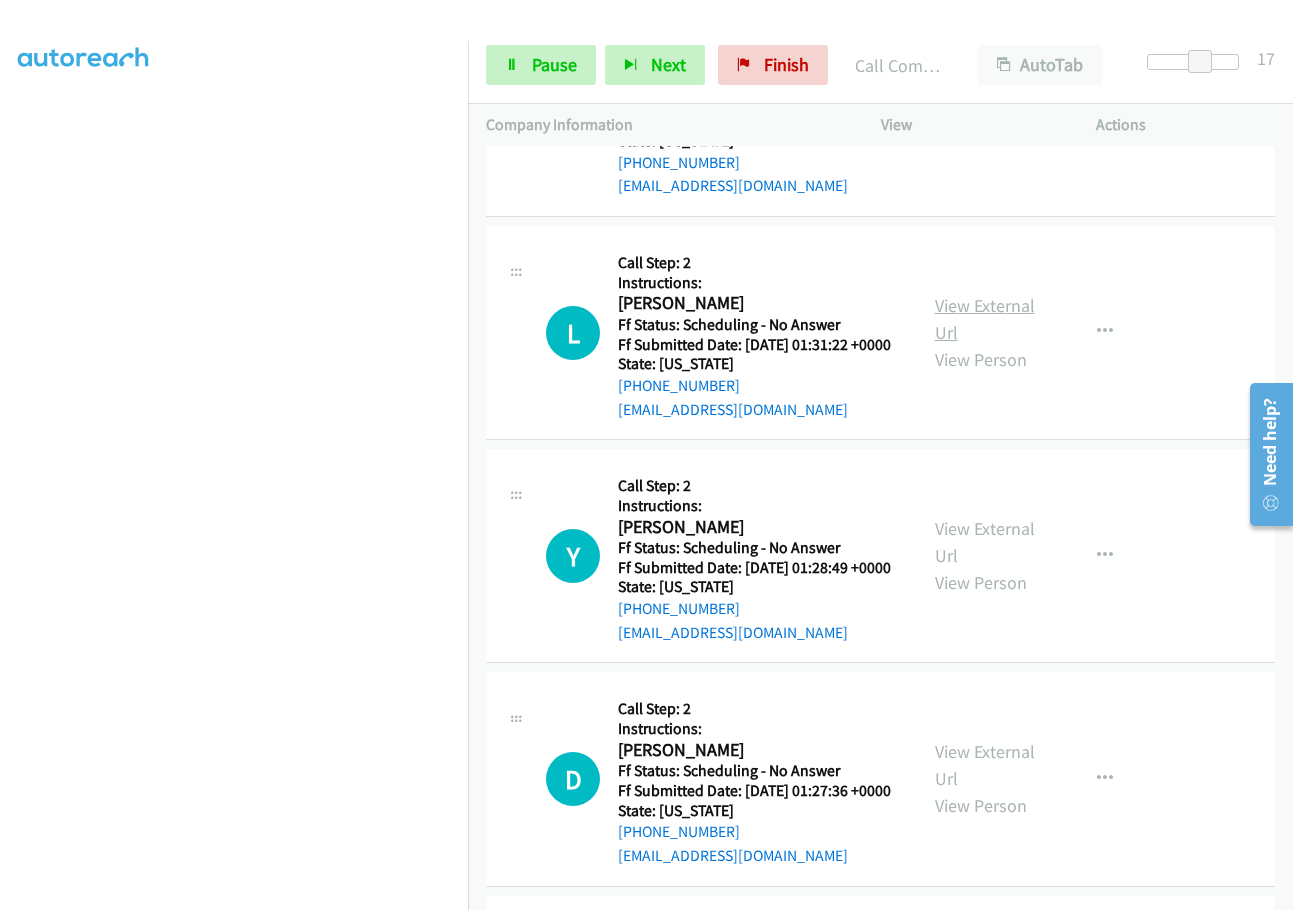 click on "View External Url" at bounding box center [985, 319] 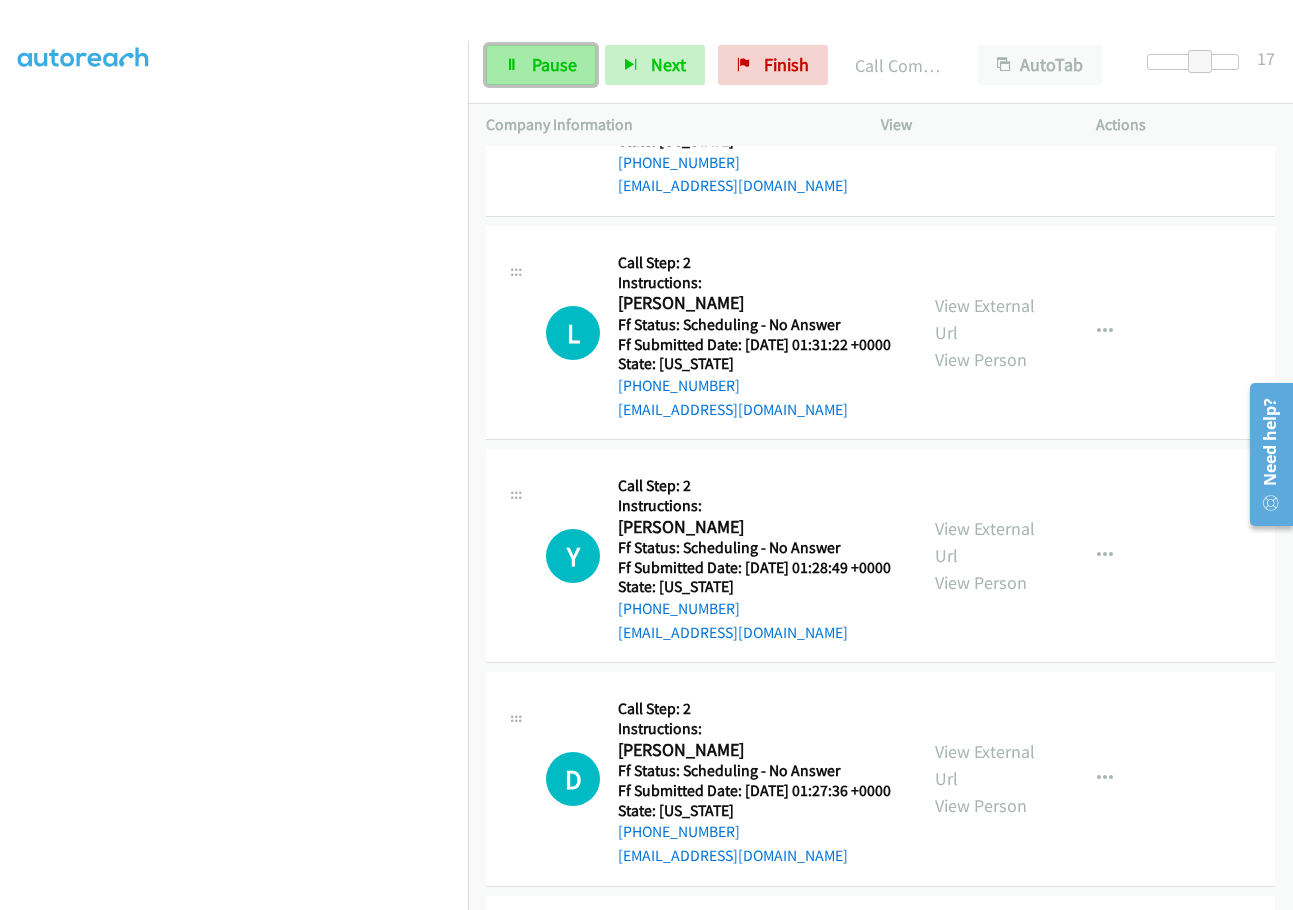 click on "Pause" at bounding box center (541, 65) 